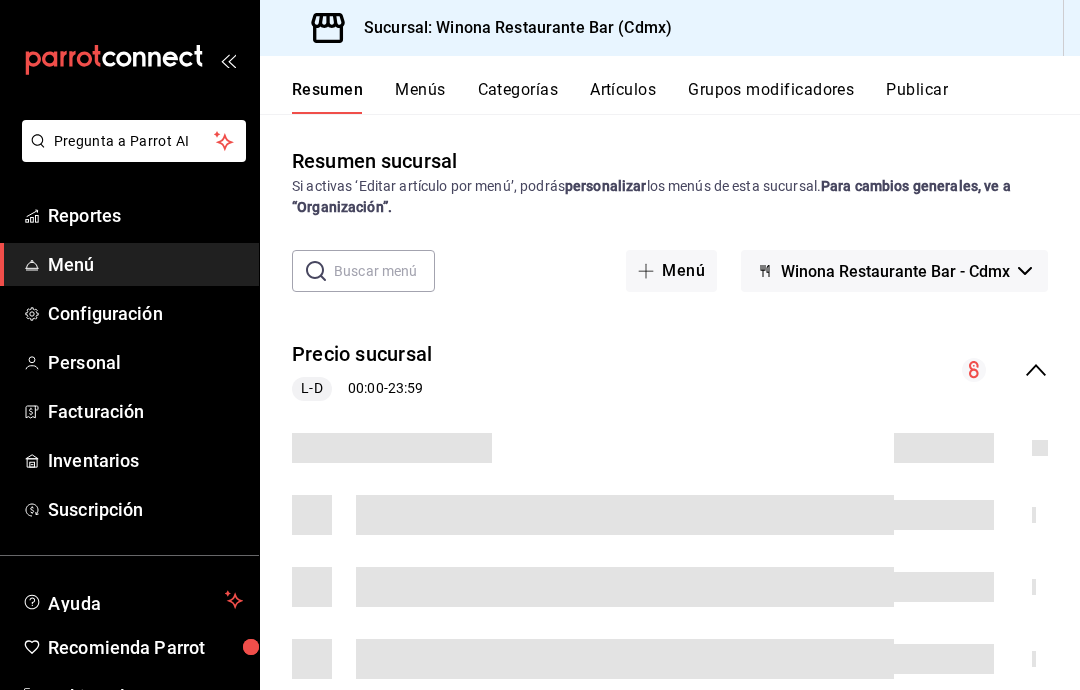 scroll, scrollTop: 80, scrollLeft: 0, axis: vertical 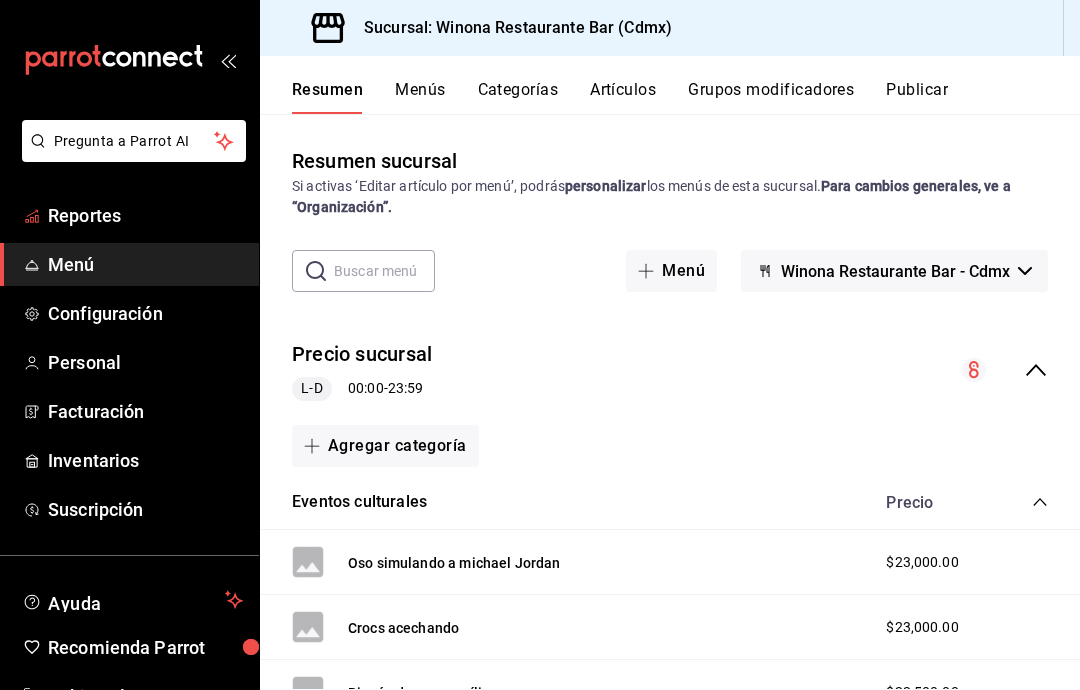 click on "Reportes" at bounding box center (145, 215) 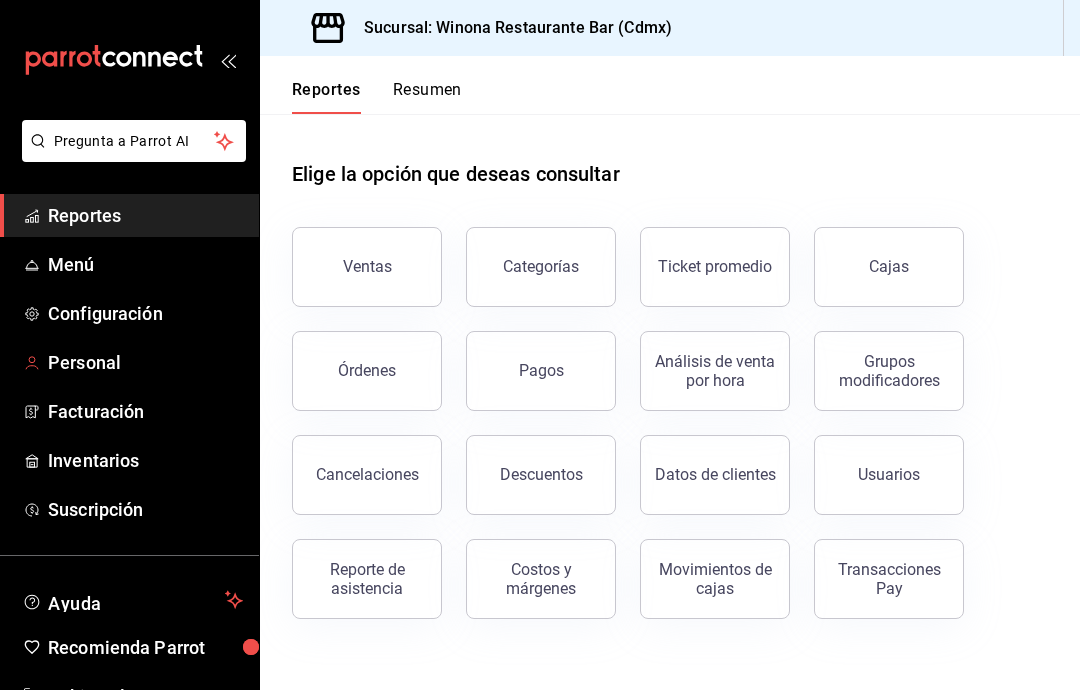 click on "Personal" at bounding box center (145, 362) 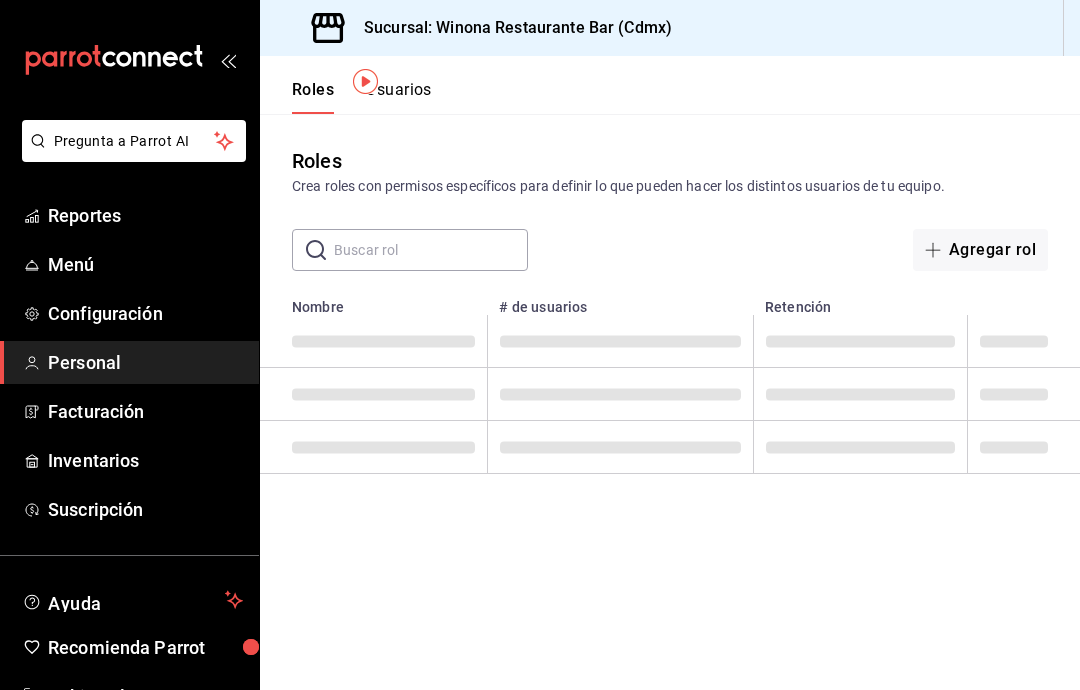 click on "Configuración" at bounding box center [145, 313] 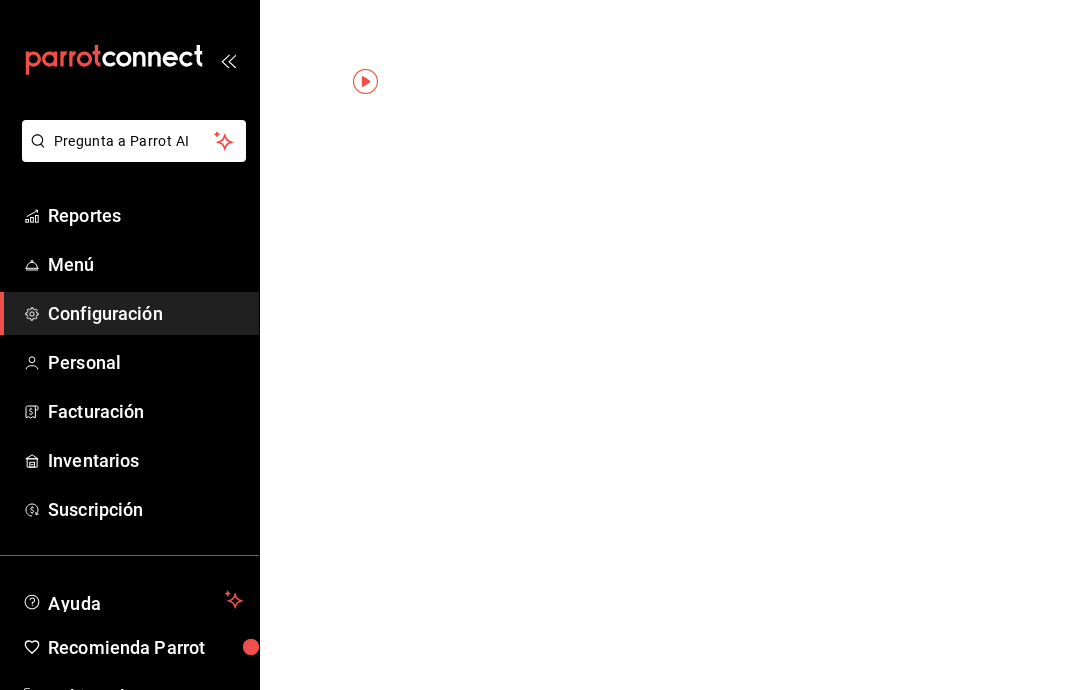 scroll, scrollTop: 0, scrollLeft: 0, axis: both 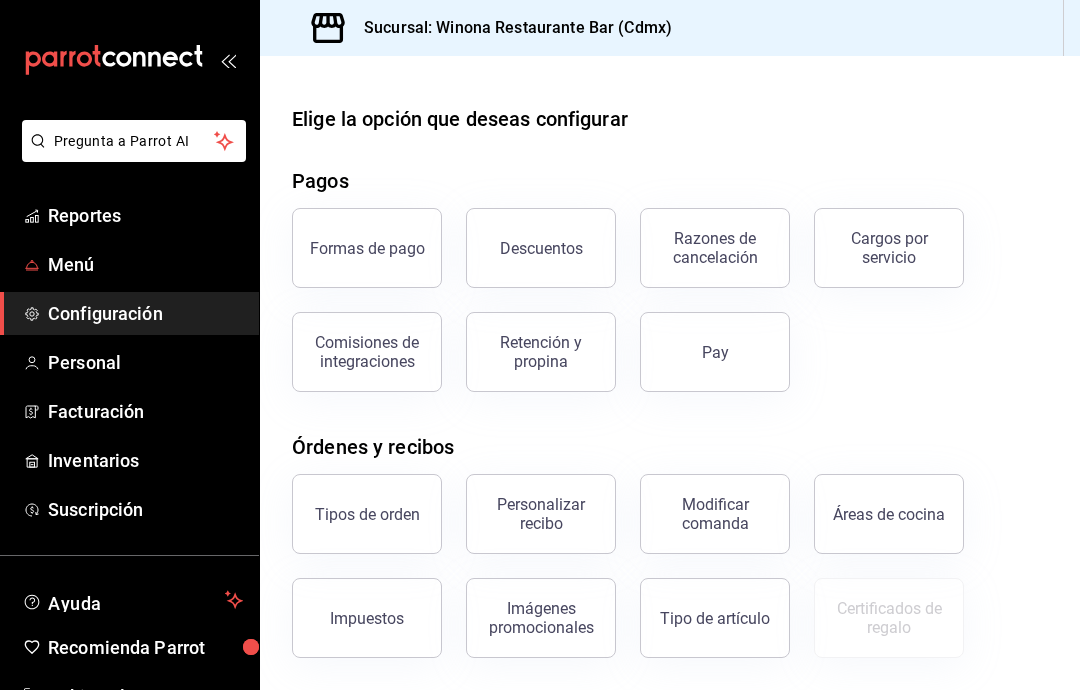 click on "Menú" at bounding box center (145, 264) 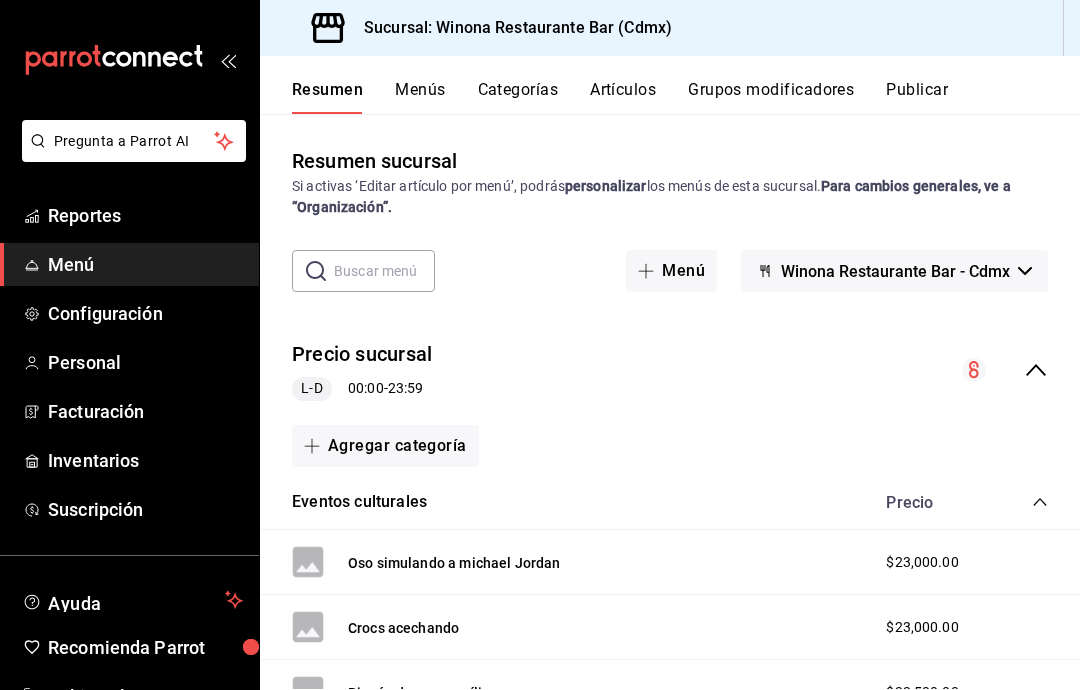 click on "Artículos" at bounding box center (623, 97) 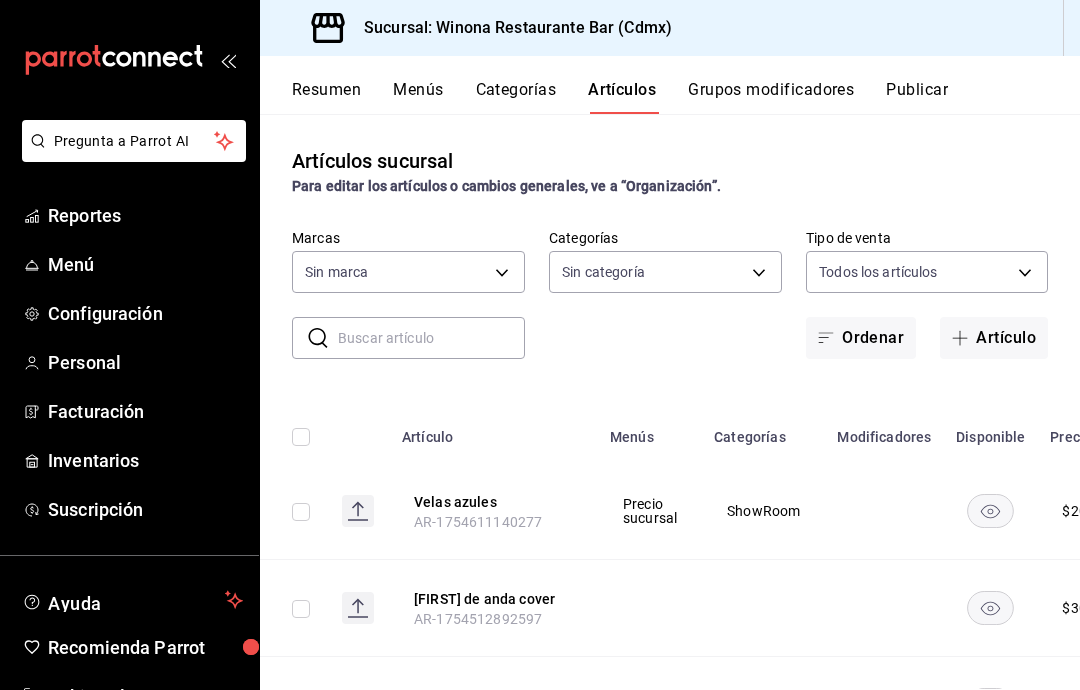 type on "d988eb86-8b76-456a-932a-bba2e53dadab,5bf03305-0487-47d5-9649-1ba07f098c26,e7b736a6-fe42-4e47-8c0f-0492d567a4b2,dff24040-5703-43ff-b599-5e4f4763bd82,f4966e21-bf6f-4118-b709-6db48a35bf06,72e67378-dda0-41c7-bf7f-4714752de79c,9afd2315-8b44-4df8-b6e0-115becaf7278,c6ef22db-a6ba-4262-80ce-a38b5f9acc13,6ae1259b-d902-4f64-a296-b0fd36892279,40fbbd7d-f810-4f93-8968-907c3a9257c0,969eaa5e-2f71-47cd-af6c-3e8d48b29751,0670840b-4bf9-4153-b68c-6b57e174931d,0d52f32b-f99b-48e4-a738-4636c901b6d9,b182cf93-f452-4c0c-b5e4-f12543e39835,59d63c84-7aca-4e49-b5c9-fcdb619eb570,42b6c898-da06-4768-9735-ee822580863a,09c9a4a0-1602-4fd4-b634-7824cc119195,1c545bda-0f3b-4897-bb41-9f1757d04c58,089d18c2-d755-426e-90b1-0e4ca34566f6,cb34ce05-0a3a-464f-b3da-e90e0997d2d8" 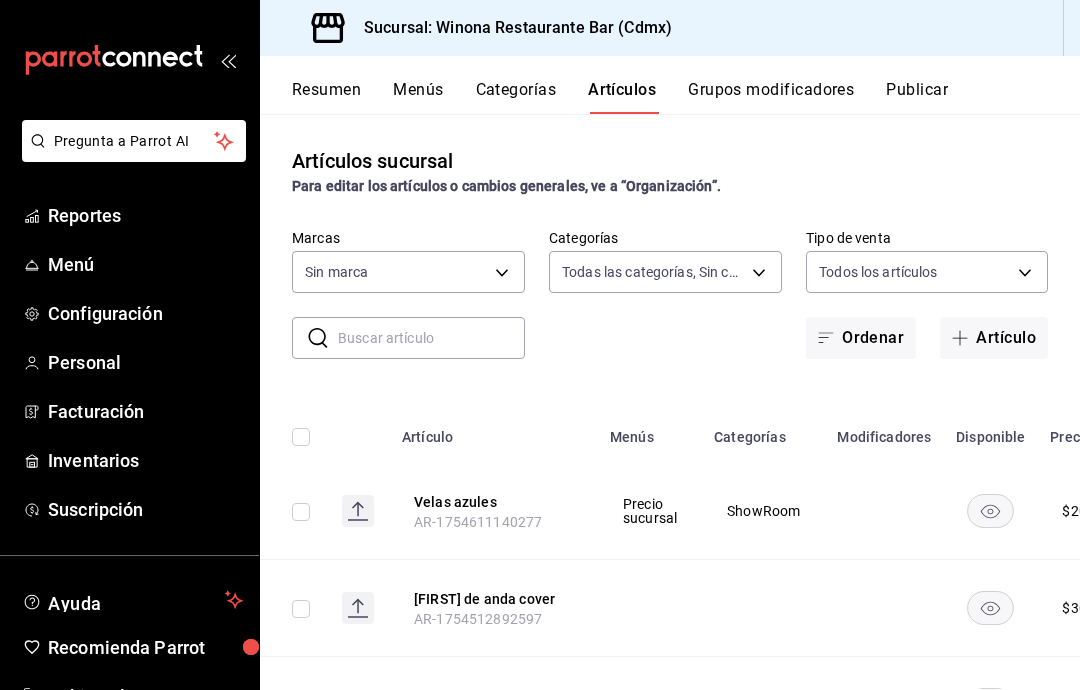 type on "908d6df4-2f26-4775-af38-303bc5da28fc" 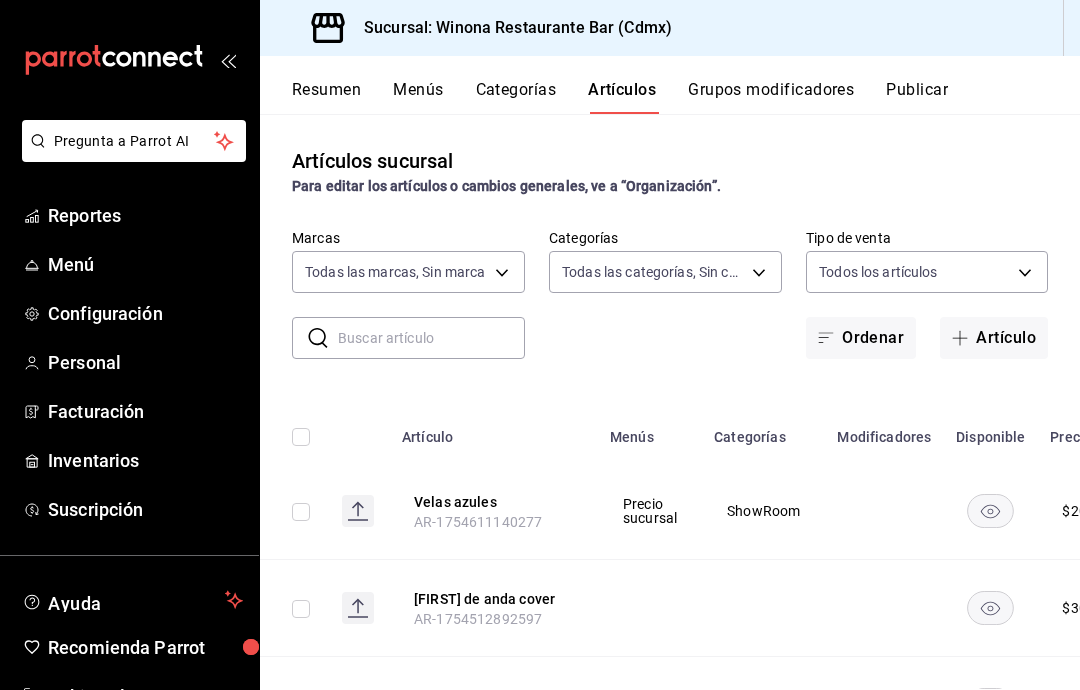 click at bounding box center (431, 338) 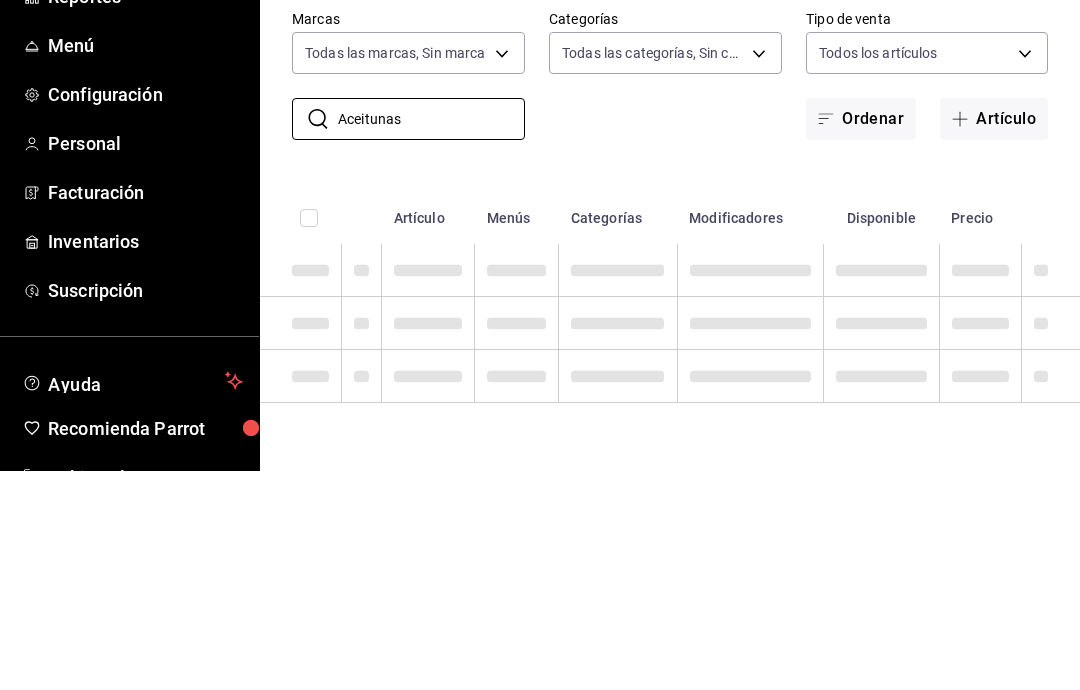 scroll, scrollTop: 80, scrollLeft: 0, axis: vertical 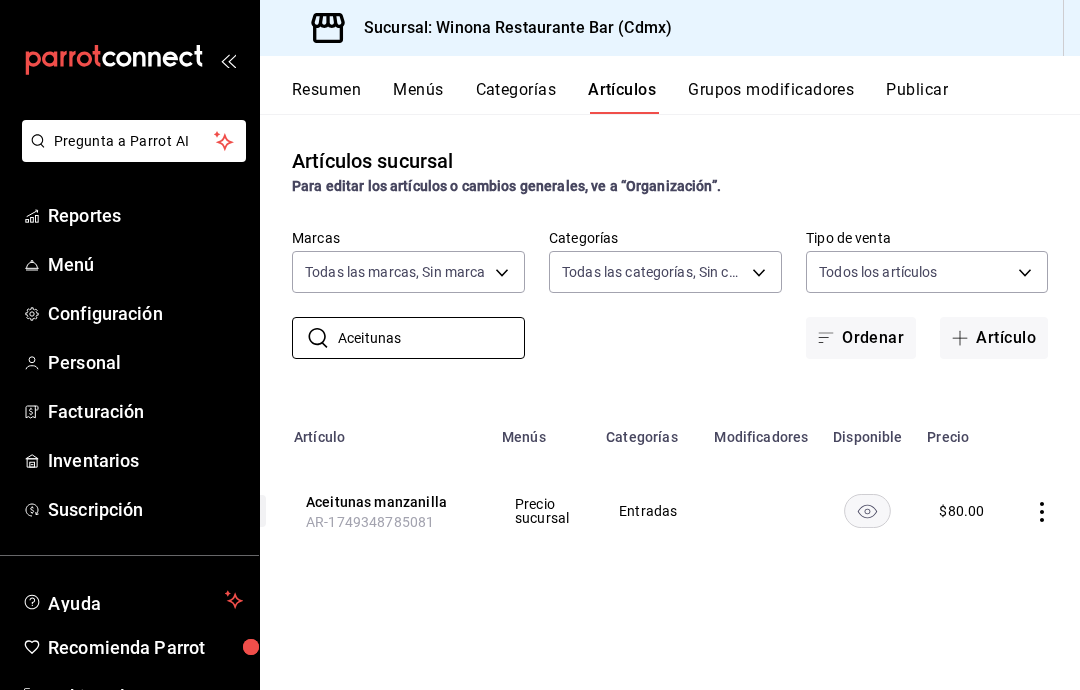 type on "Aceitunas" 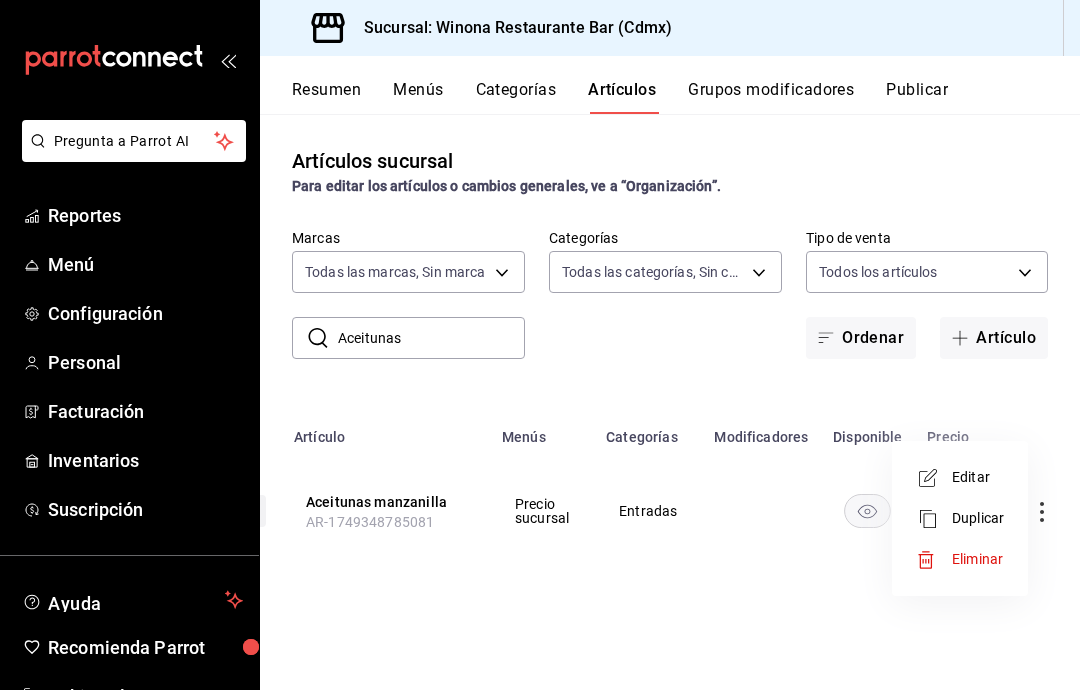 click at bounding box center (540, 345) 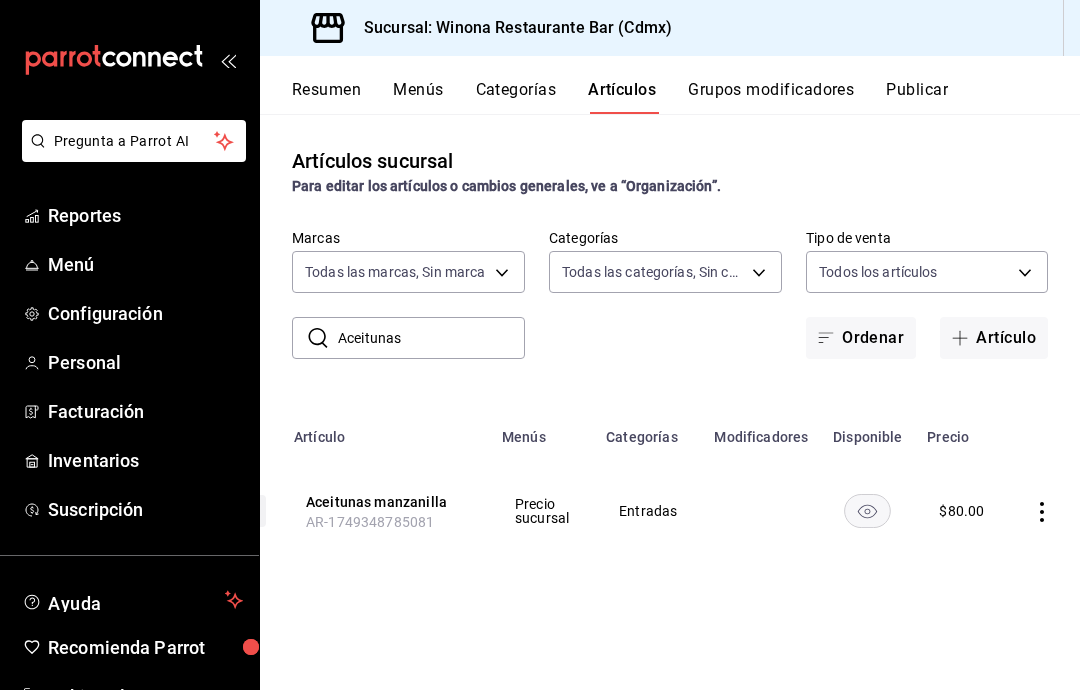 click 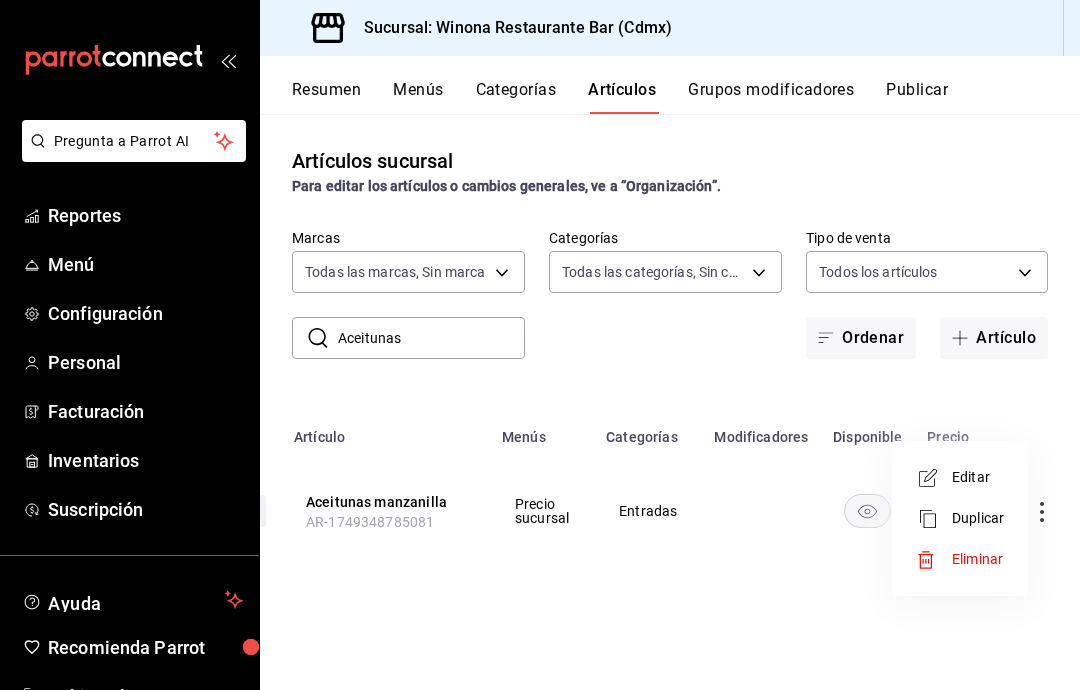 click on "Editar" at bounding box center (978, 477) 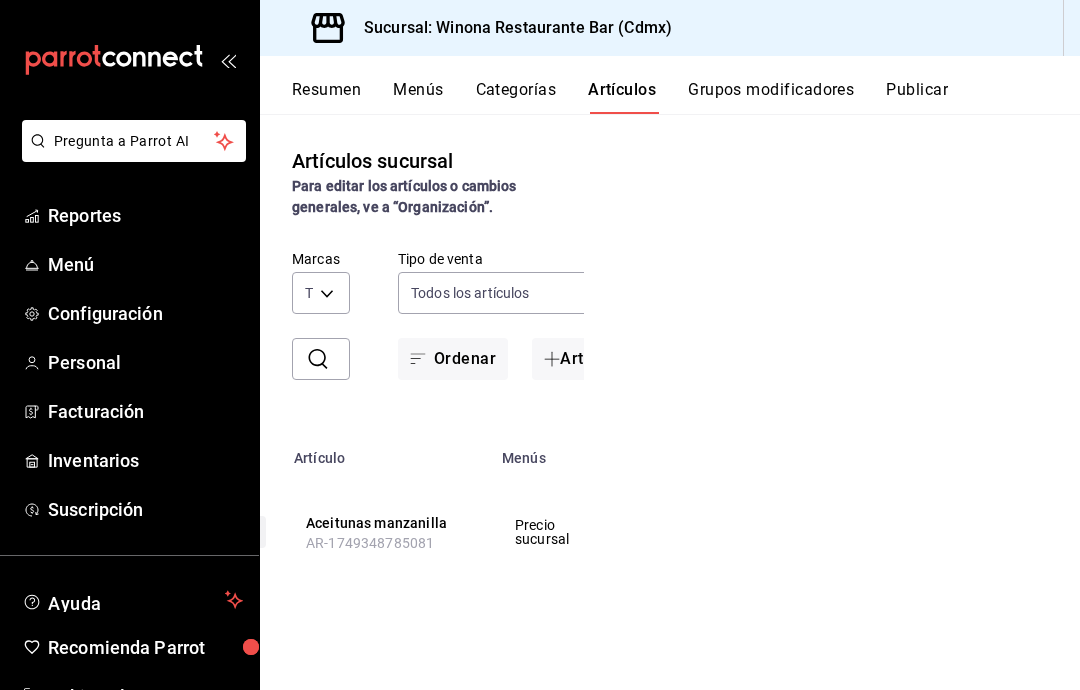 scroll, scrollTop: 0, scrollLeft: 0, axis: both 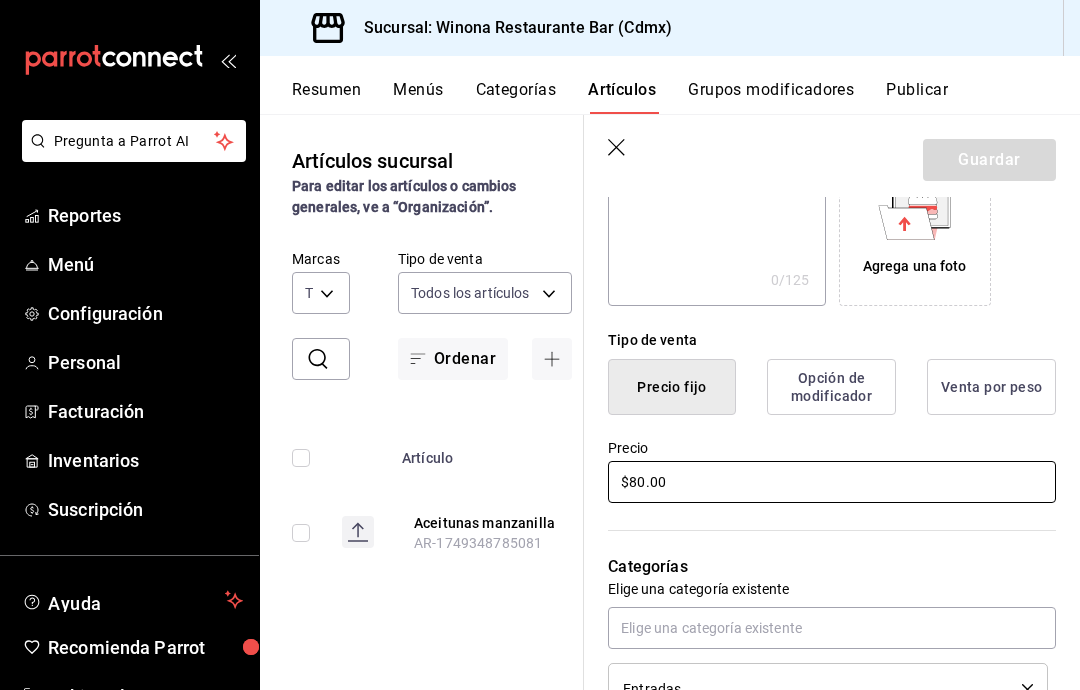 click on "$80.00" at bounding box center (832, 482) 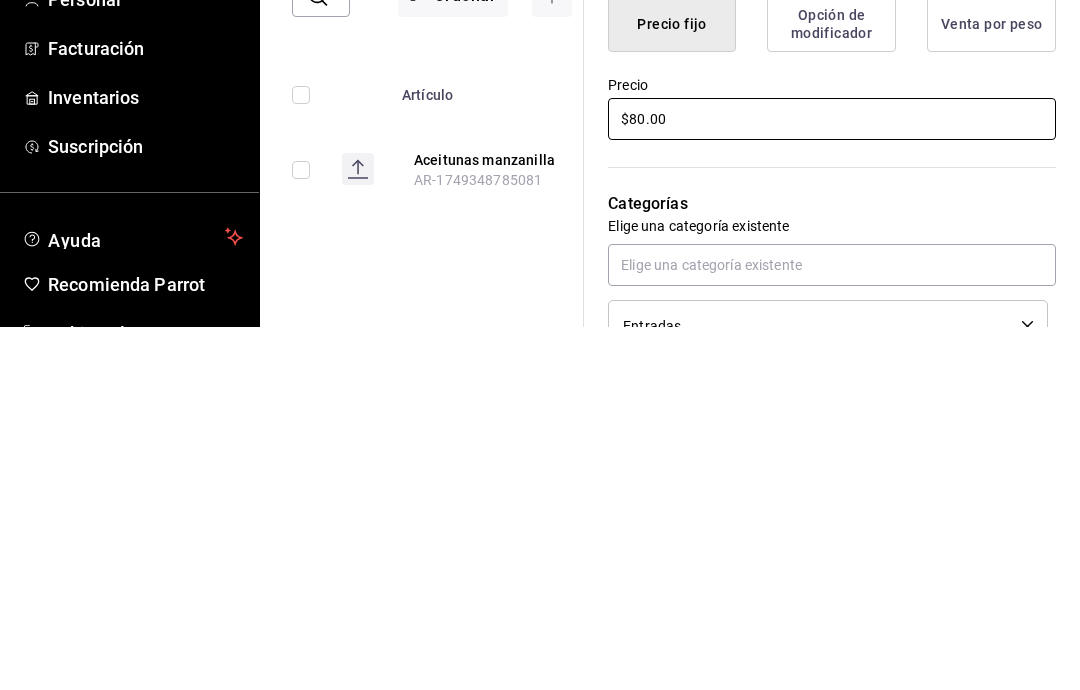 type on "$8.00" 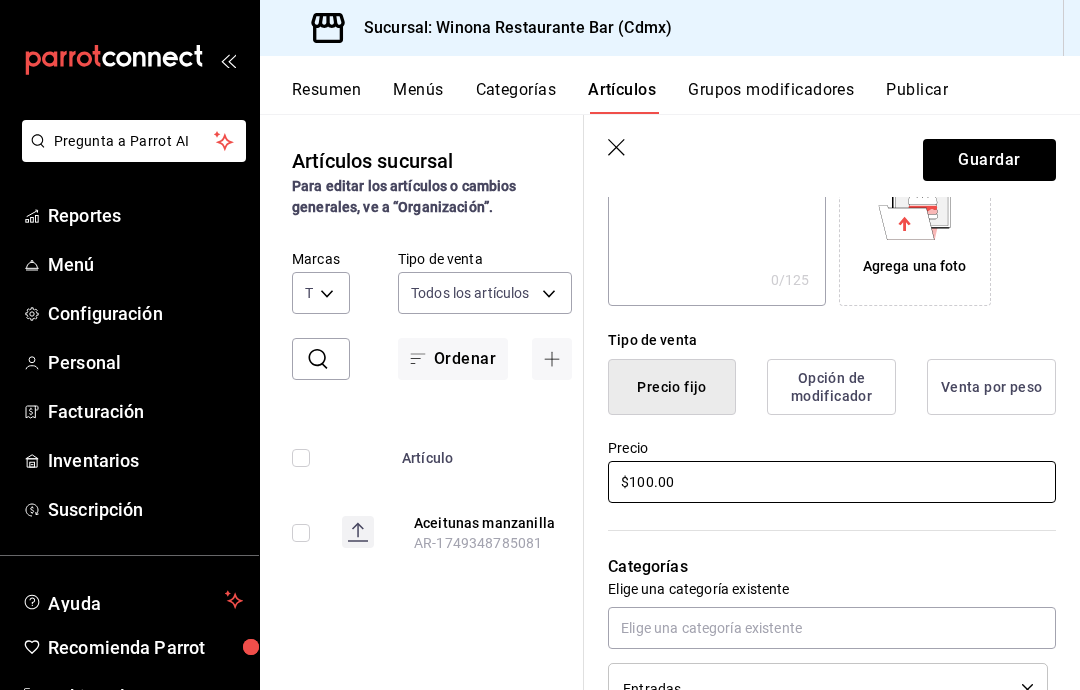 type on "$100.00" 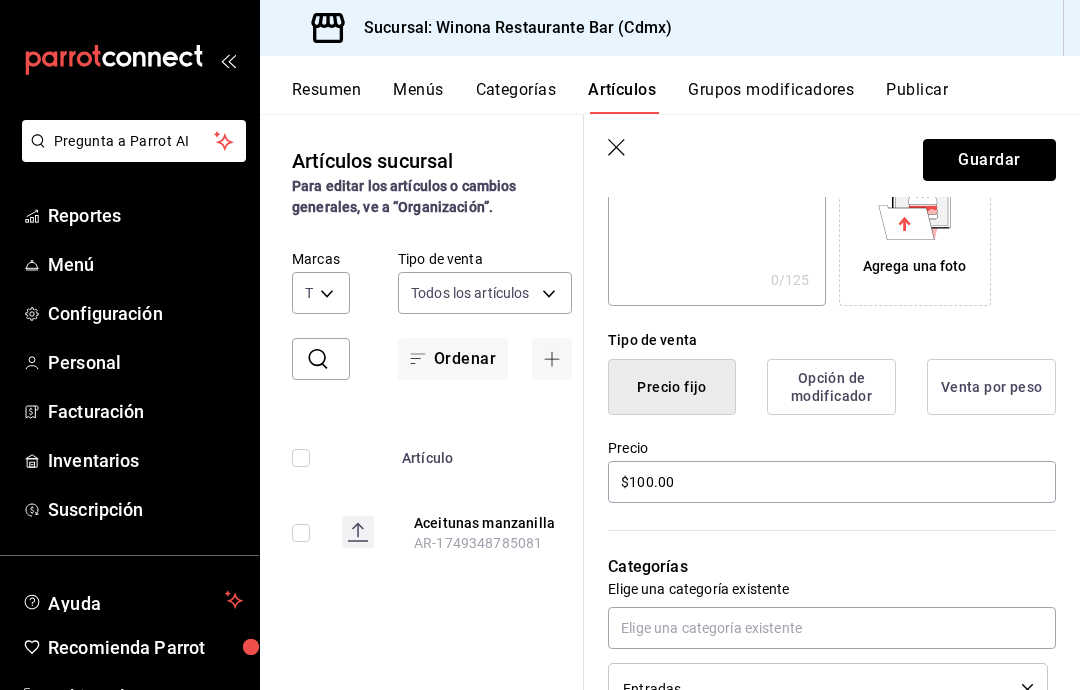 click on "Guardar" at bounding box center (989, 160) 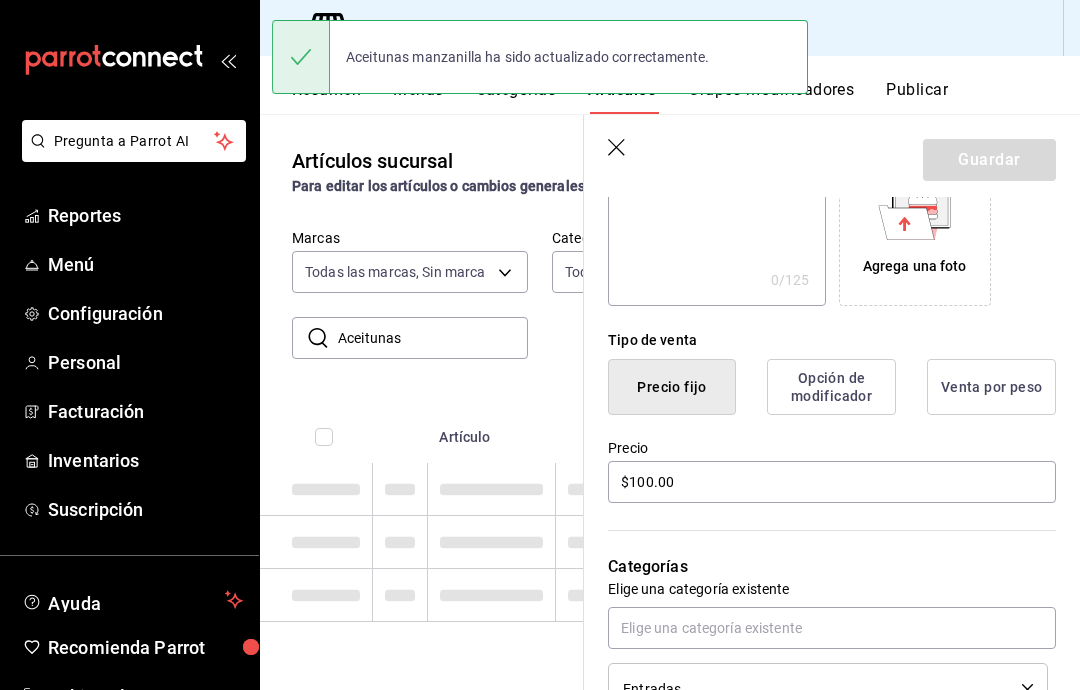 scroll, scrollTop: 0, scrollLeft: 0, axis: both 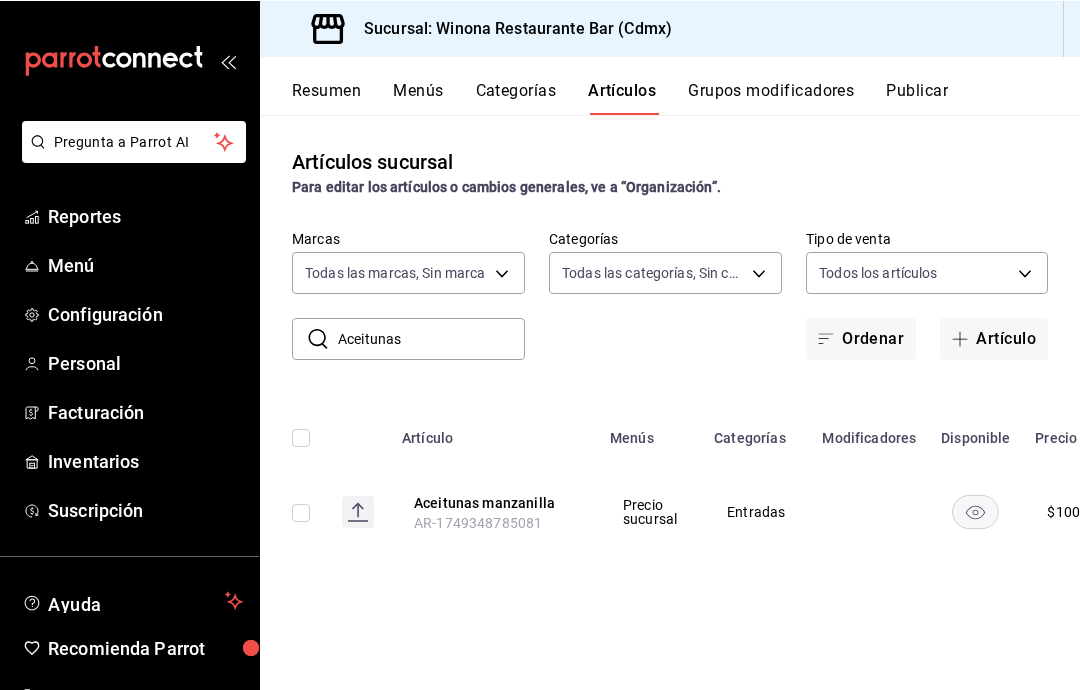 click on "Aceitunas" at bounding box center [431, 338] 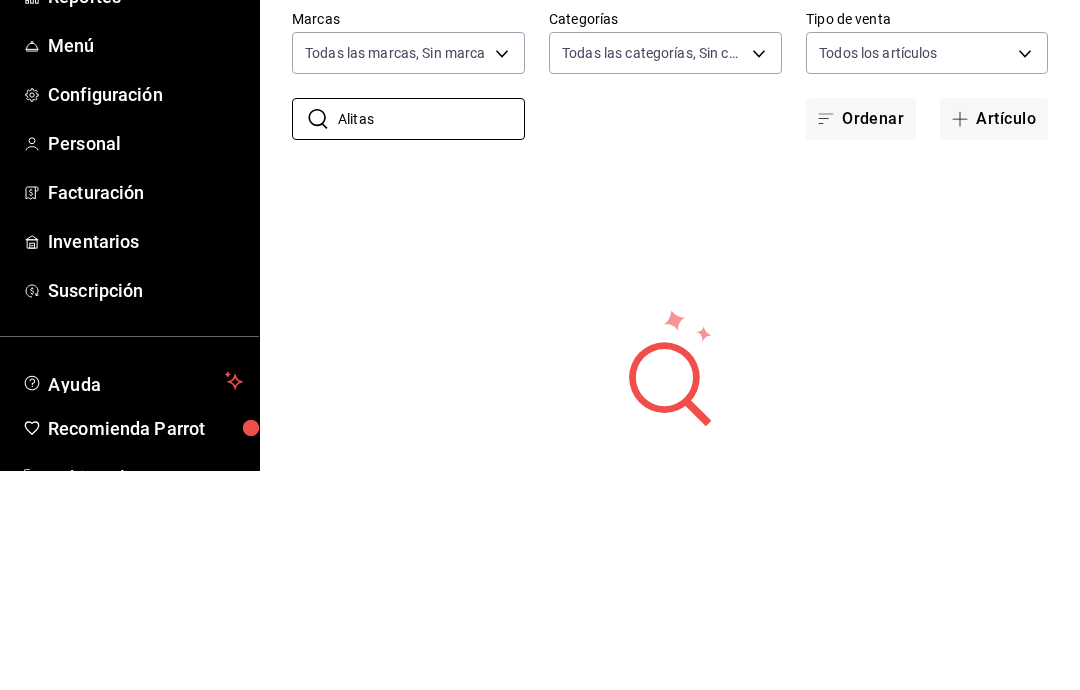 scroll, scrollTop: 80, scrollLeft: 0, axis: vertical 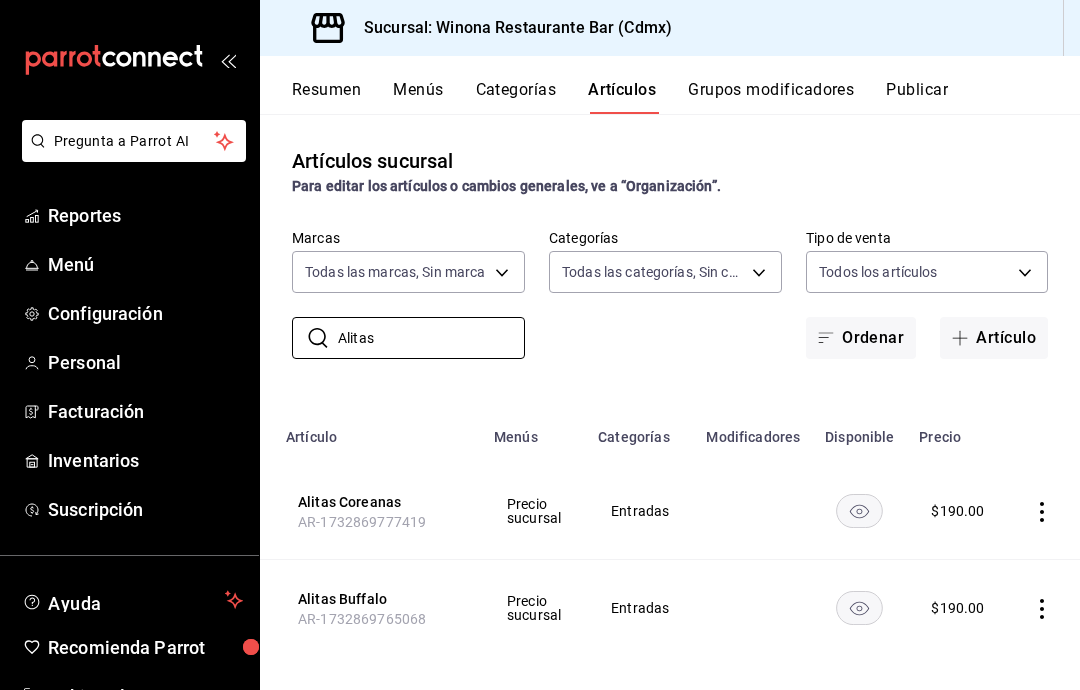 type on "Alitas" 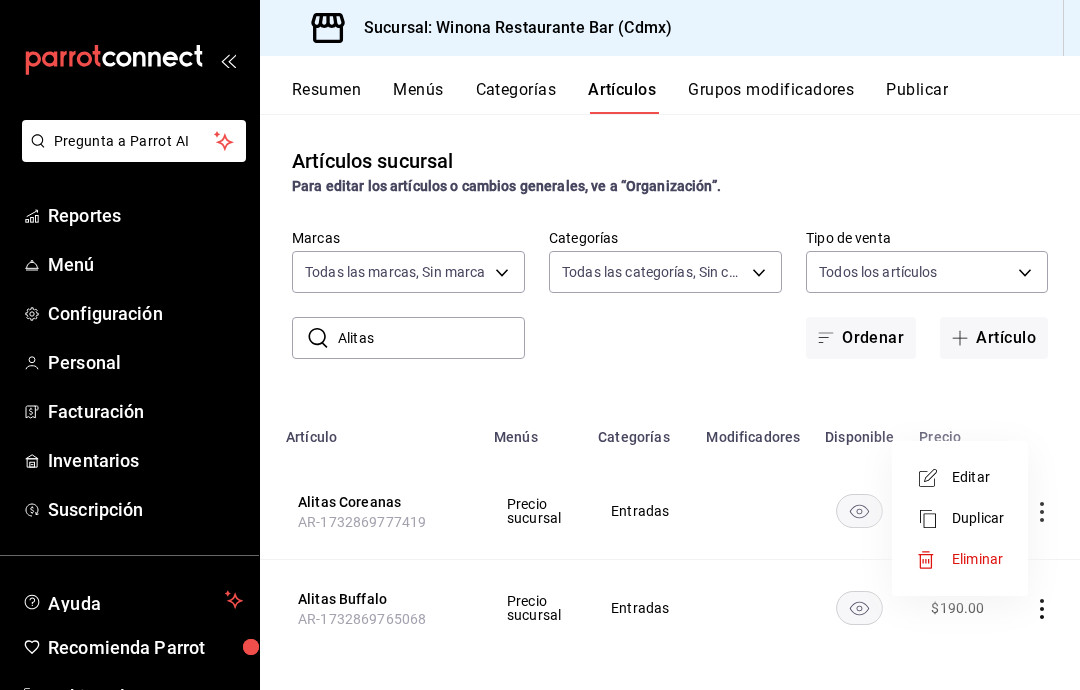 click on "Editar" at bounding box center [978, 477] 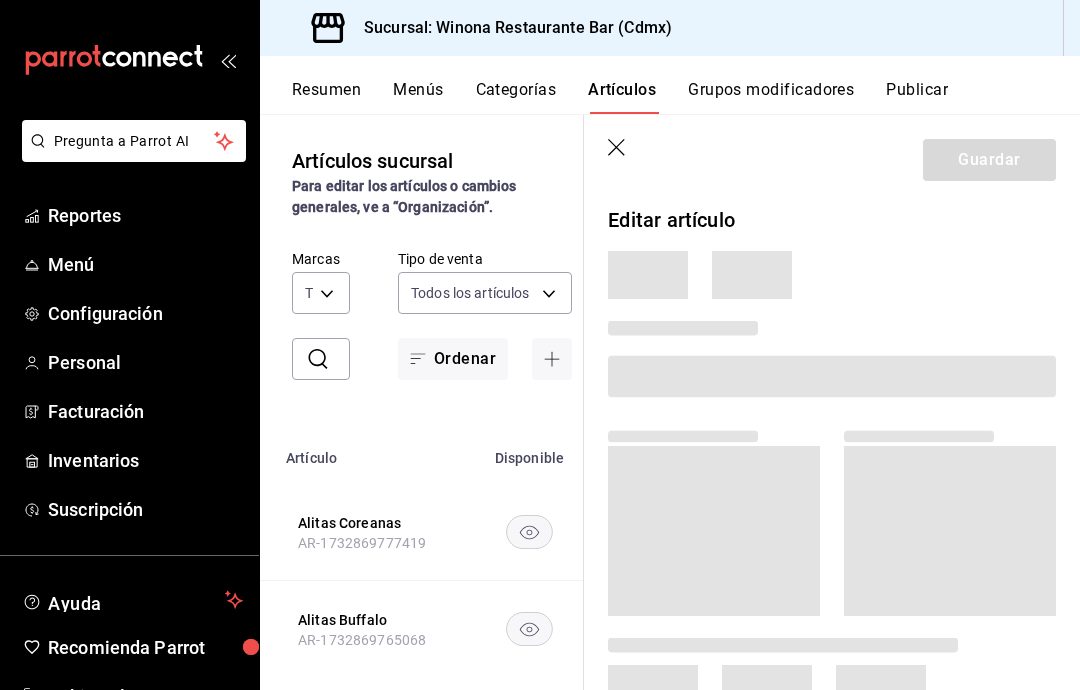 scroll, scrollTop: 0, scrollLeft: 0, axis: both 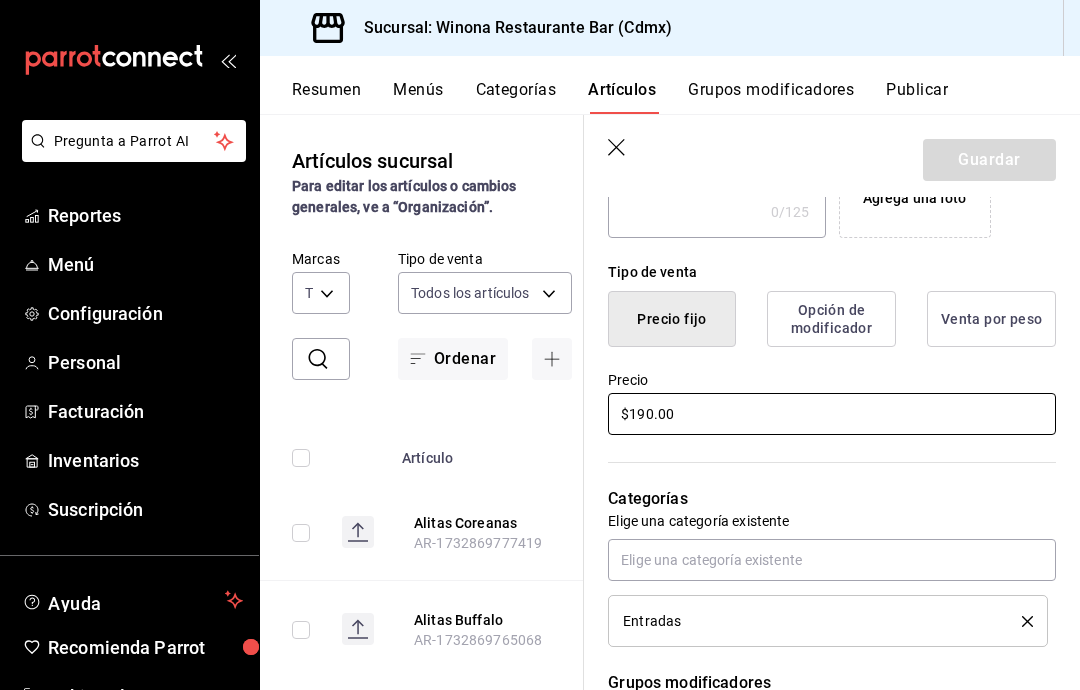 click on "$190.00" at bounding box center [832, 414] 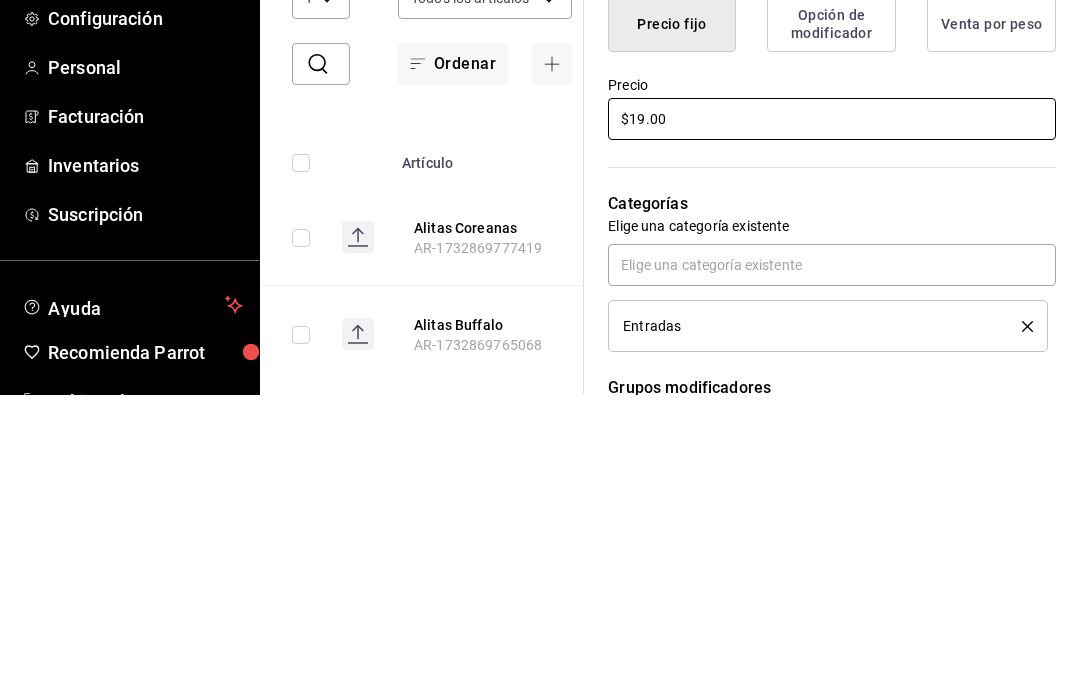 type on "$1.00" 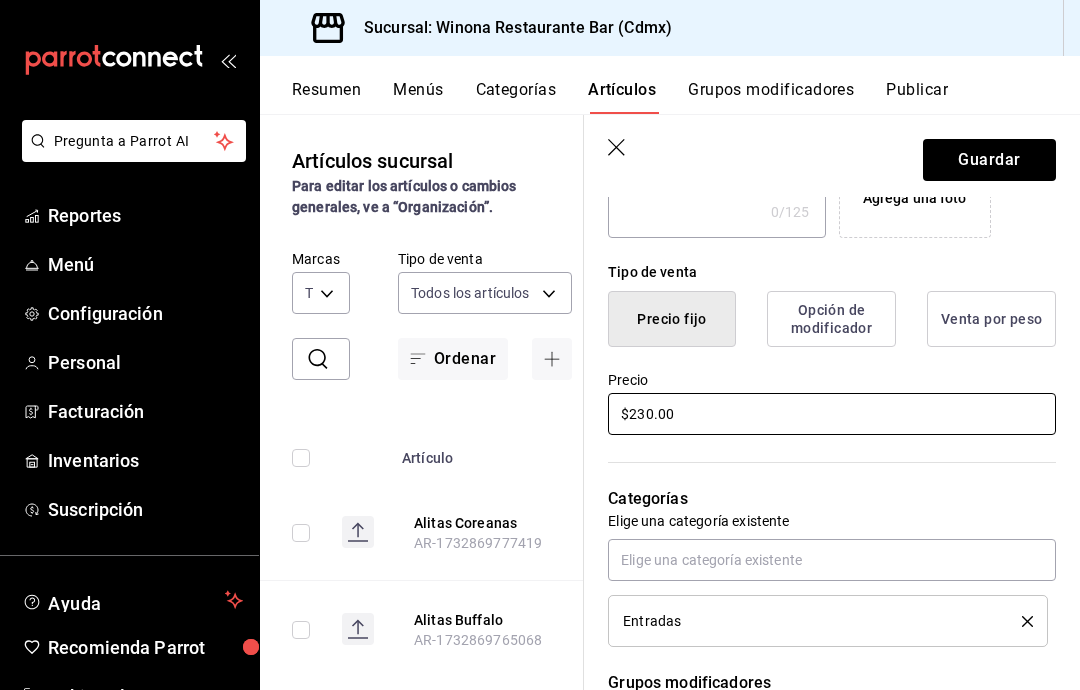type on "$230.00" 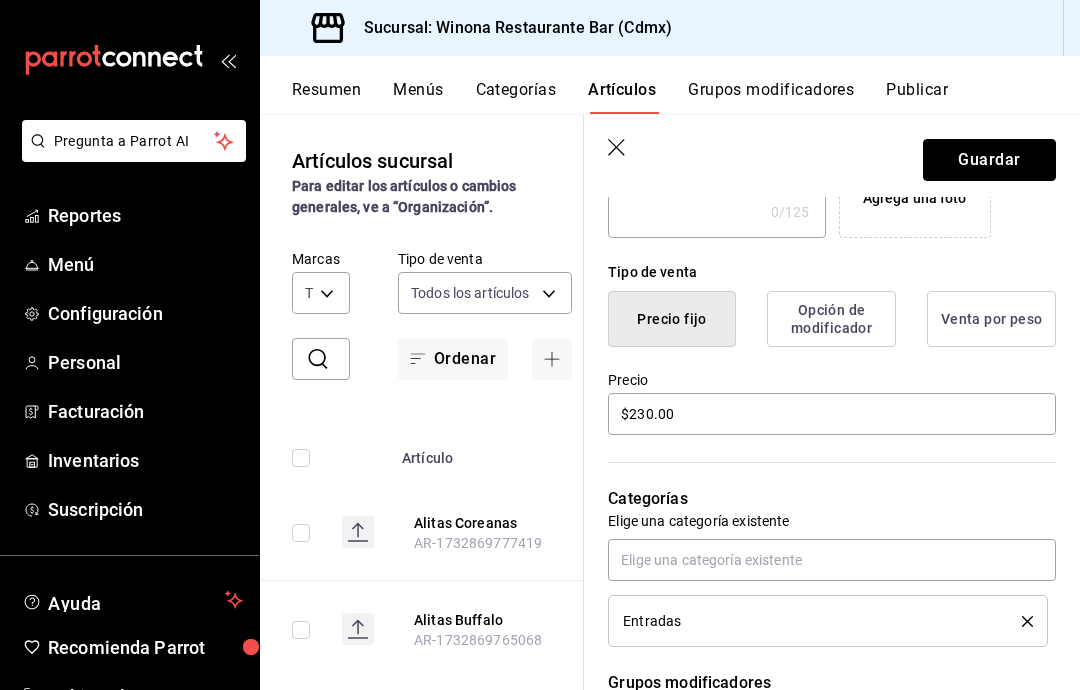 click on "Guardar" at bounding box center [989, 160] 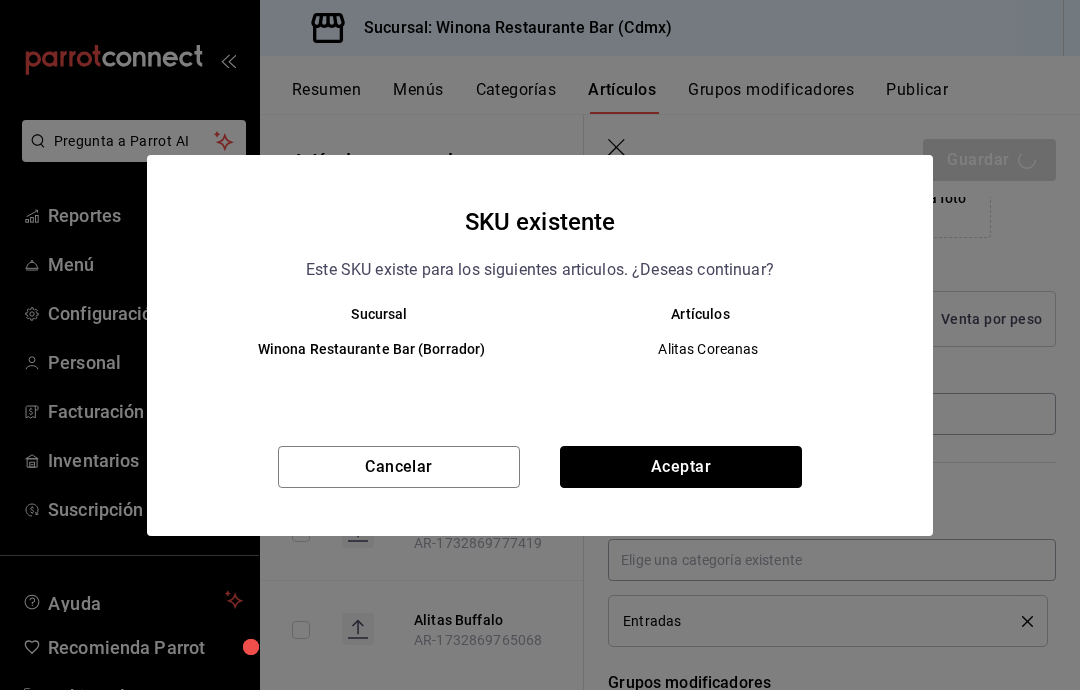click on "Aceptar" at bounding box center [681, 467] 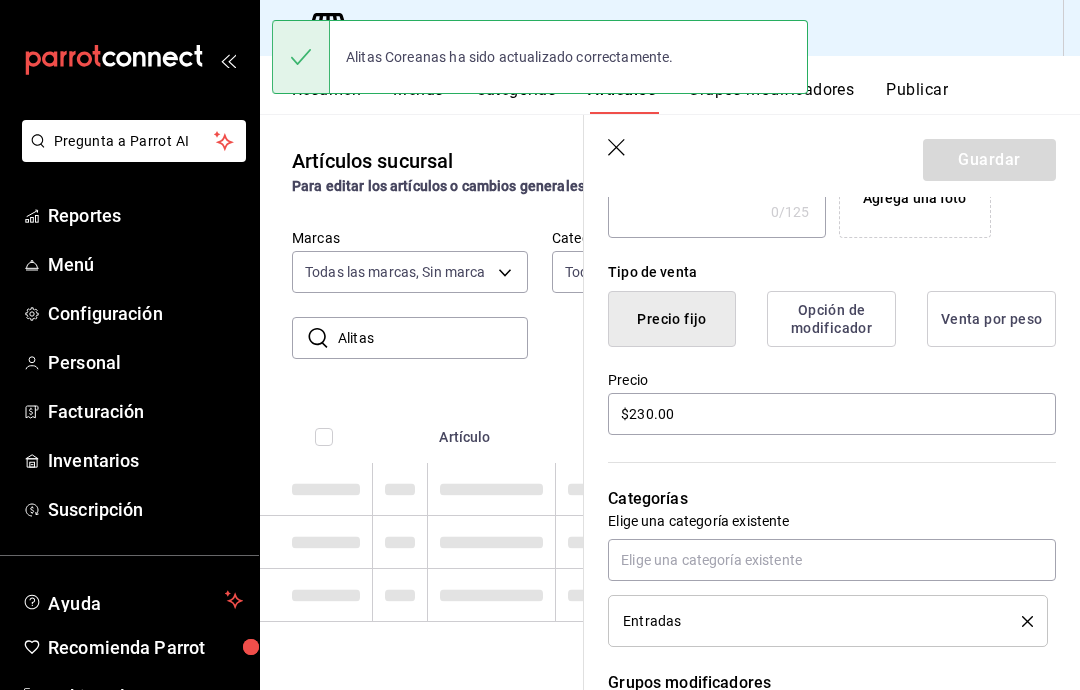 scroll, scrollTop: 0, scrollLeft: 0, axis: both 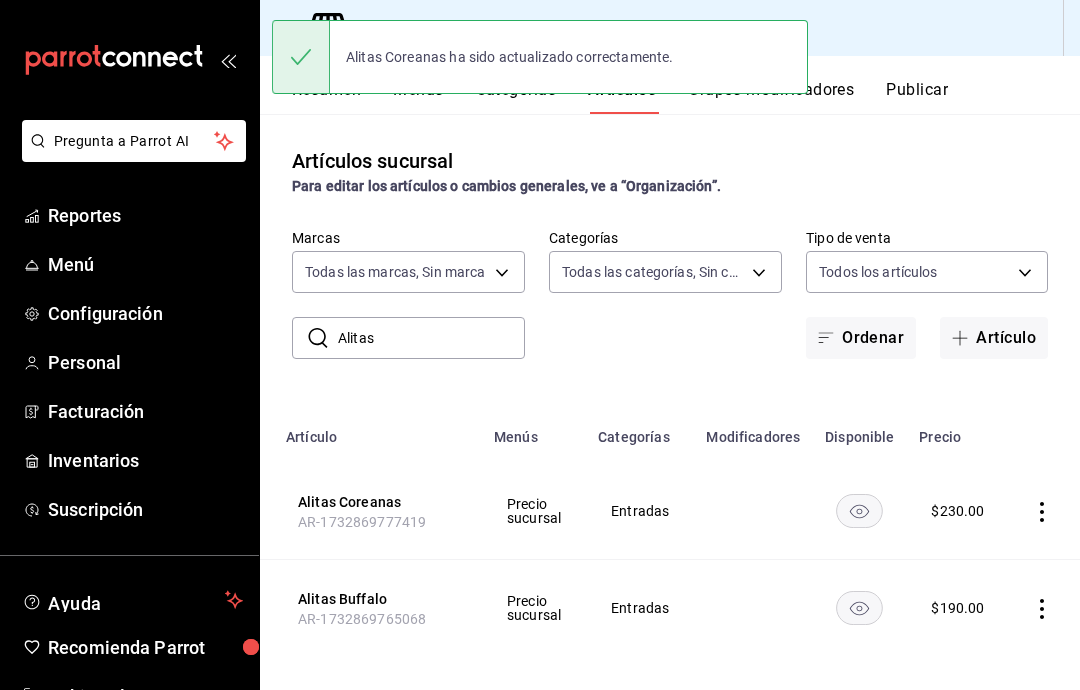 click 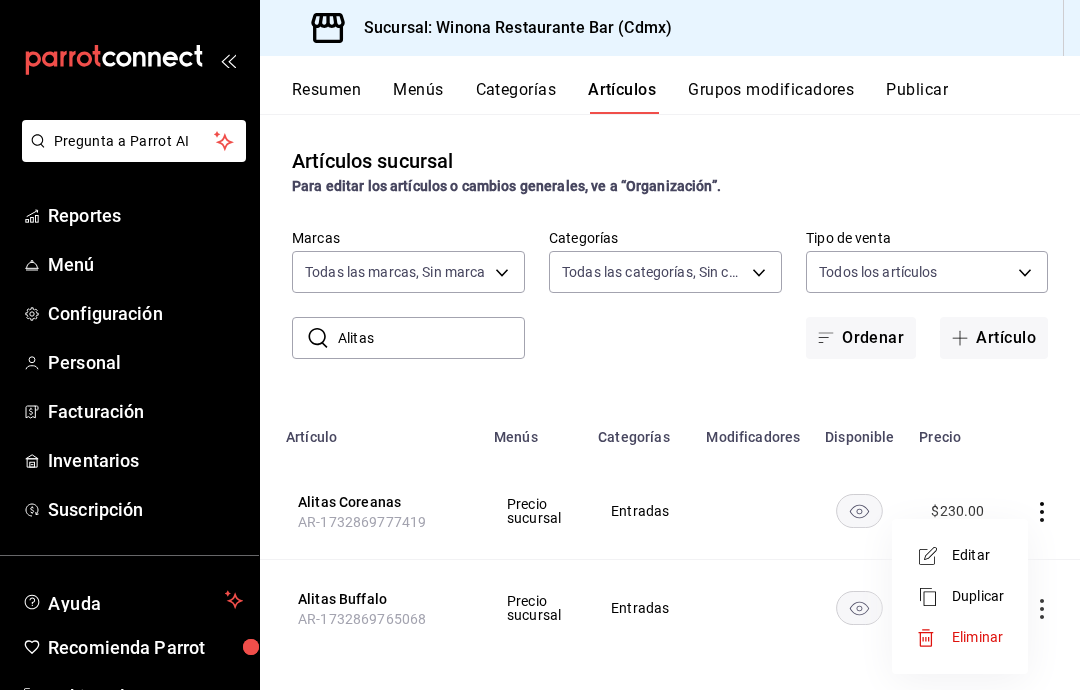 click on "Editar" at bounding box center (978, 555) 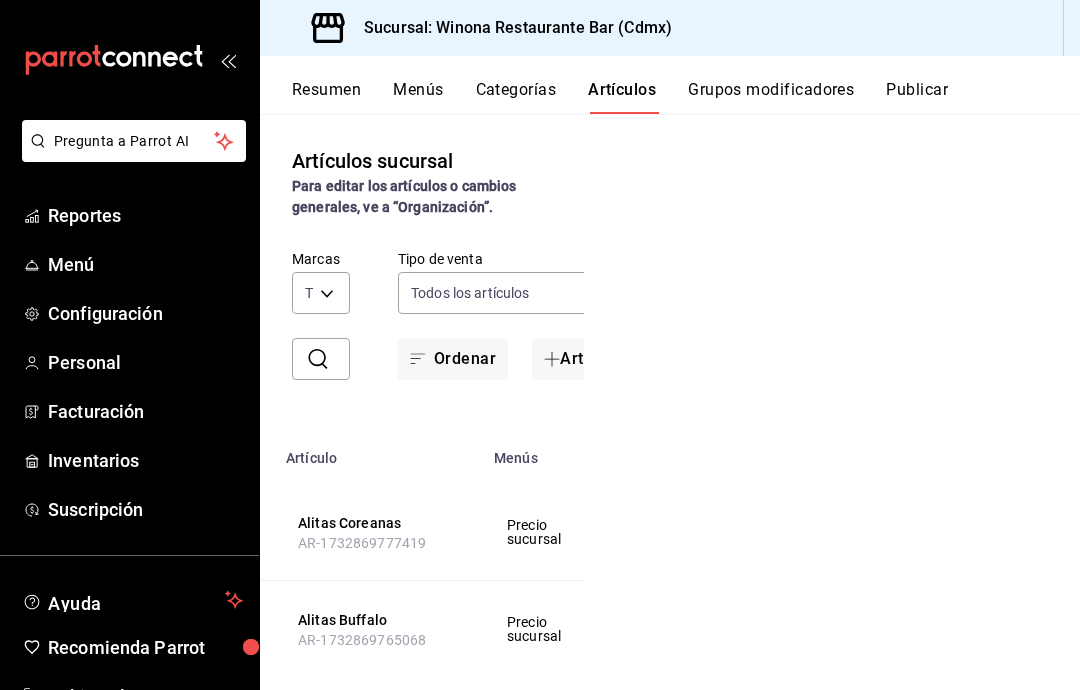 scroll, scrollTop: 0, scrollLeft: 0, axis: both 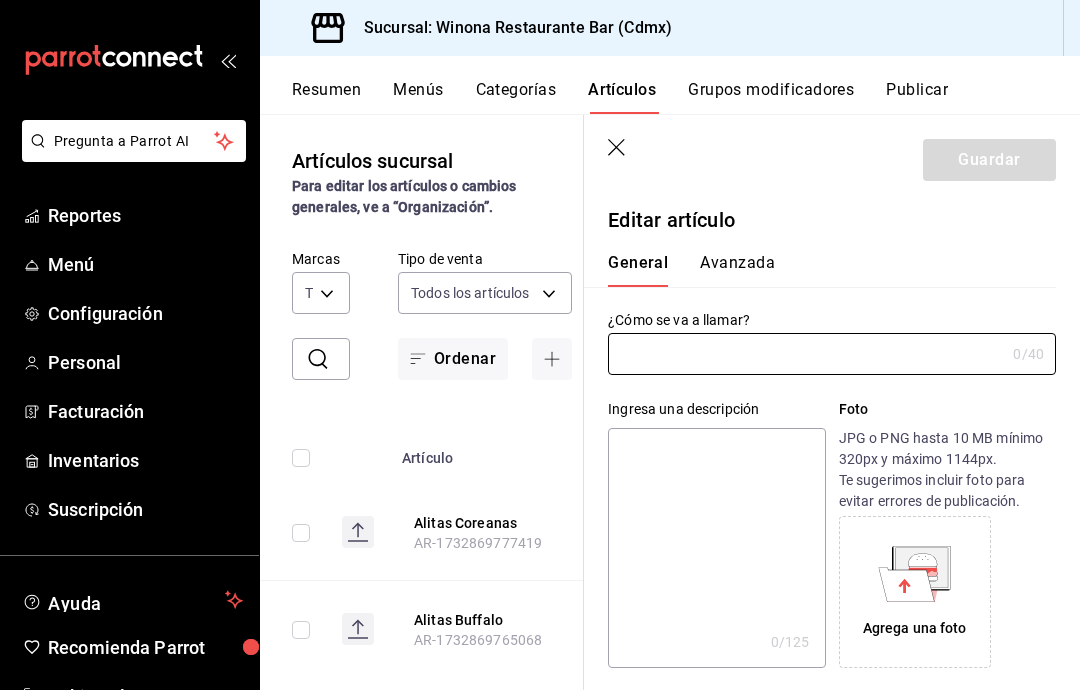 type on "Alitas Buffalo" 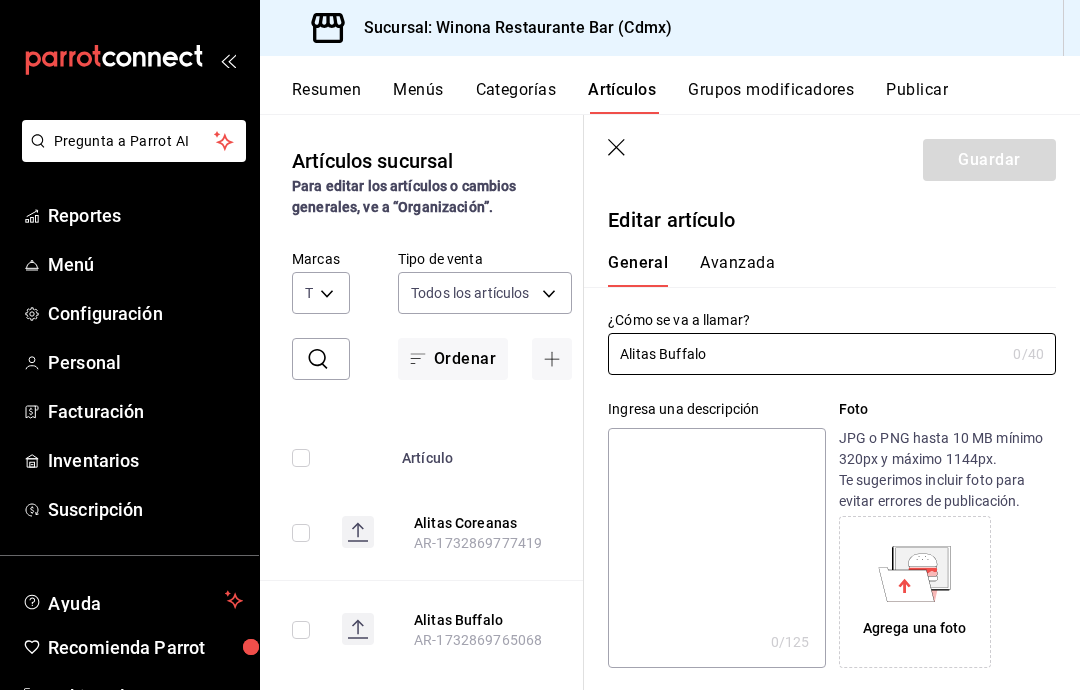 type on "AR-1732869765068" 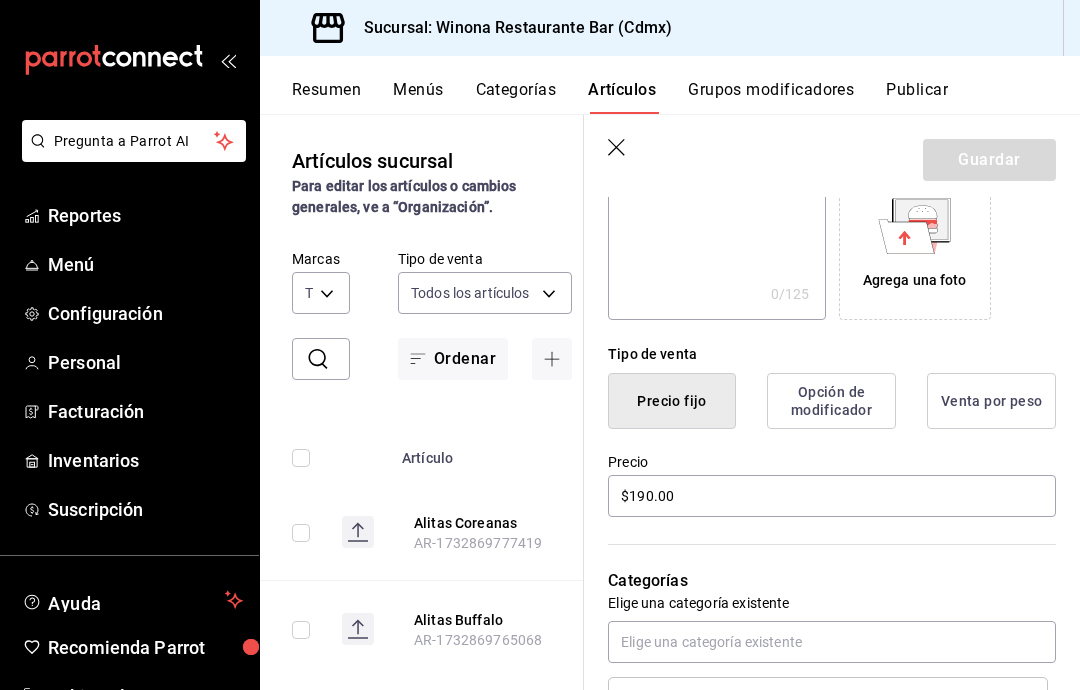 scroll, scrollTop: 338, scrollLeft: 0, axis: vertical 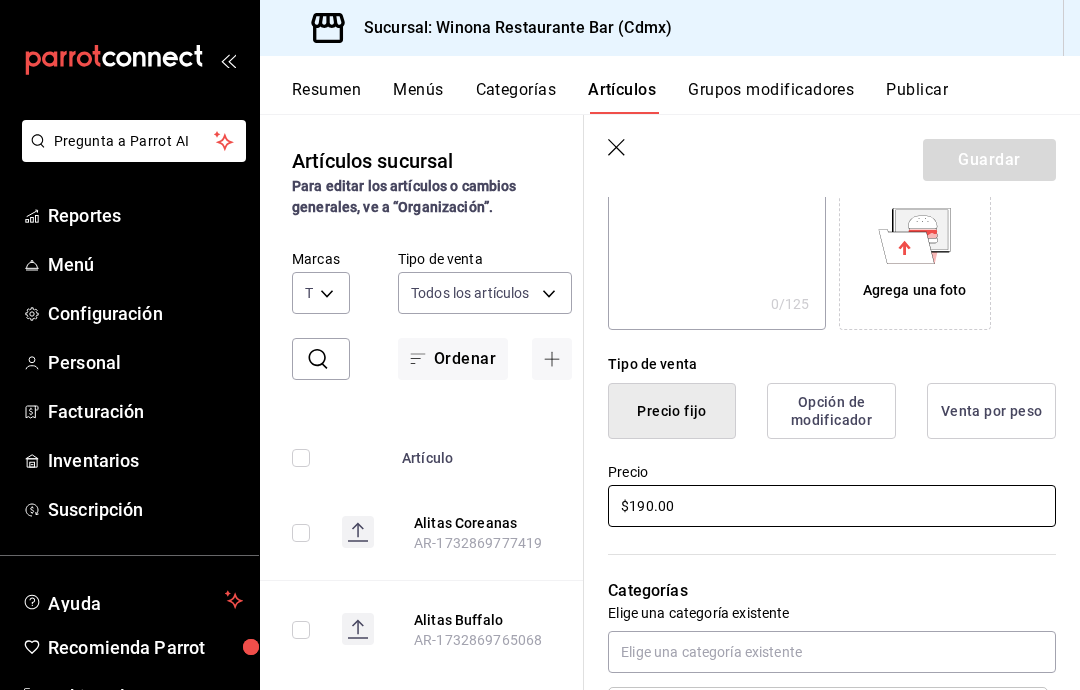 click on "$190.00" at bounding box center (832, 506) 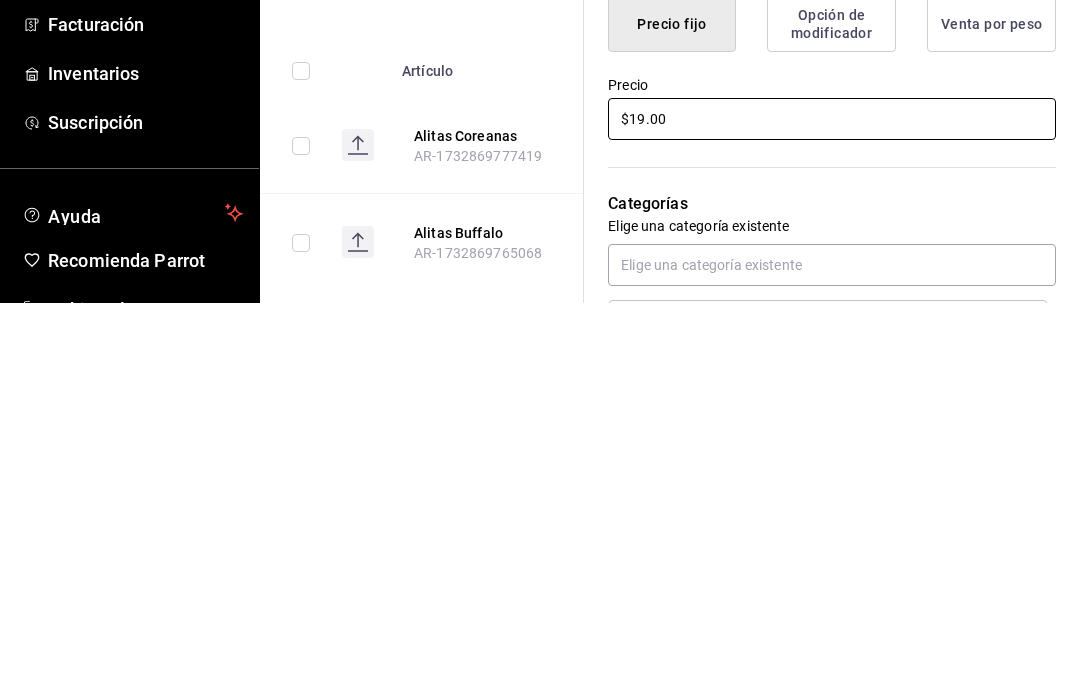 type on "$1.00" 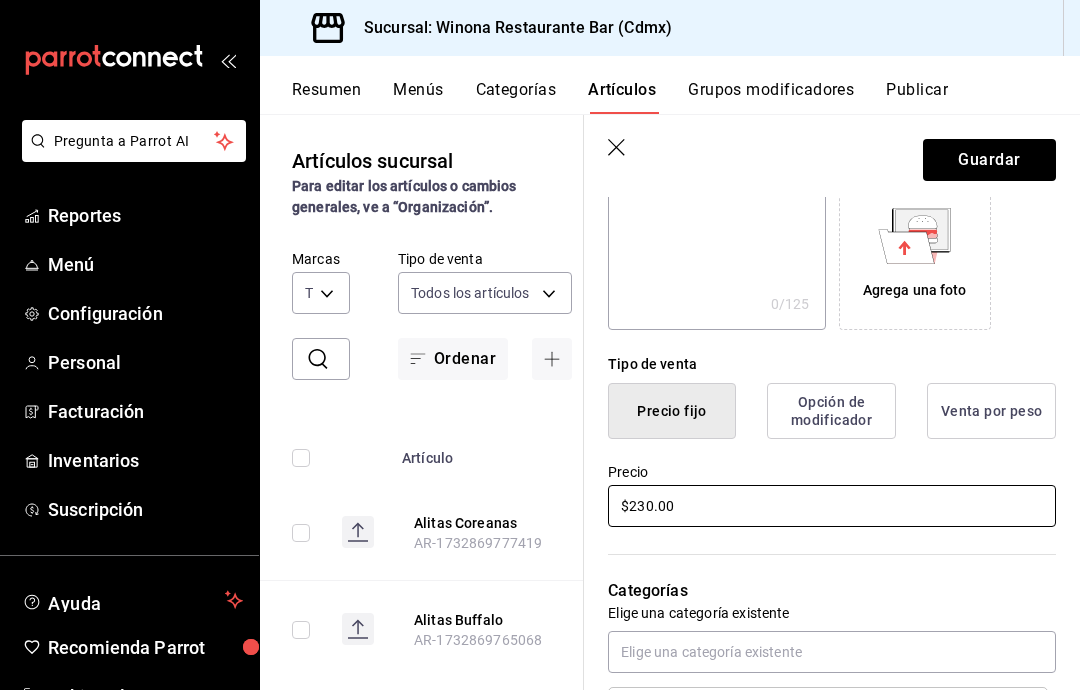 type on "$230.00" 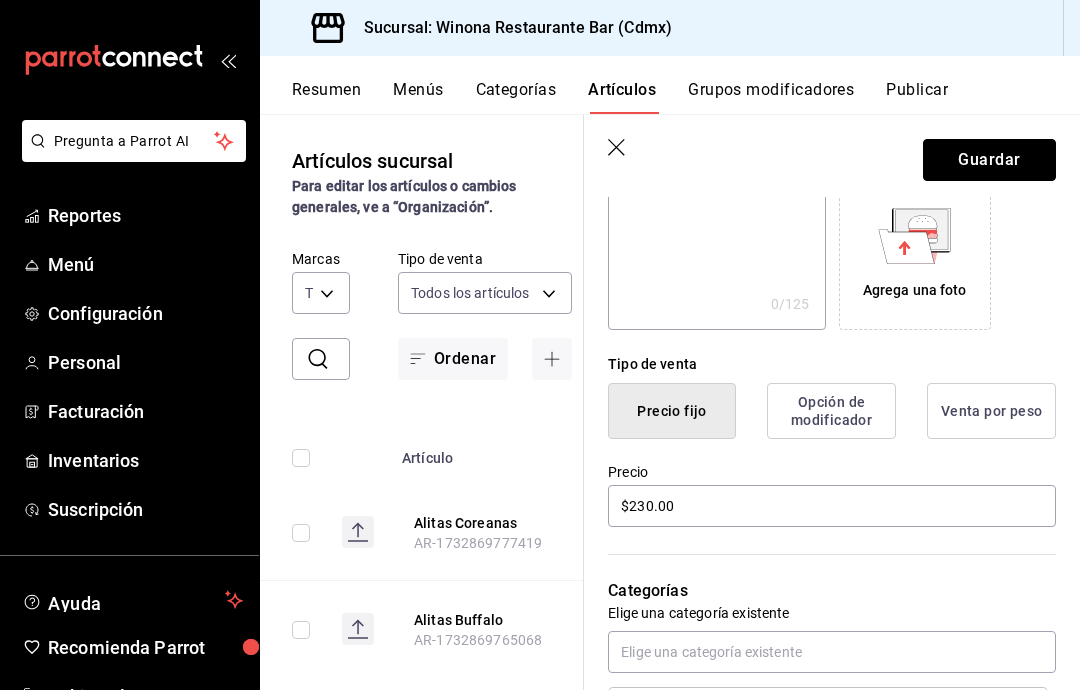 click on "Guardar" at bounding box center (989, 160) 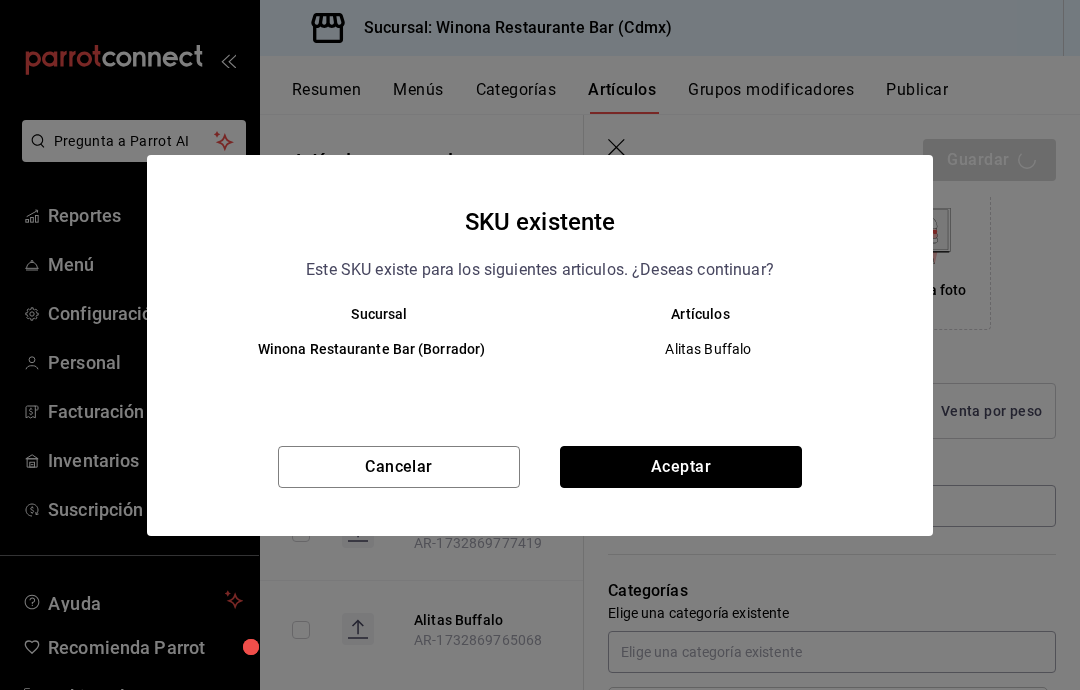 click on "Aceptar" at bounding box center (681, 467) 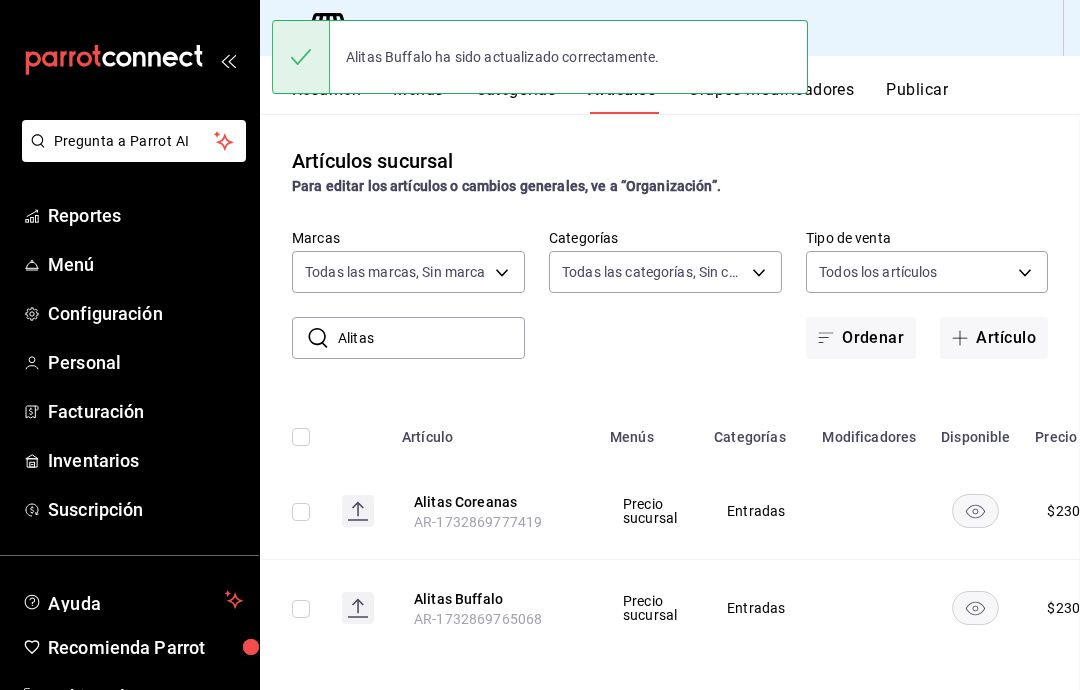 scroll, scrollTop: 0, scrollLeft: 0, axis: both 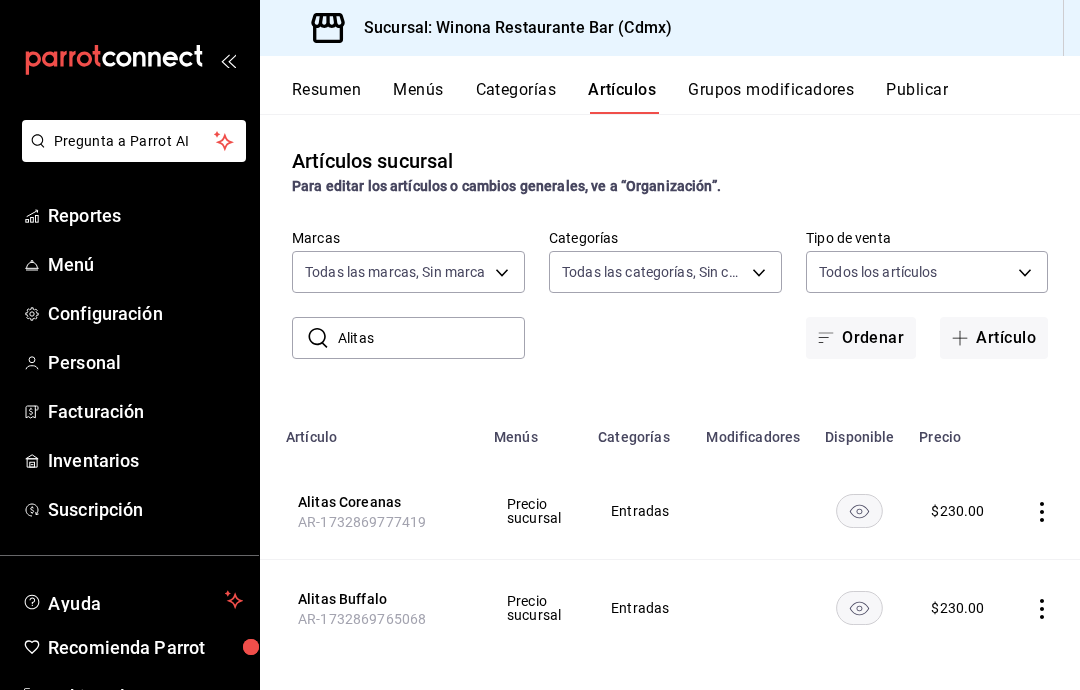 click on "Alitas" at bounding box center [431, 338] 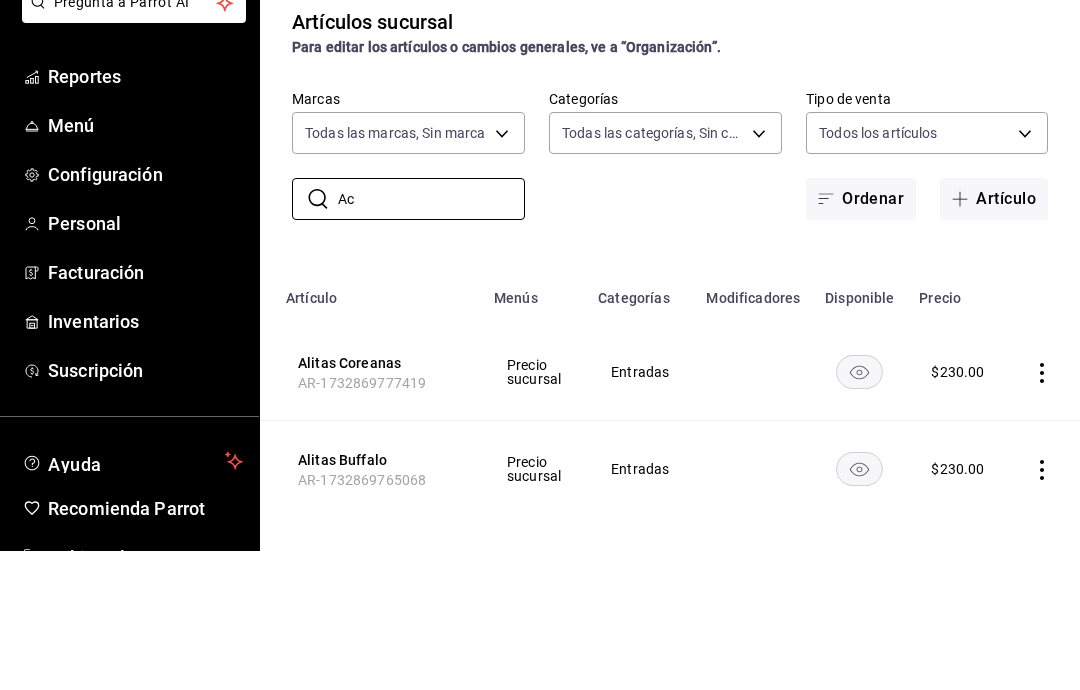 type on "A" 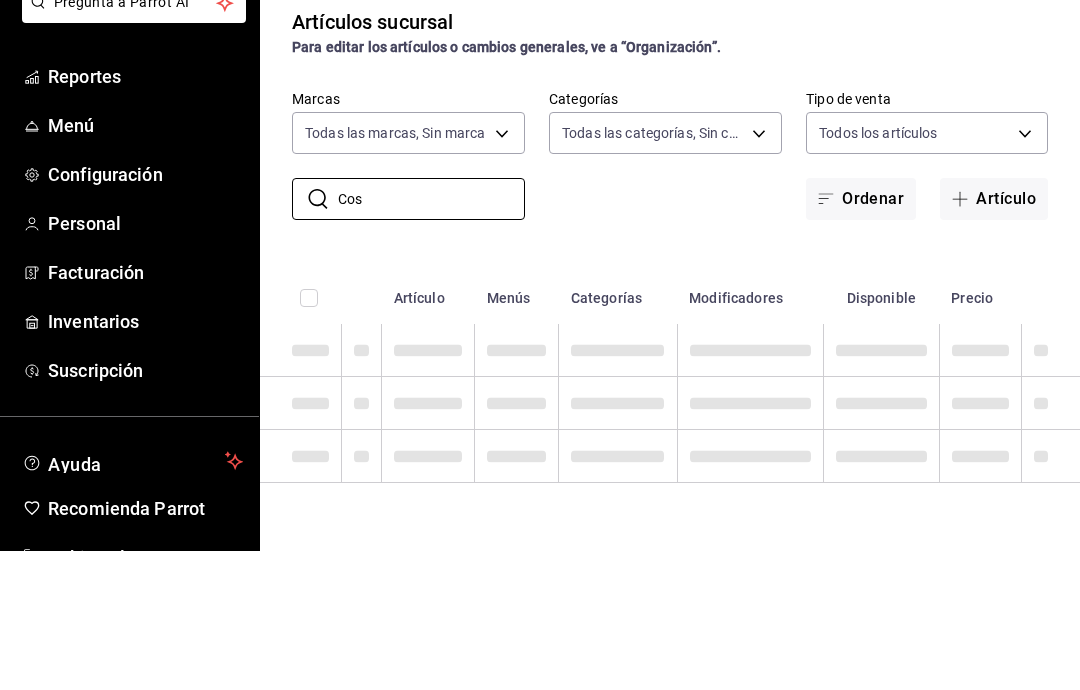 scroll, scrollTop: 0, scrollLeft: 0, axis: both 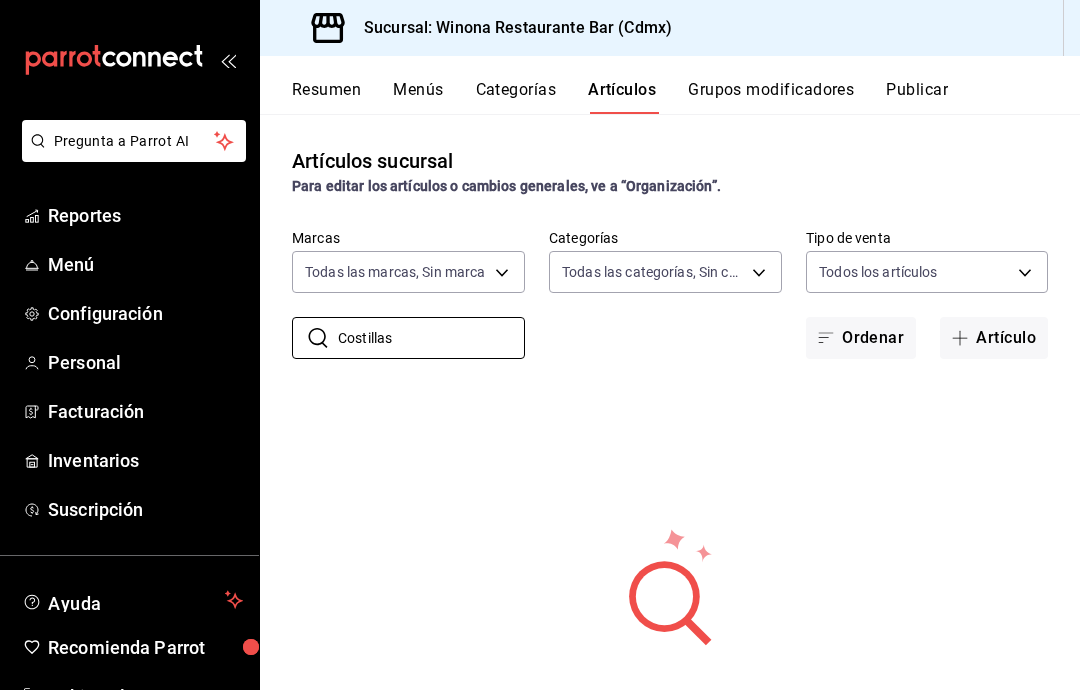 click on "Costillas" at bounding box center [431, 338] 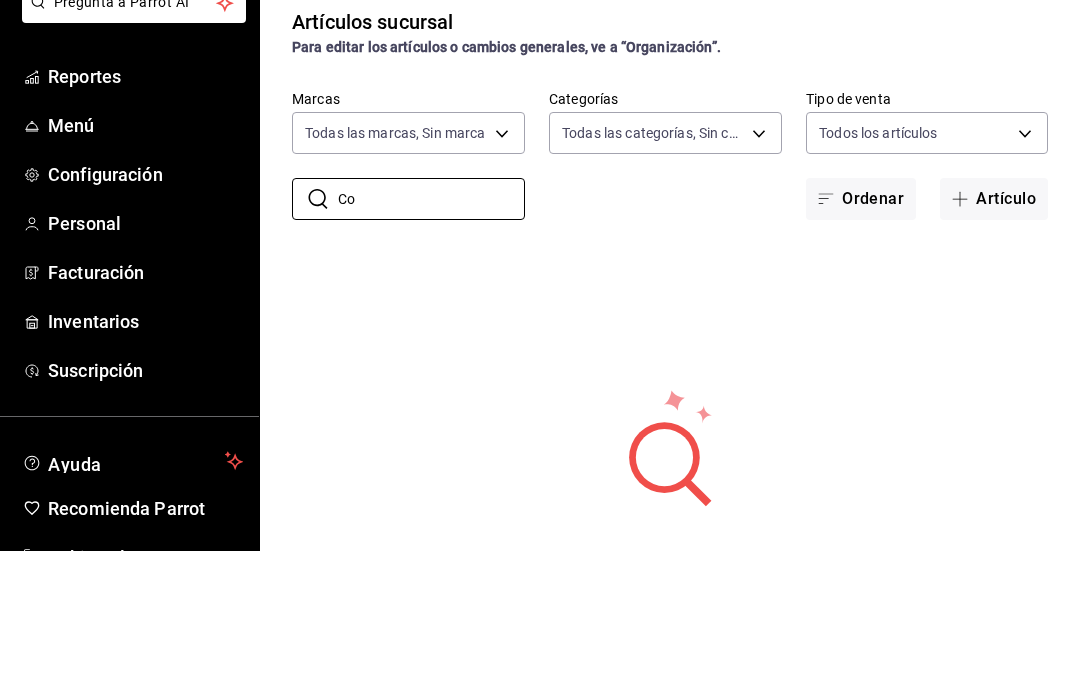 type on "C" 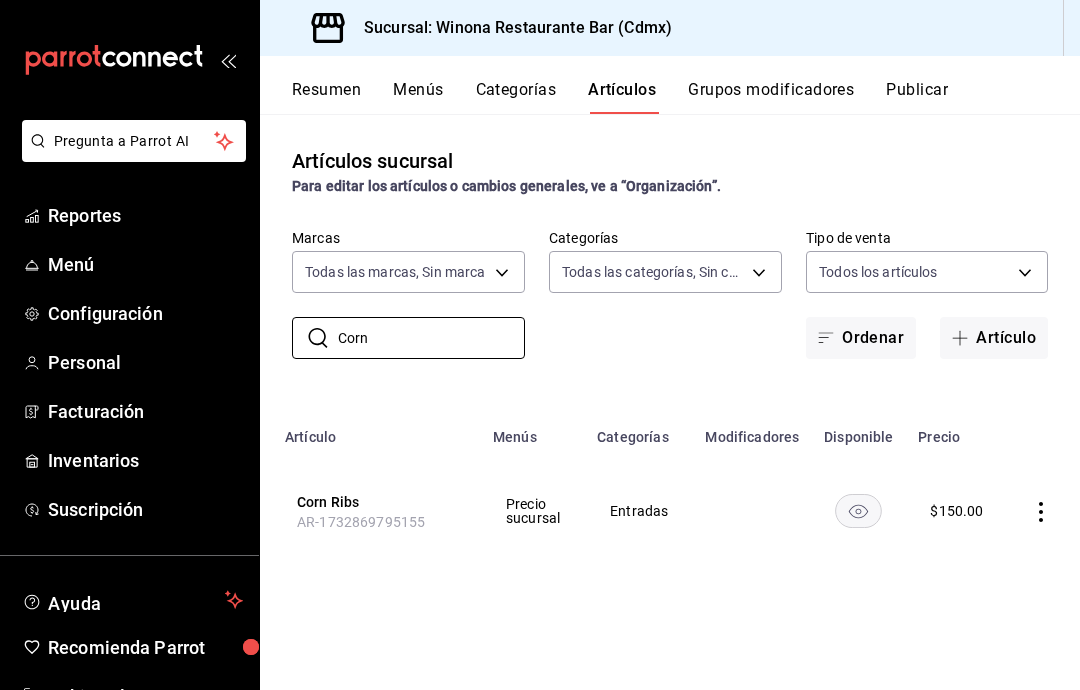 scroll, scrollTop: 0, scrollLeft: 116, axis: horizontal 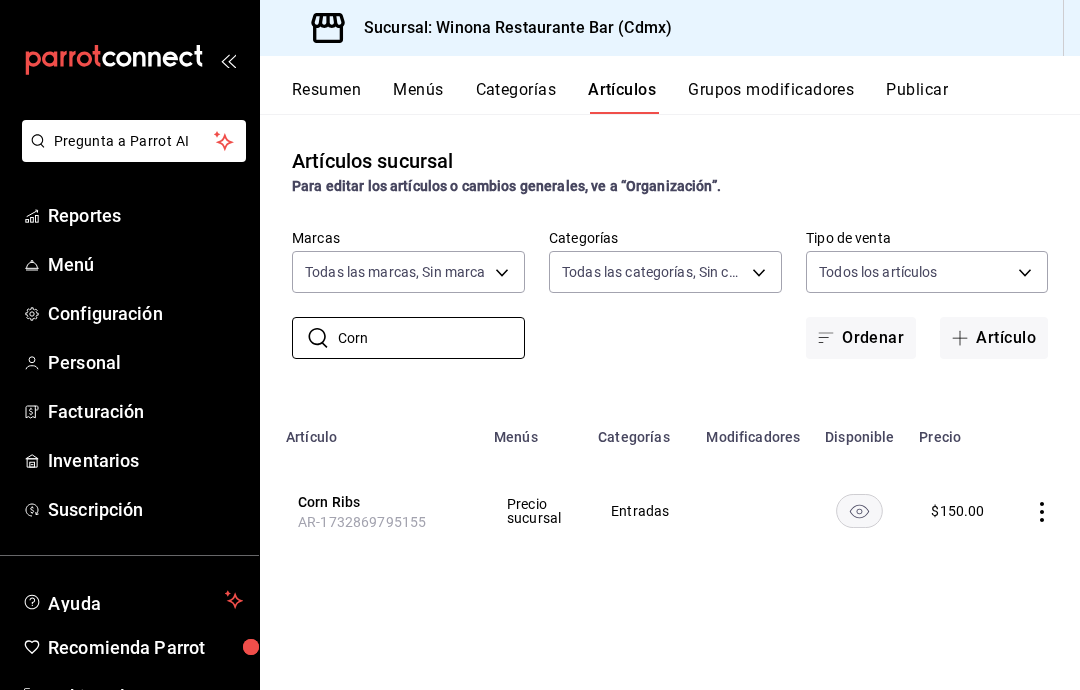 type on "Corn" 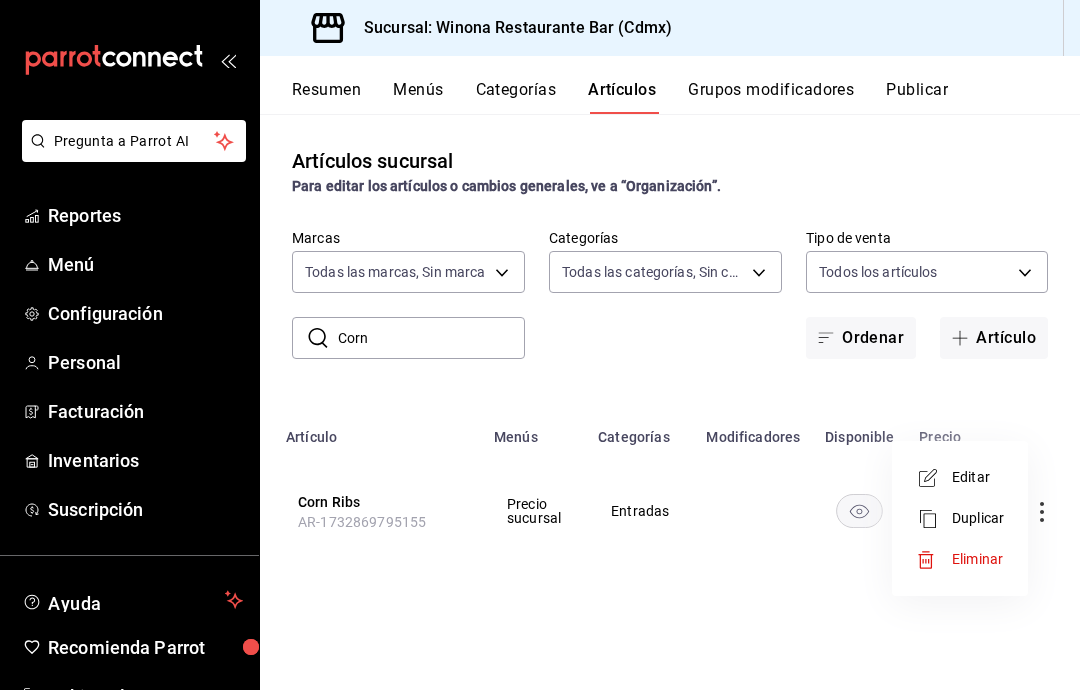 click on "Editar" at bounding box center [978, 477] 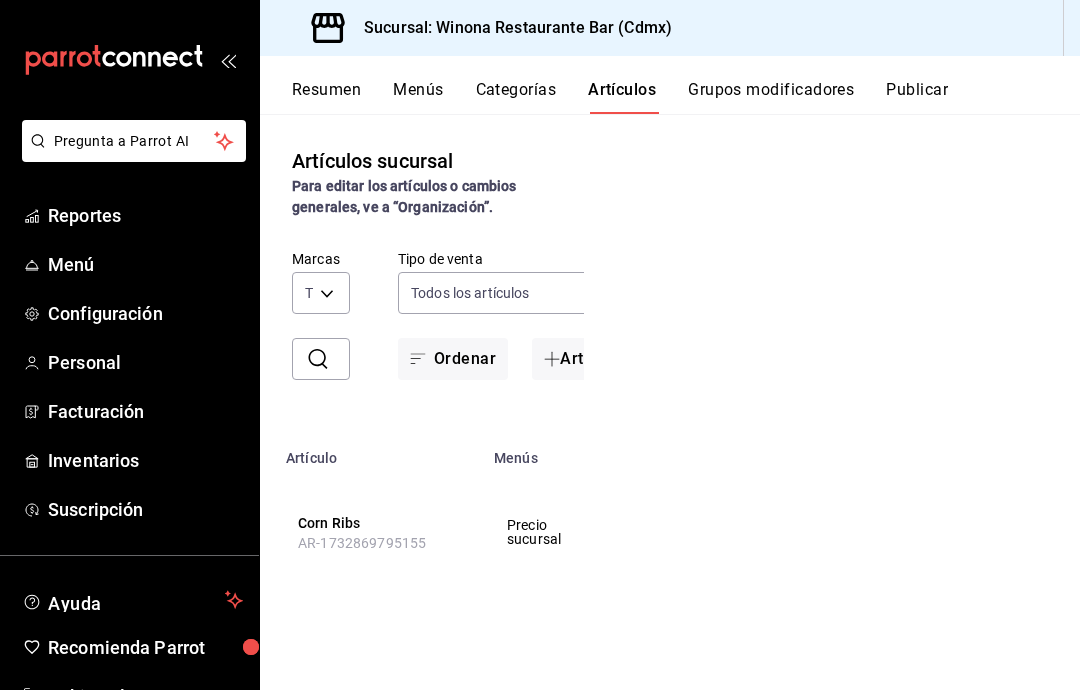 scroll, scrollTop: 0, scrollLeft: 0, axis: both 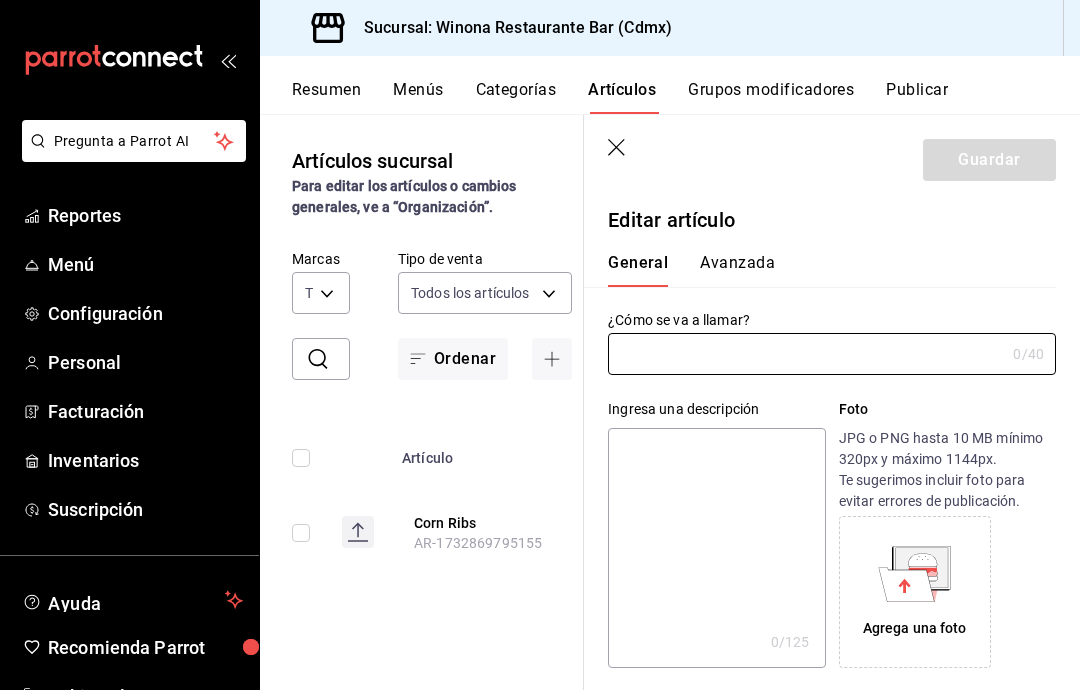 type on "Corn Ribs" 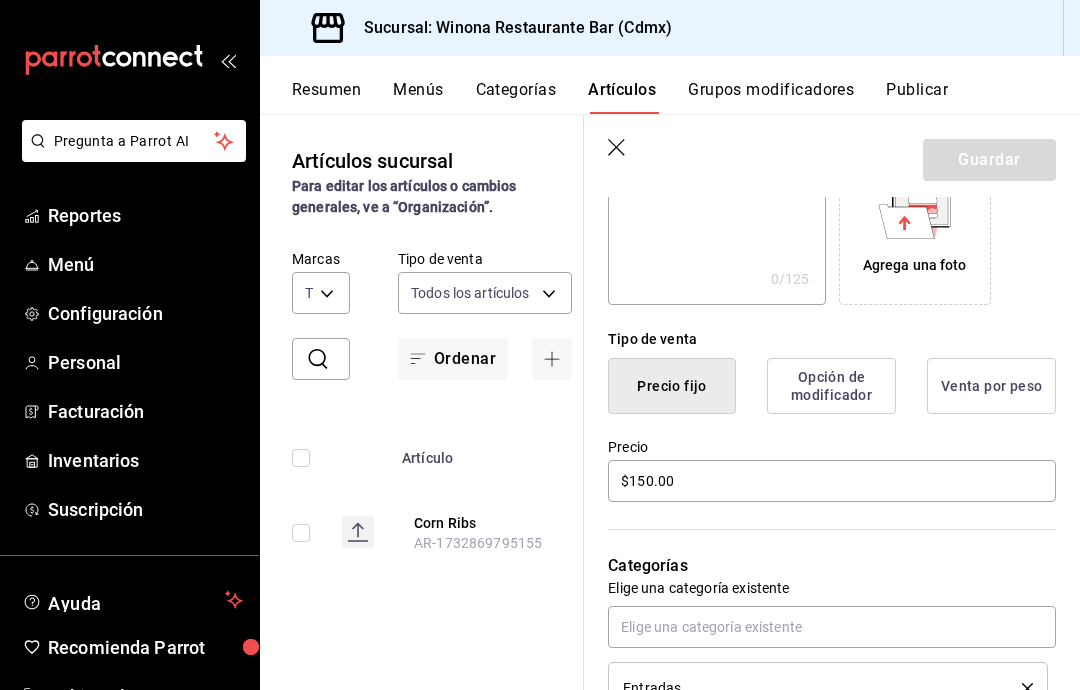 scroll, scrollTop: 364, scrollLeft: 0, axis: vertical 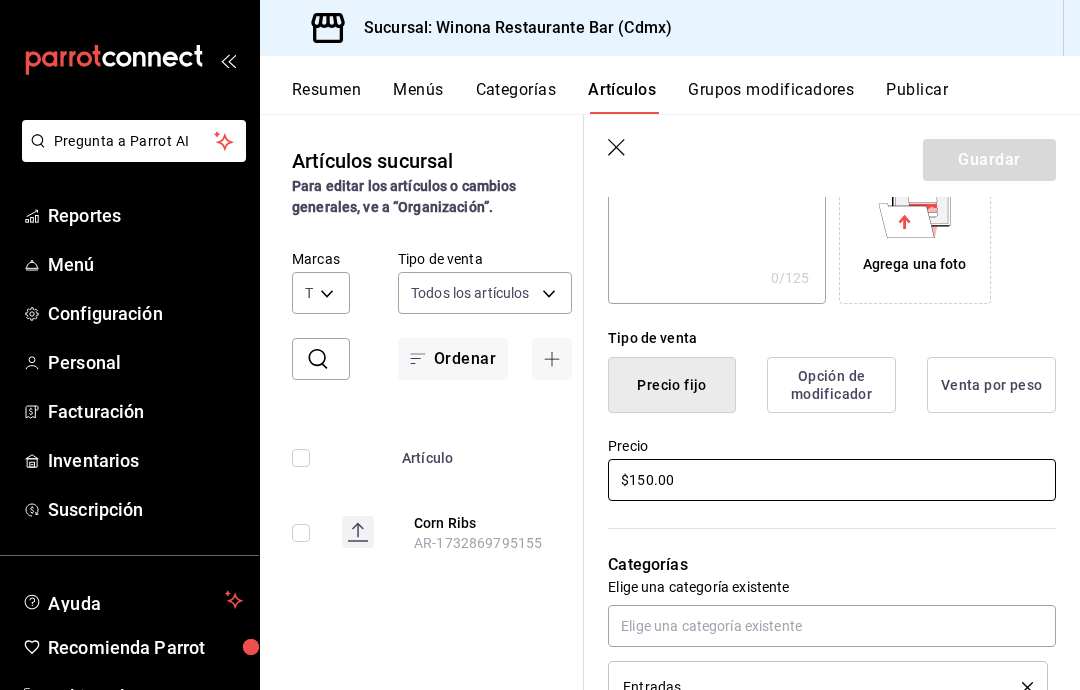click on "$150.00" at bounding box center [832, 480] 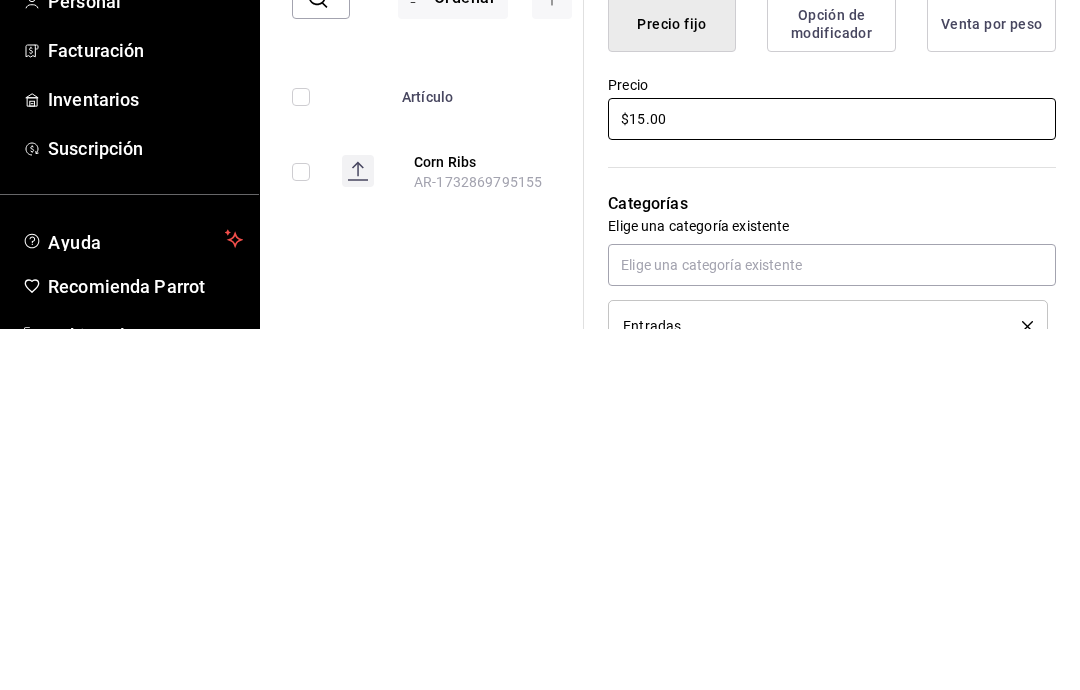 type on "$1.00" 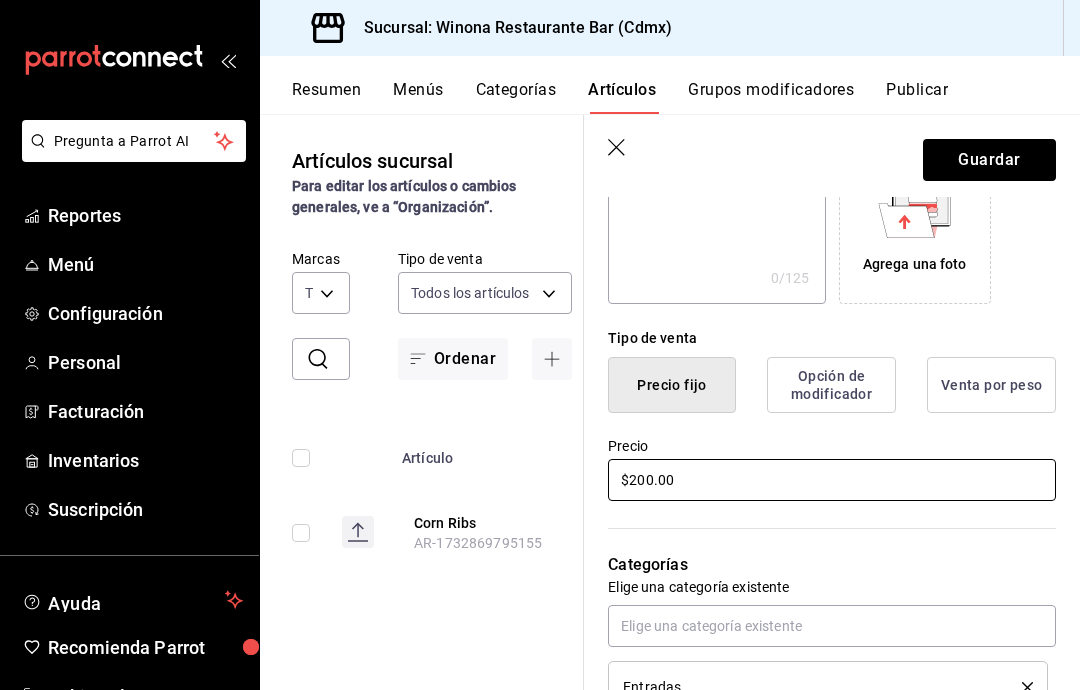 type on "$200.00" 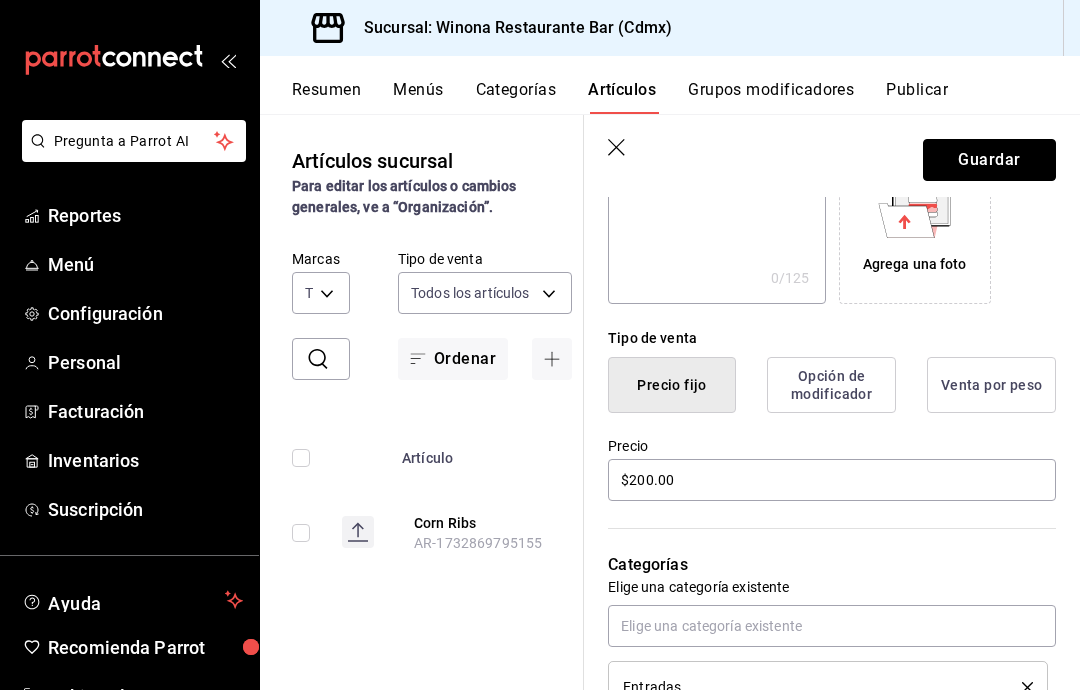 click on "Guardar" at bounding box center [989, 160] 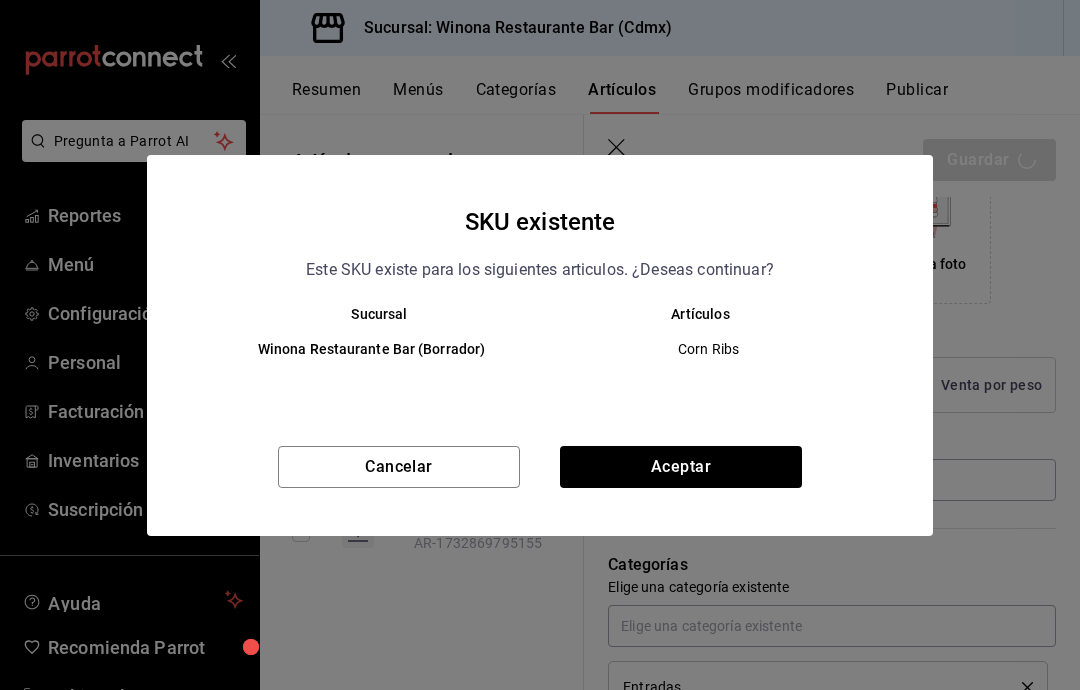 click on "Sucursal Artículos Winona Restaurante Bar (Borrador) Corn Ribs" at bounding box center [540, 367] 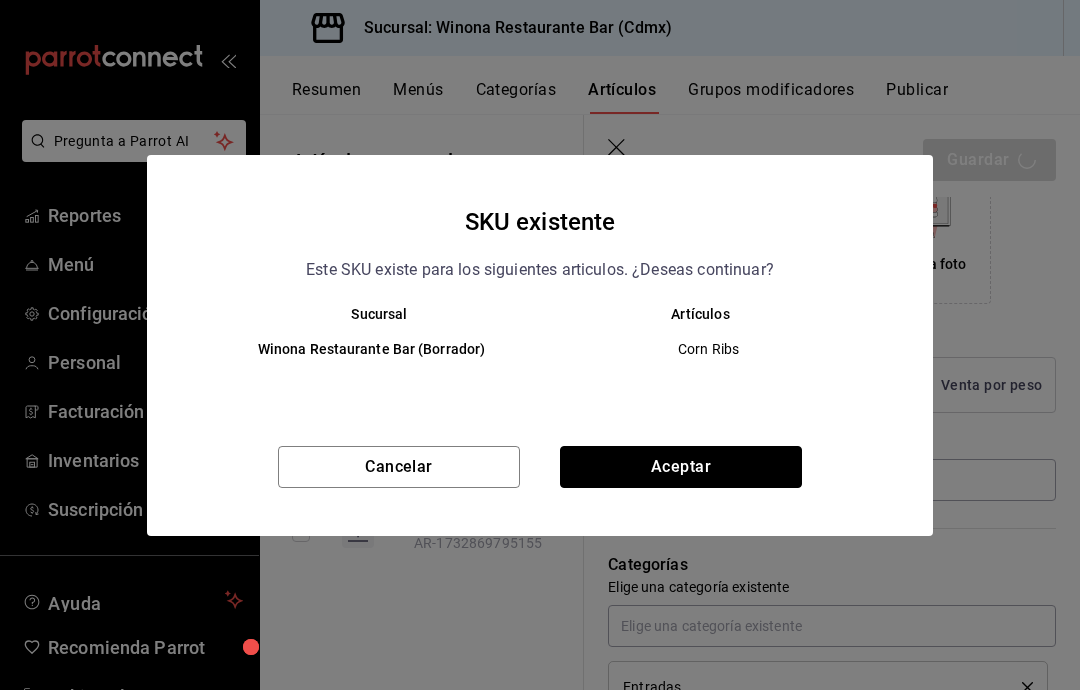click on "Aceptar" at bounding box center (681, 467) 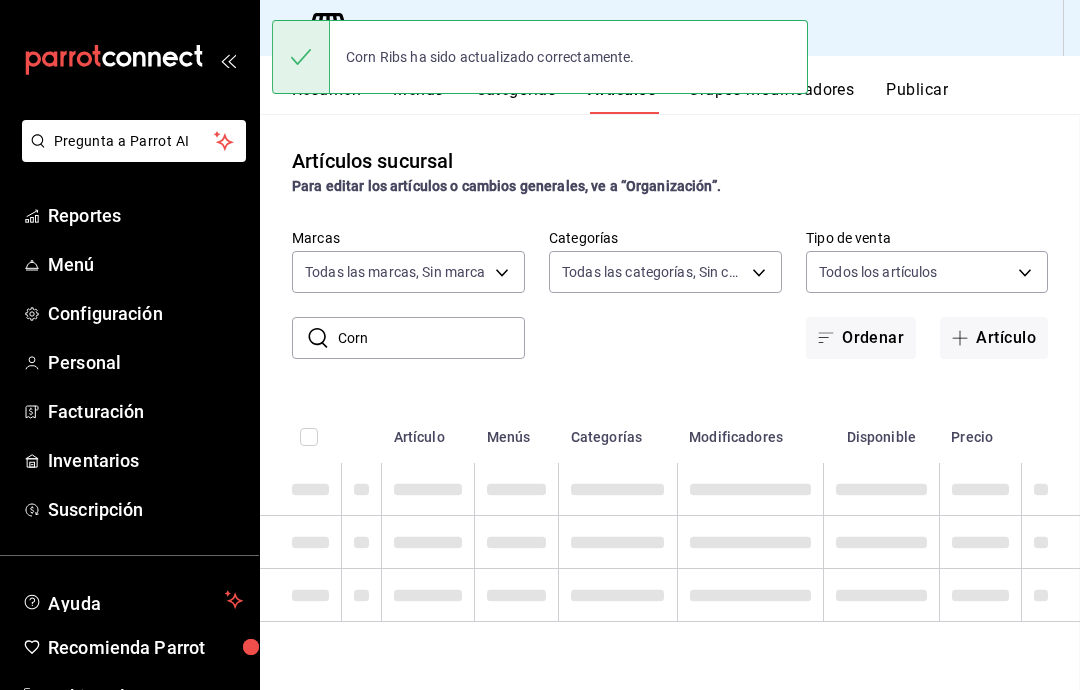 scroll, scrollTop: 0, scrollLeft: 0, axis: both 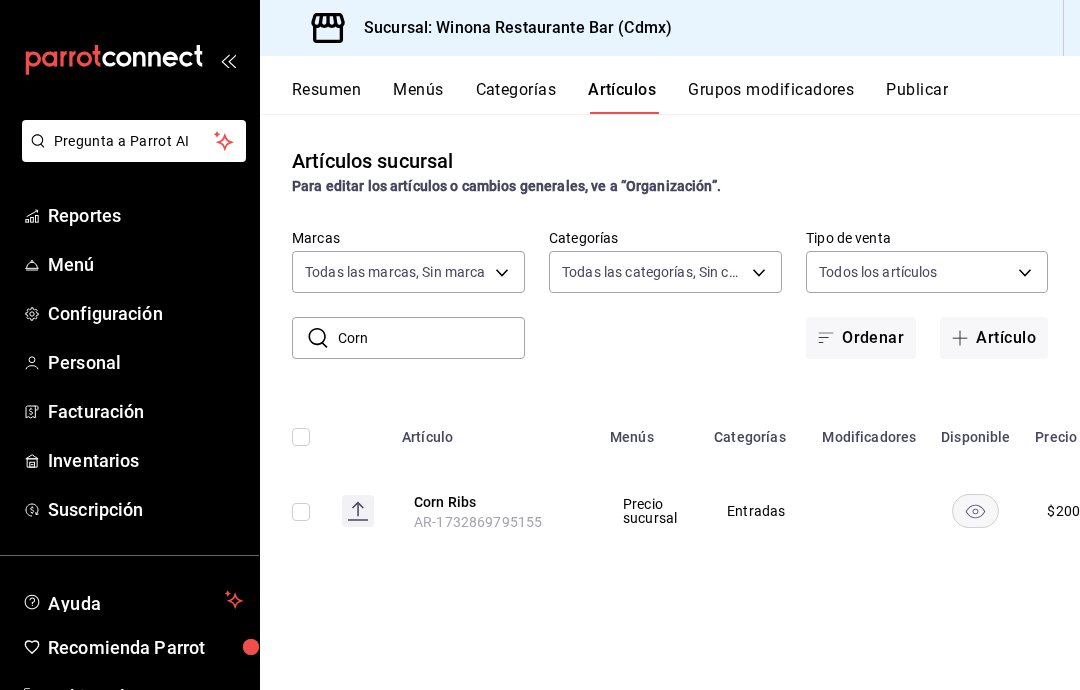 click on "Corn" at bounding box center (431, 338) 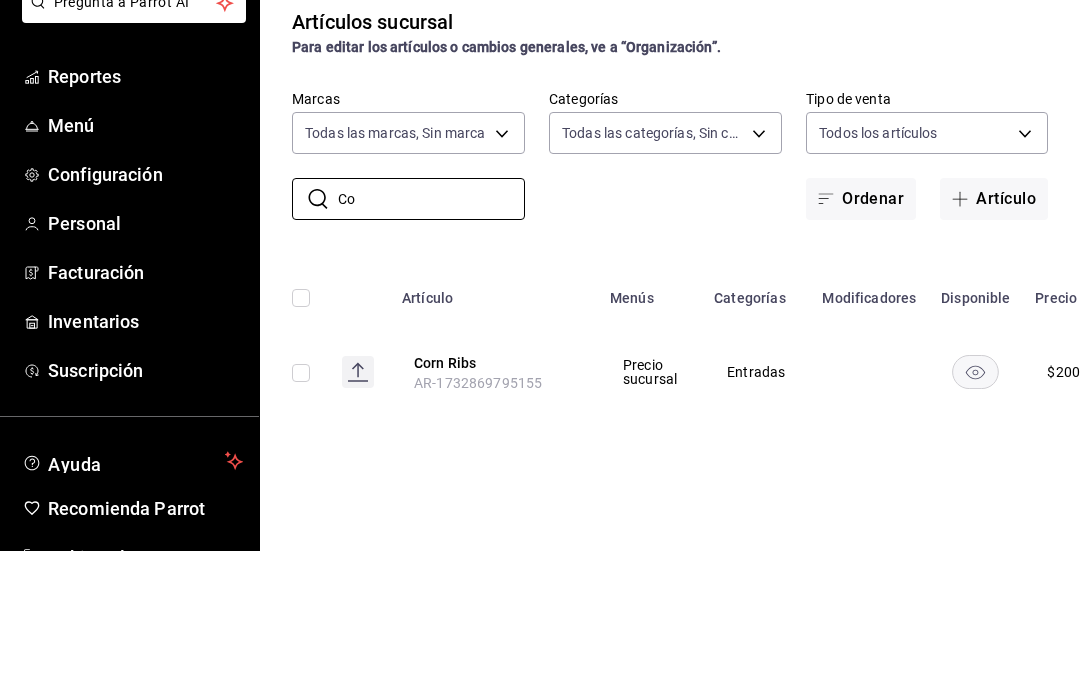 type on "C" 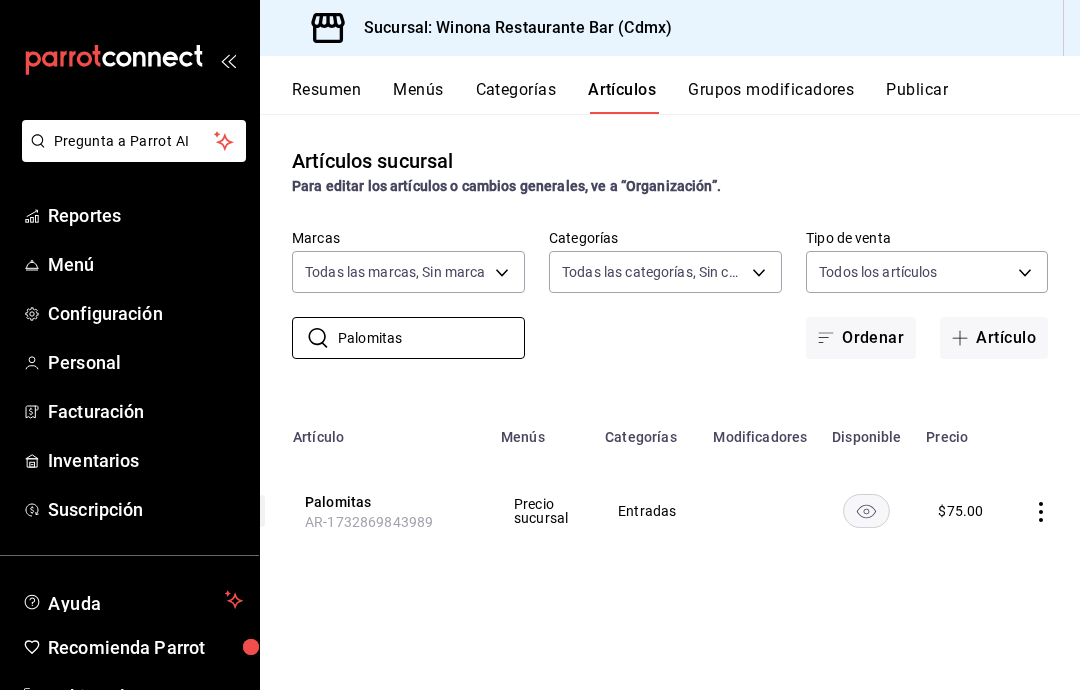 scroll, scrollTop: 0, scrollLeft: 108, axis: horizontal 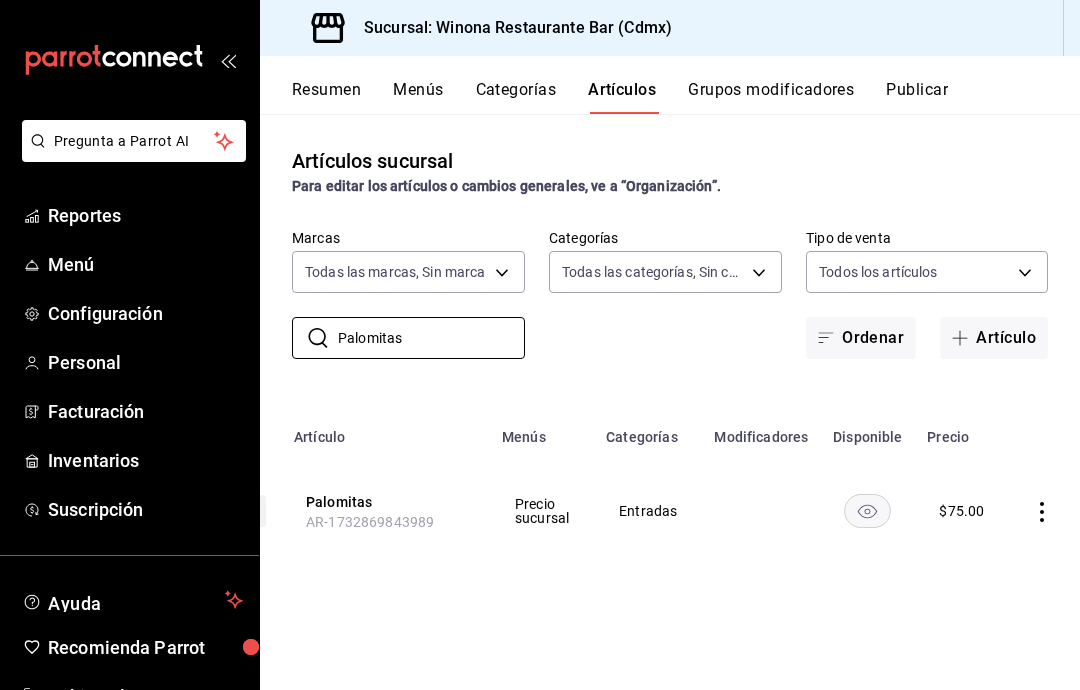 click on "Palomitas" at bounding box center [431, 338] 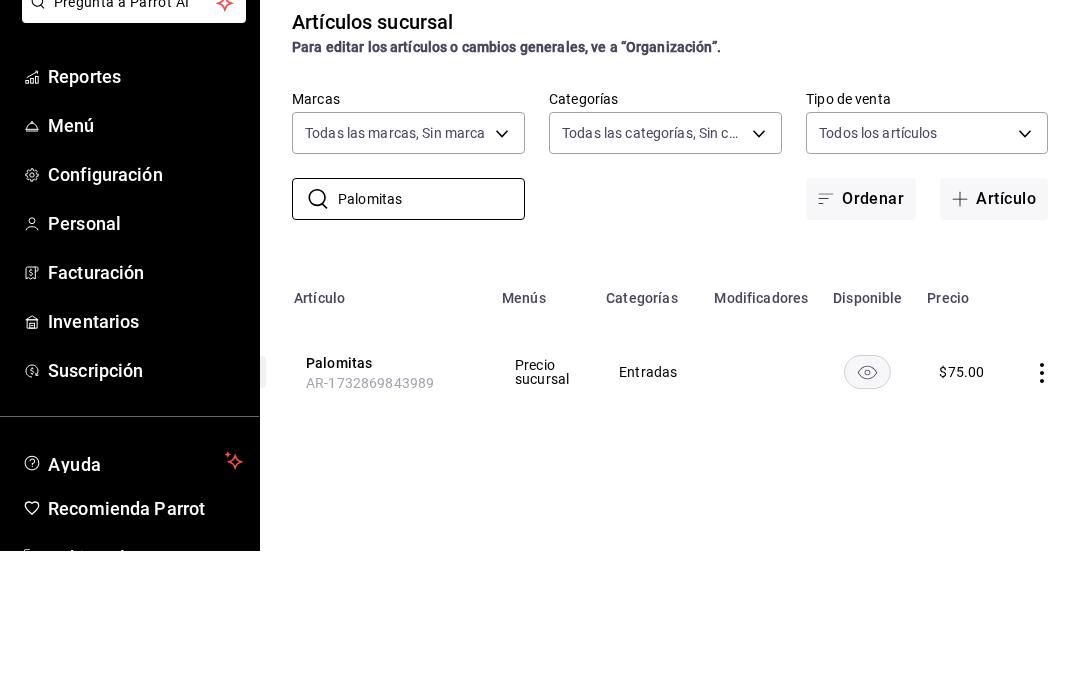 click on "Palomitas" at bounding box center [431, 338] 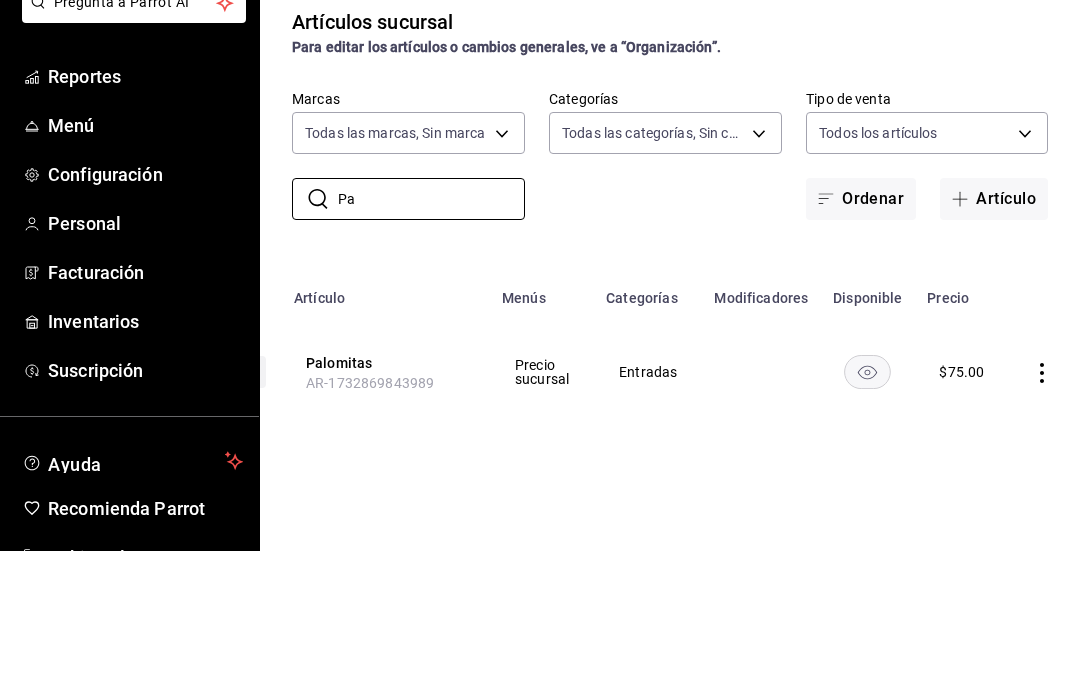 type on "P" 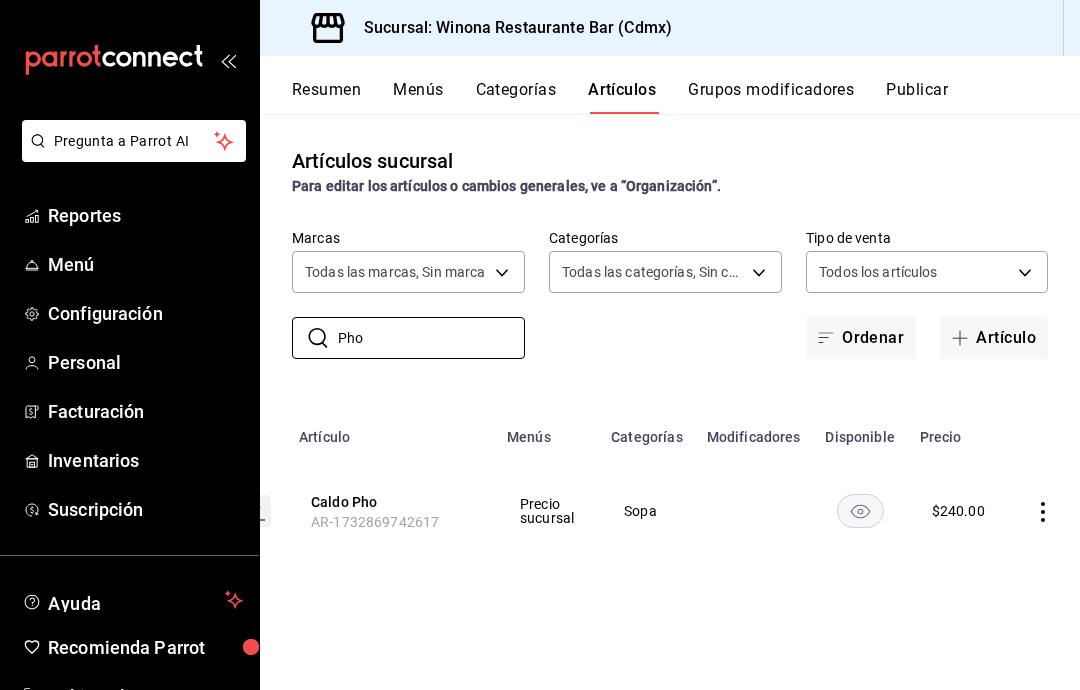 scroll, scrollTop: 0, scrollLeft: 103, axis: horizontal 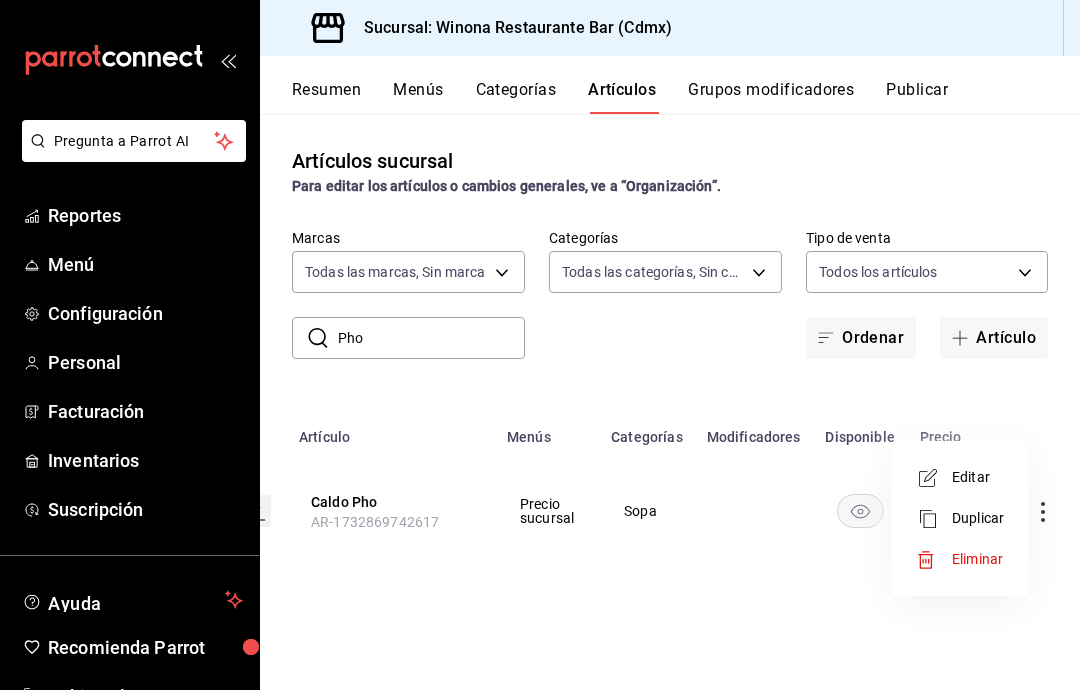 click on "Editar" at bounding box center [960, 477] 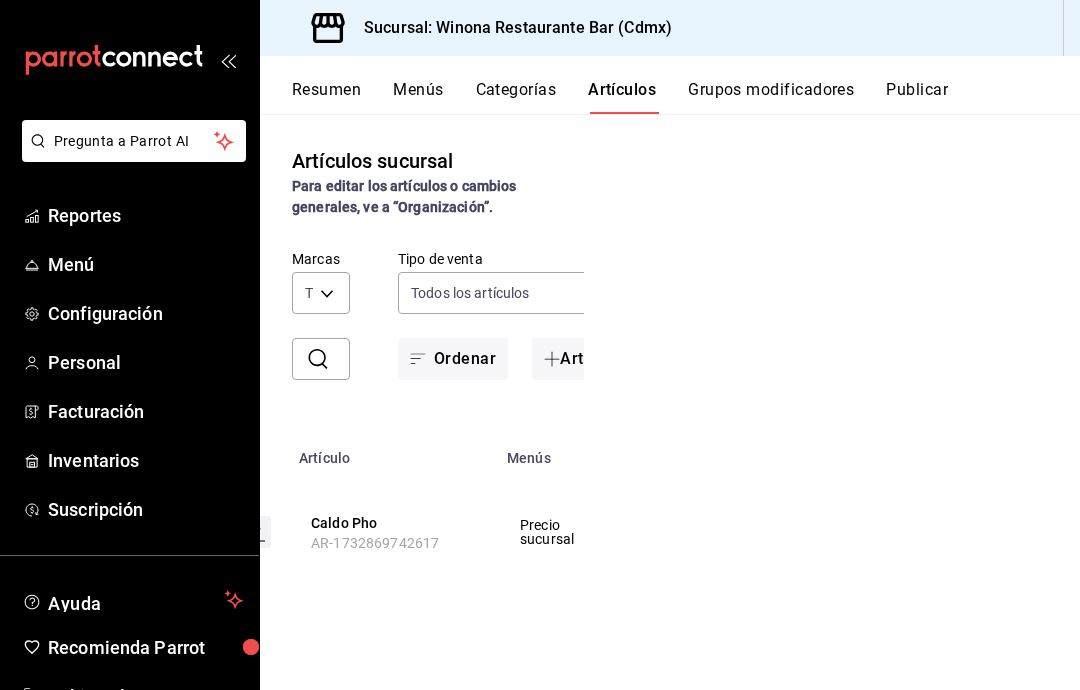 scroll, scrollTop: 0, scrollLeft: 0, axis: both 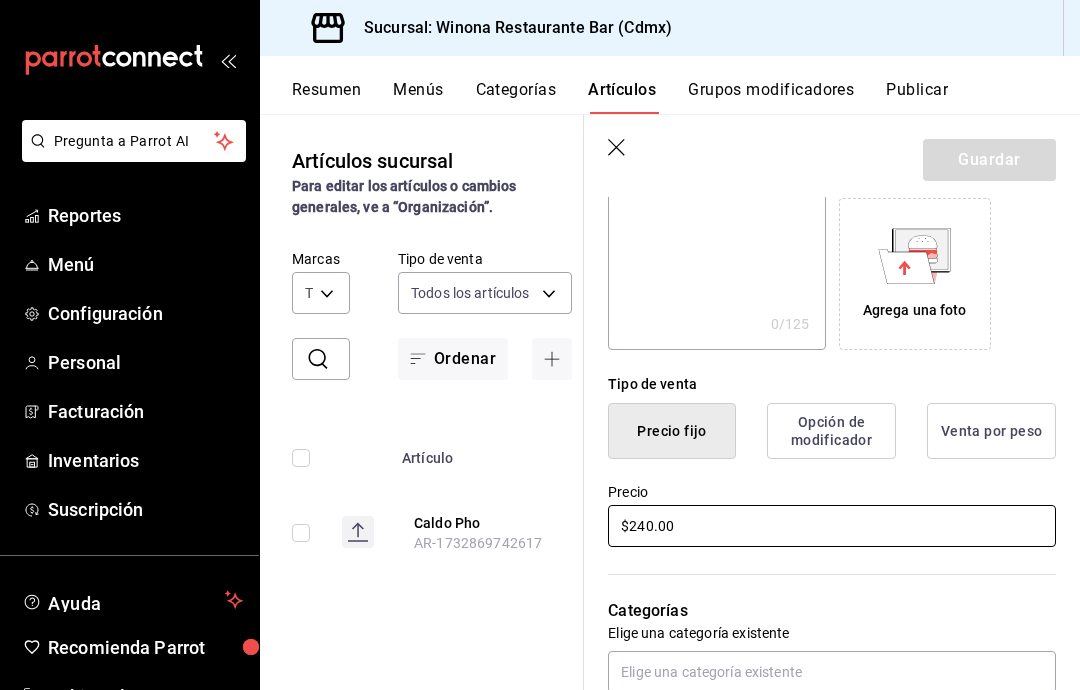 click on "$240.00" at bounding box center [832, 526] 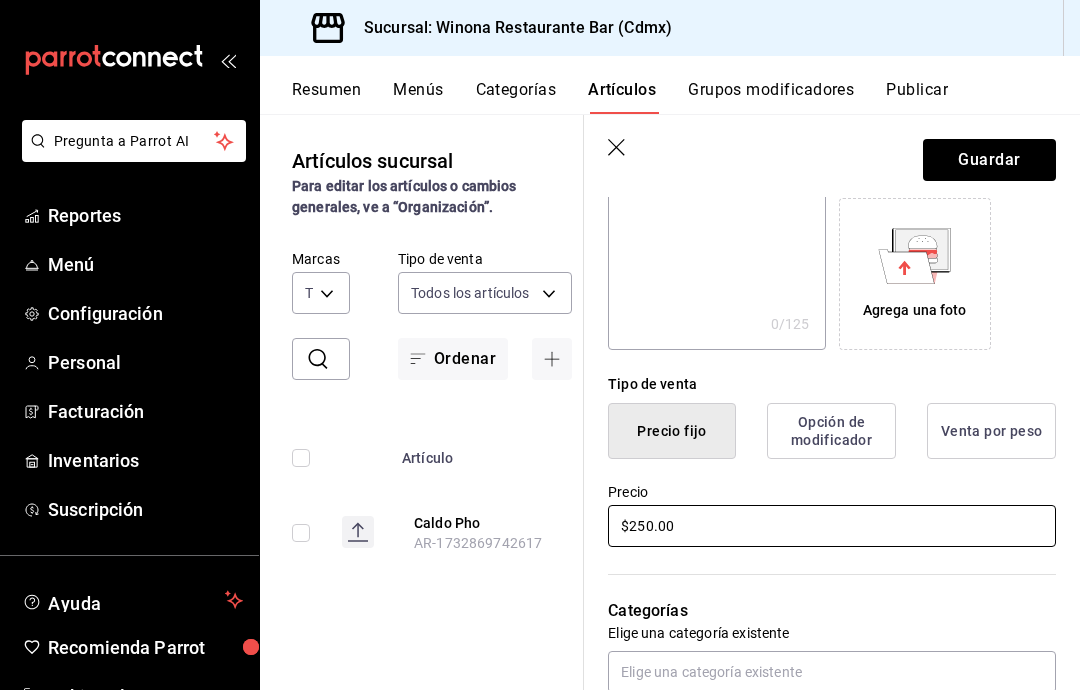 type on "$250.00" 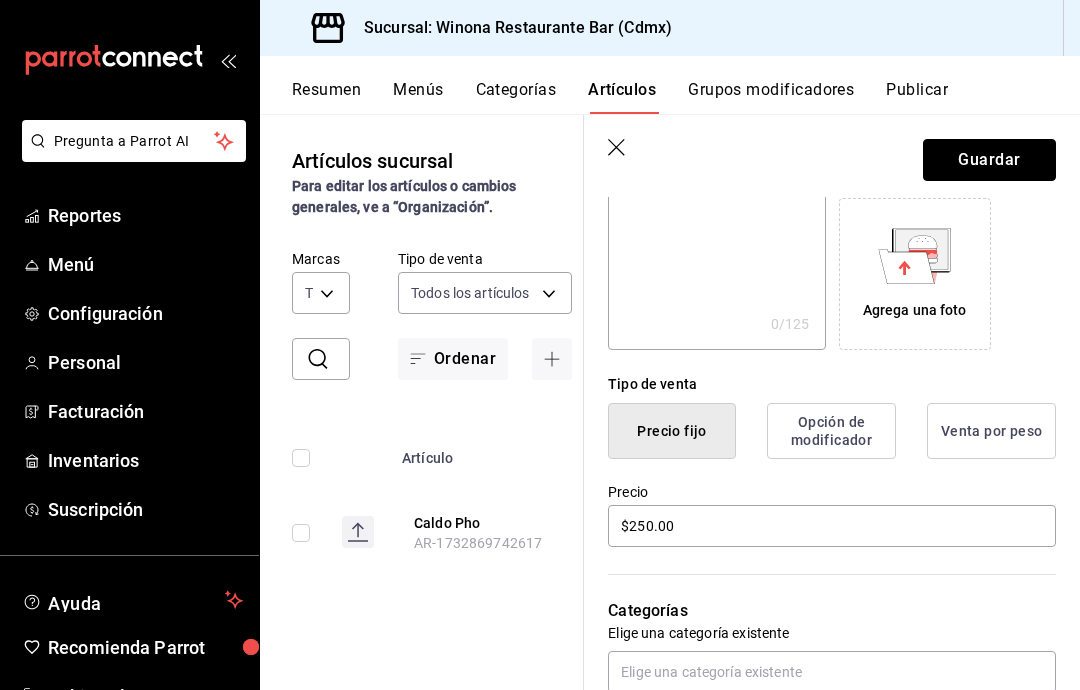 click on "Guardar" at bounding box center (989, 160) 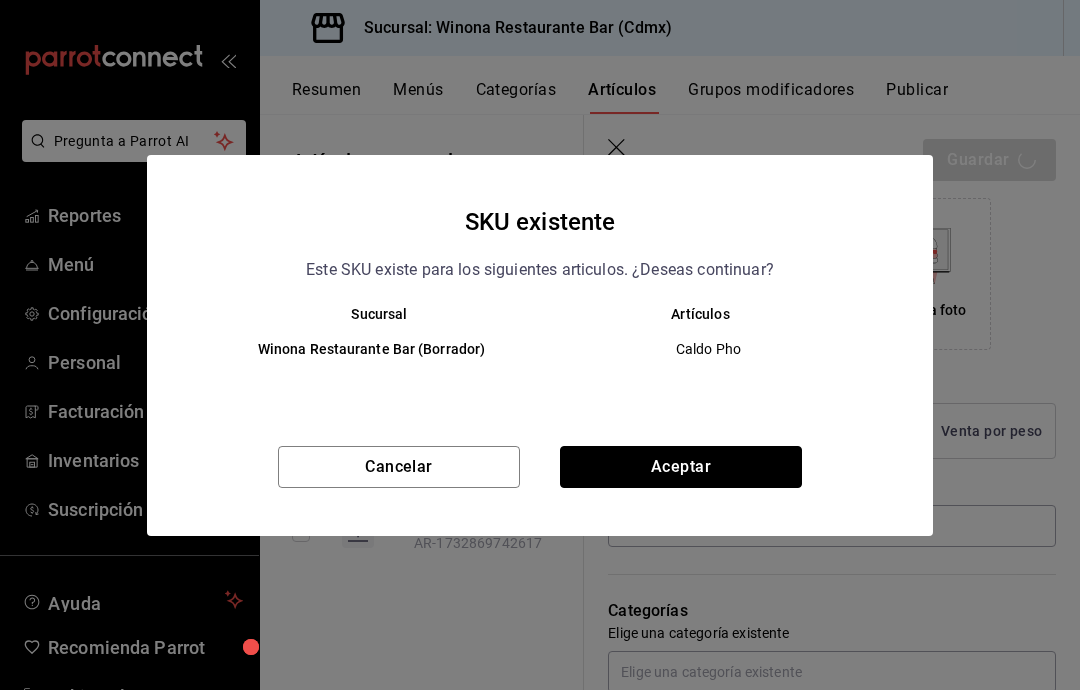 click on "Aceptar" at bounding box center (681, 467) 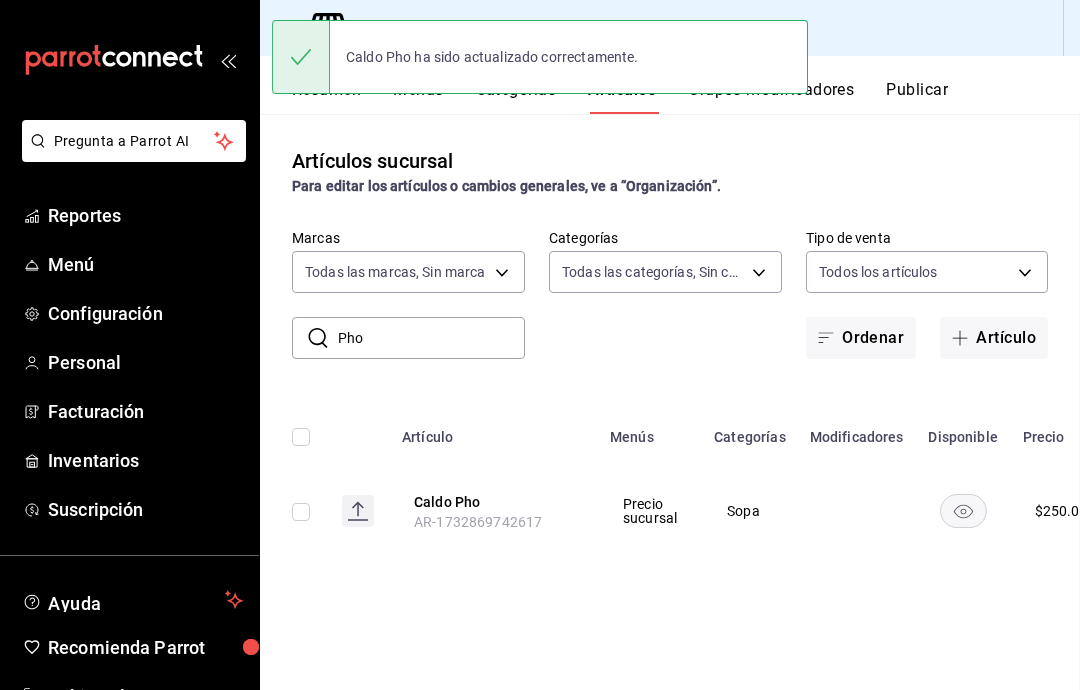 scroll, scrollTop: 0, scrollLeft: 0, axis: both 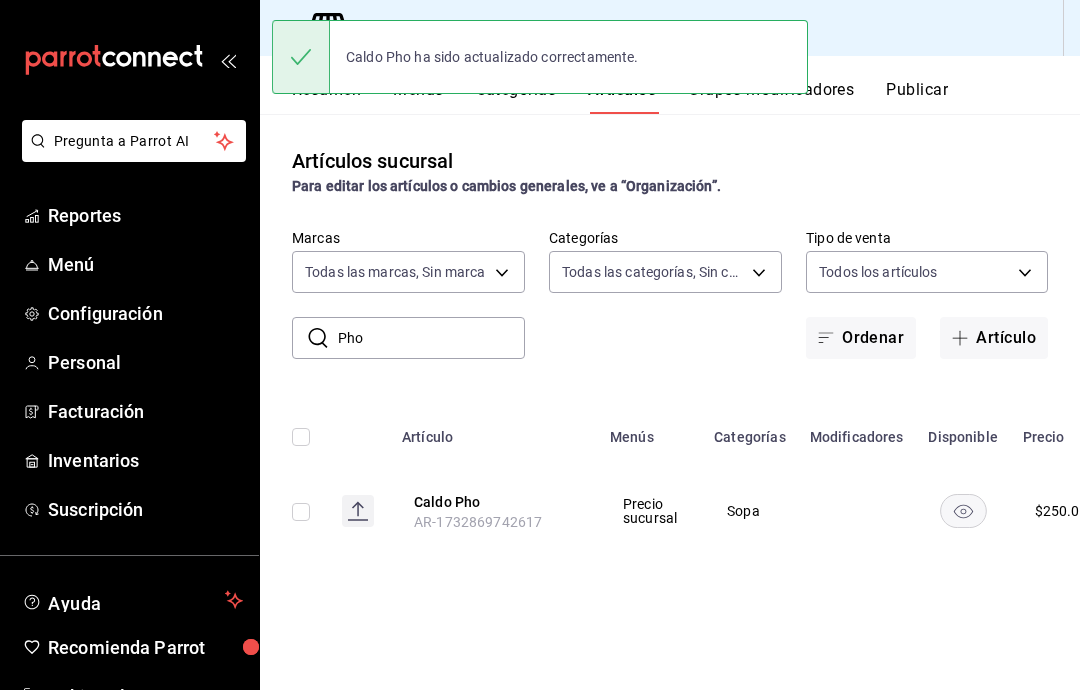 click on "Pho" at bounding box center (431, 338) 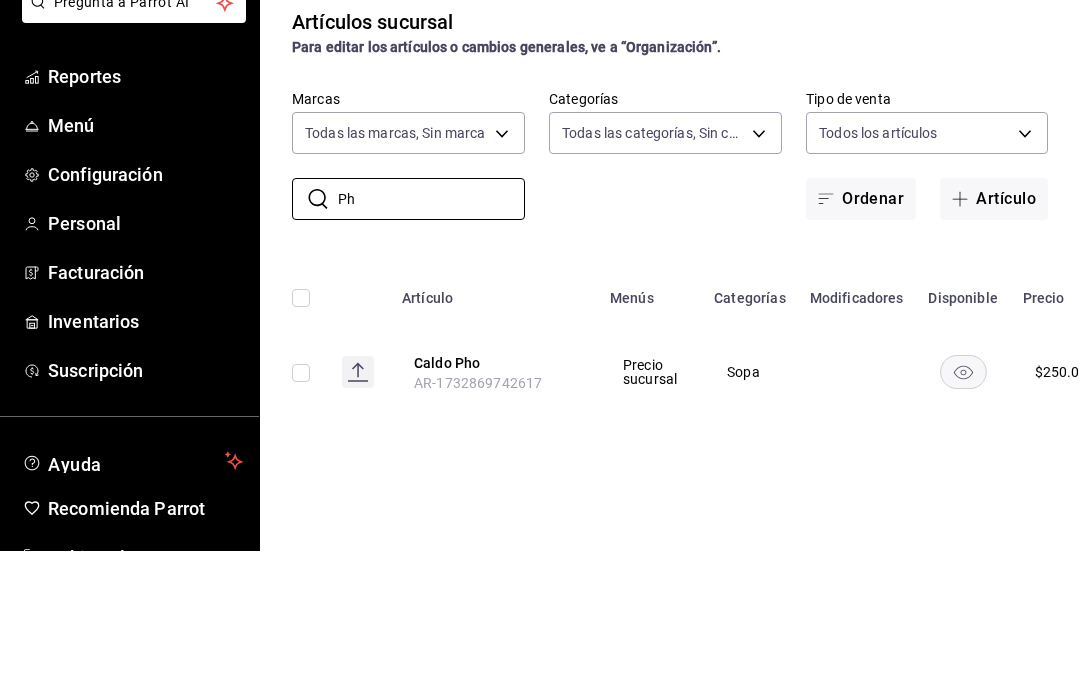 type on "P" 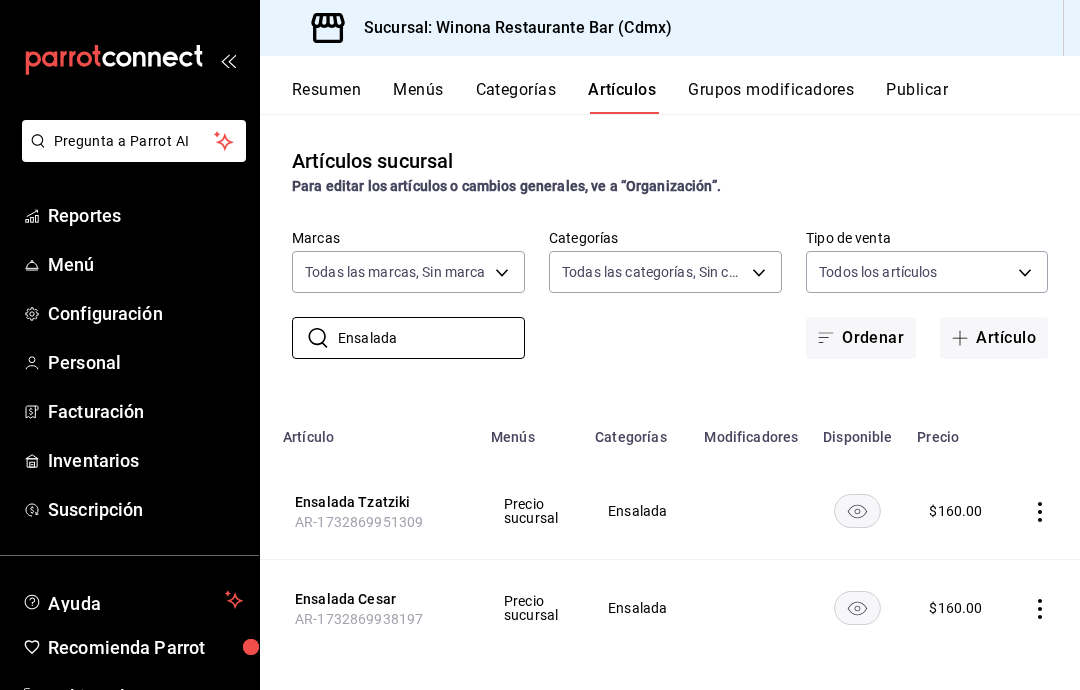 scroll, scrollTop: 0, scrollLeft: 118, axis: horizontal 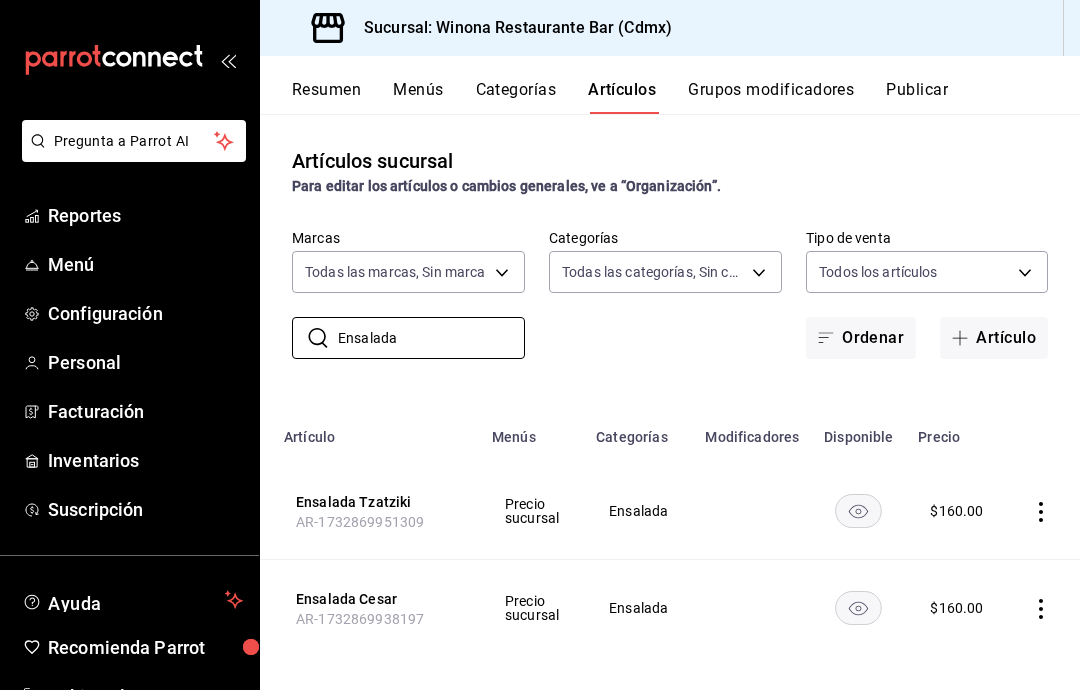type on "Ensalada" 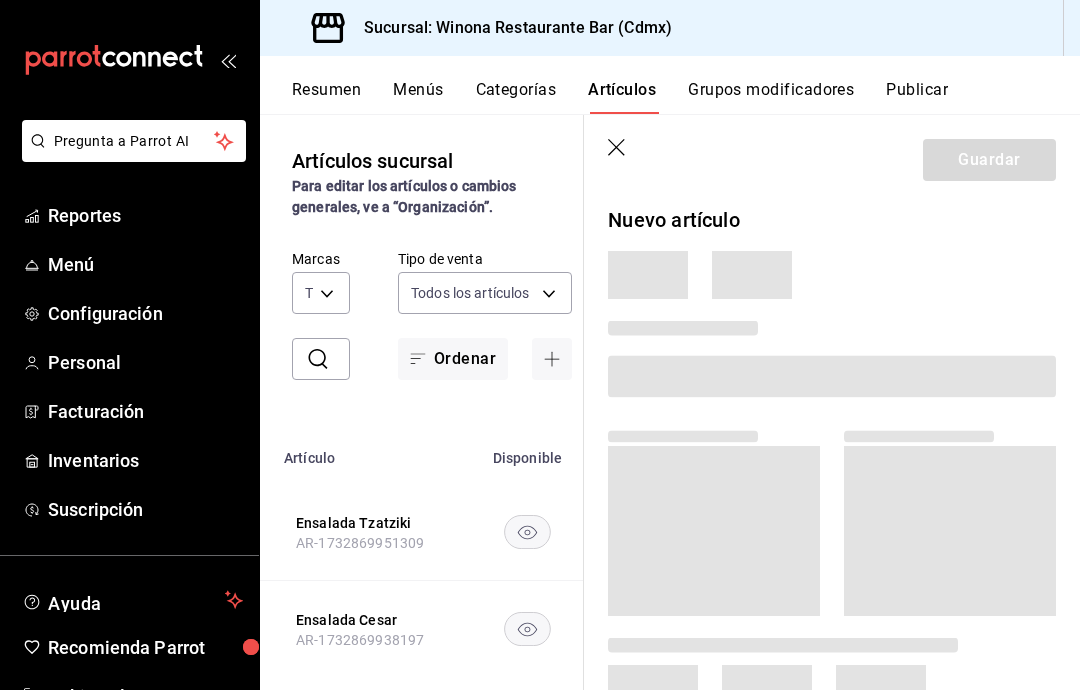 scroll, scrollTop: 0, scrollLeft: 0, axis: both 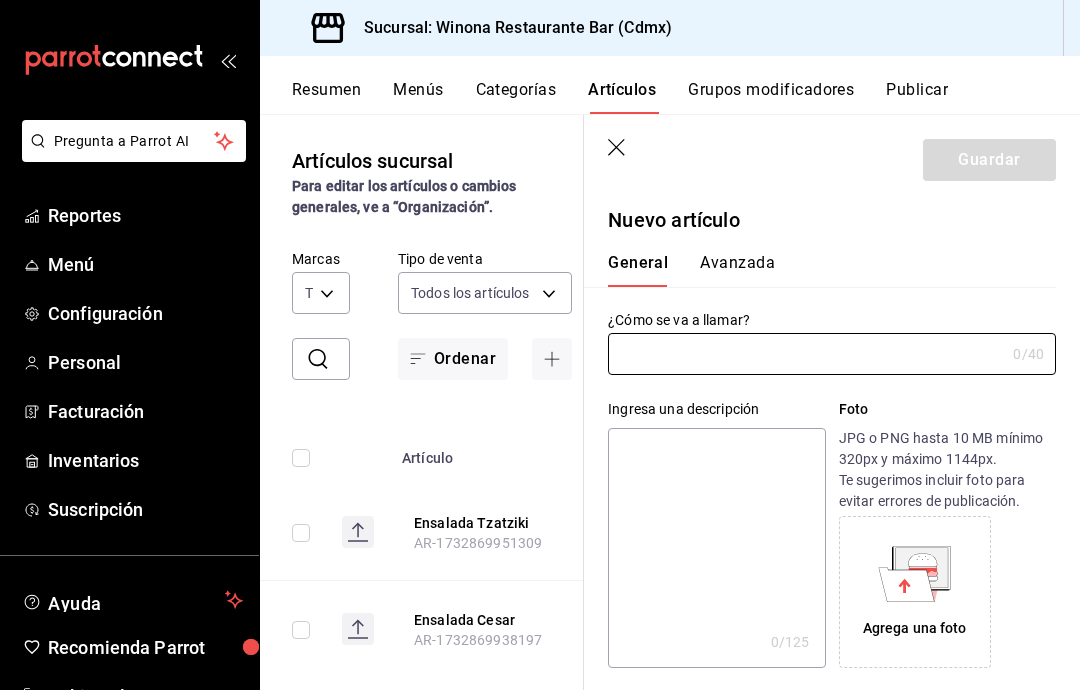 click at bounding box center [806, 354] 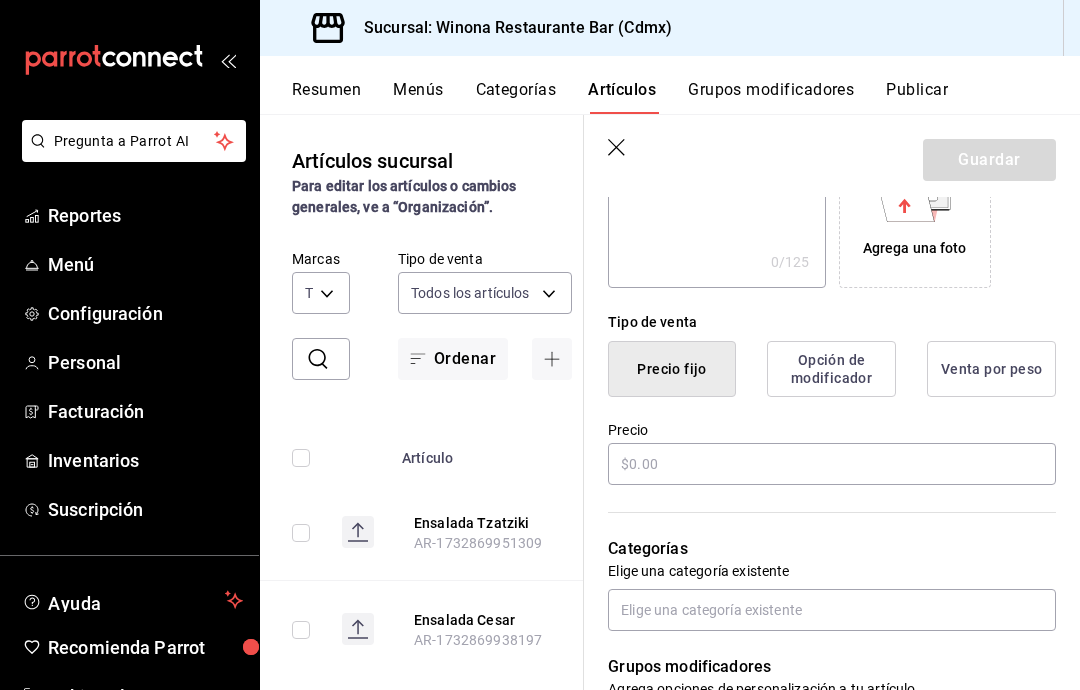 scroll, scrollTop: 388, scrollLeft: 0, axis: vertical 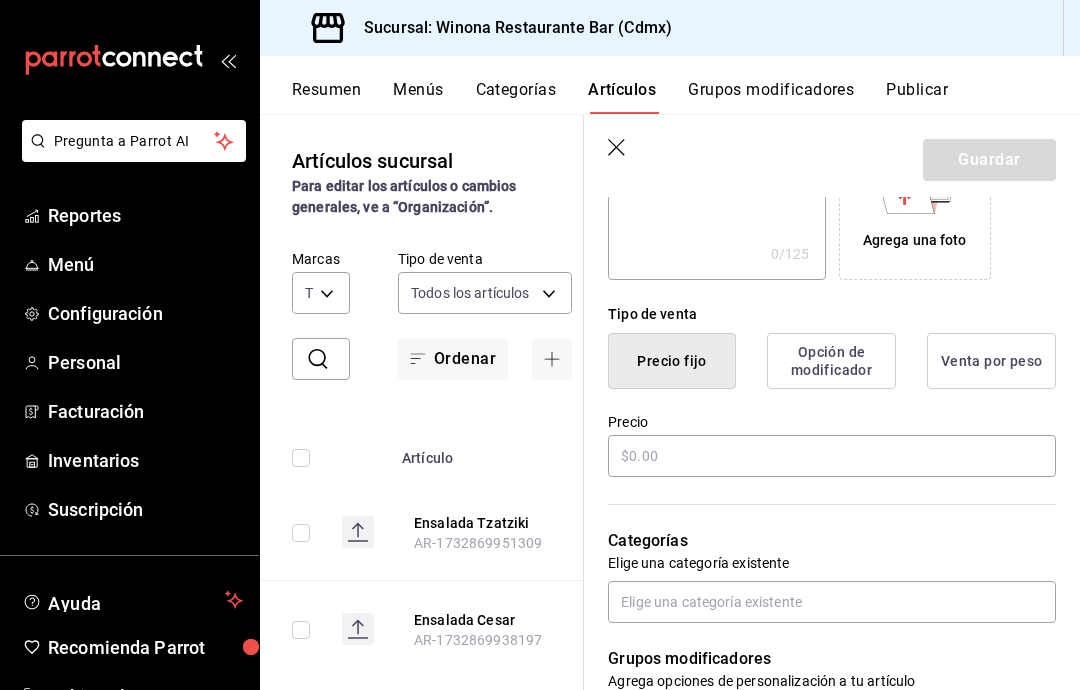 type on "Ensalada jitomate heirloom" 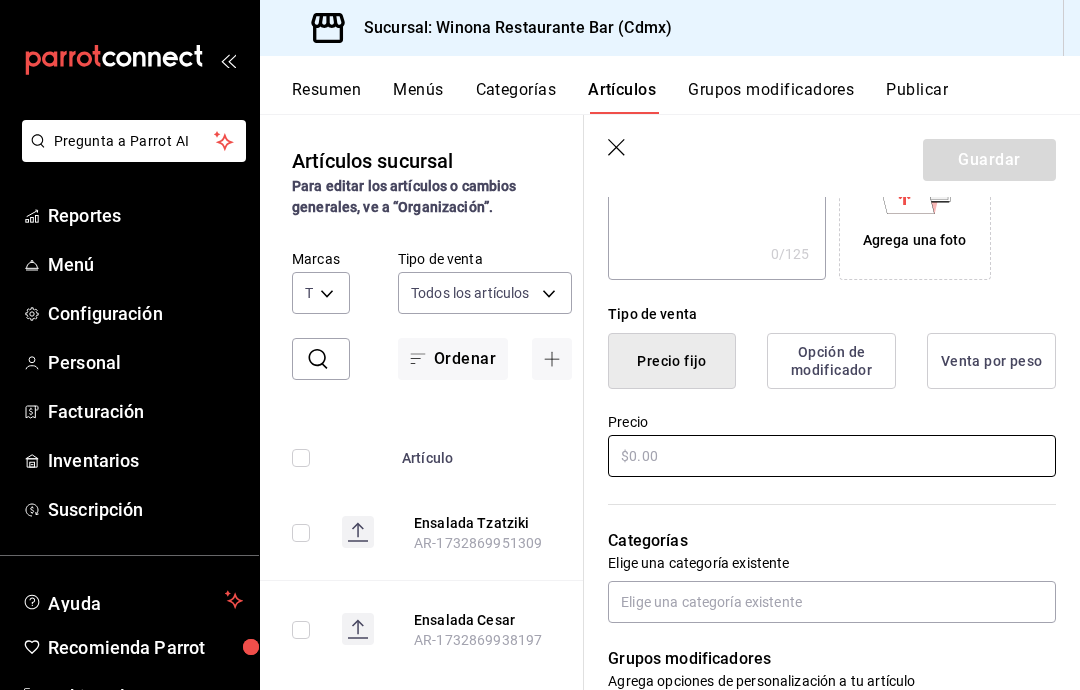 click at bounding box center [832, 456] 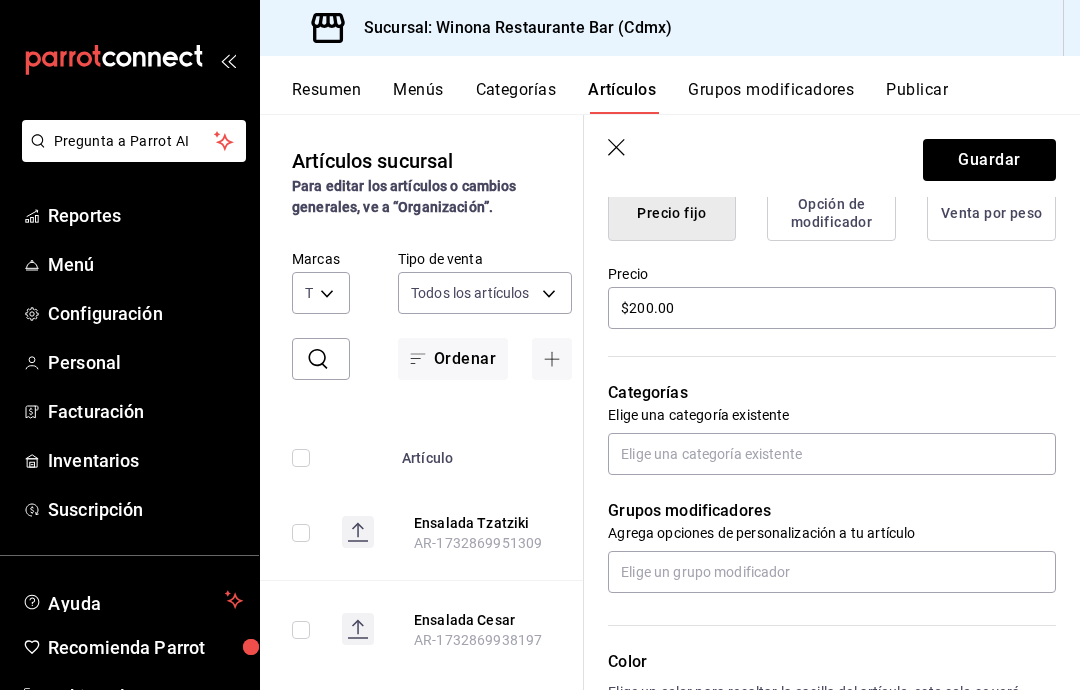 scroll, scrollTop: 577, scrollLeft: 0, axis: vertical 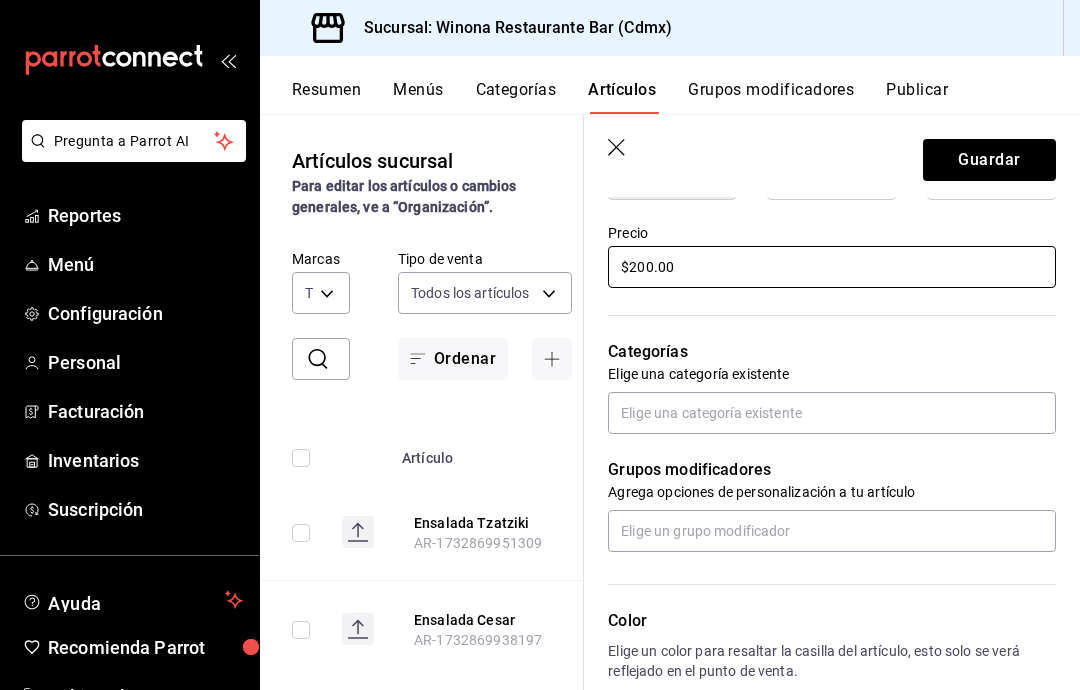 type on "$200.00" 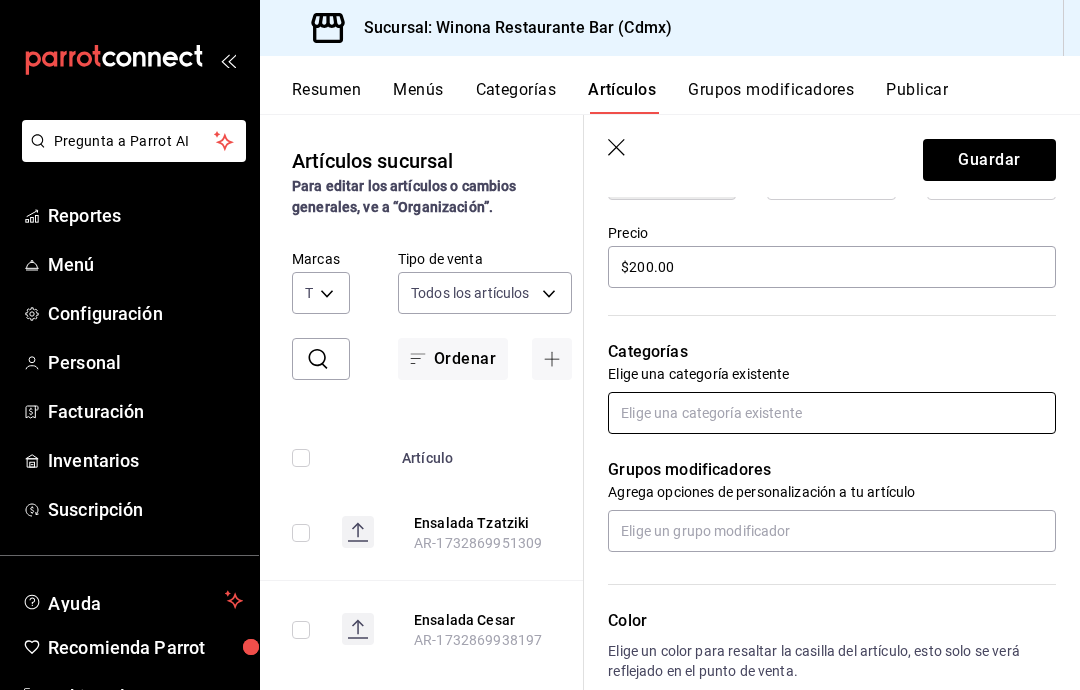 click at bounding box center (832, 413) 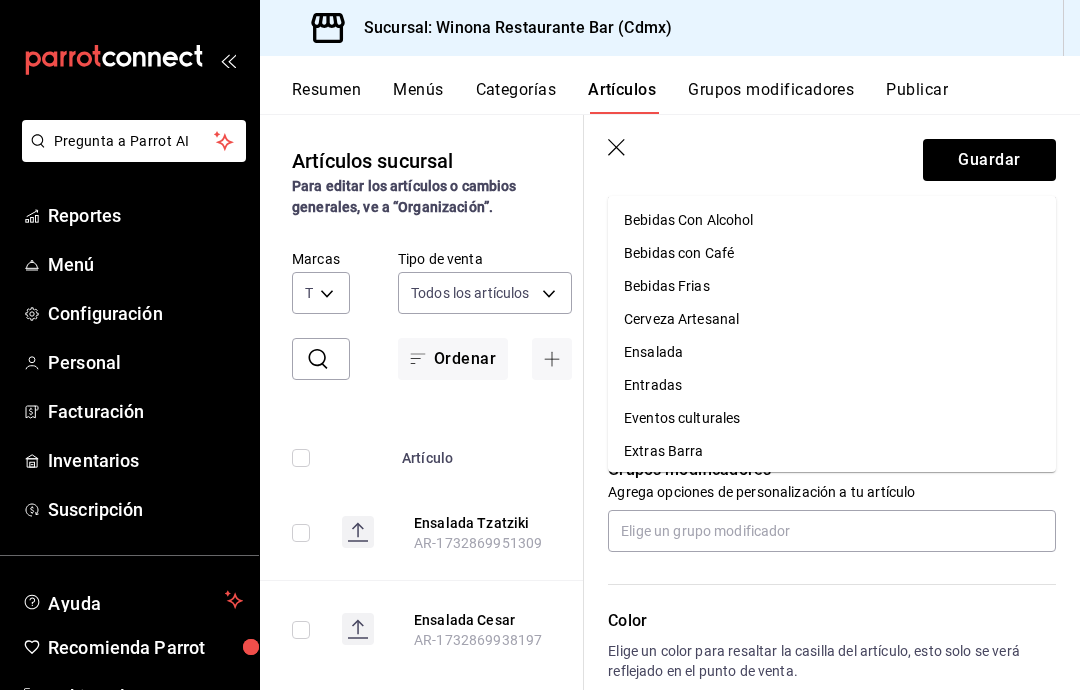 scroll, scrollTop: 0, scrollLeft: 0, axis: both 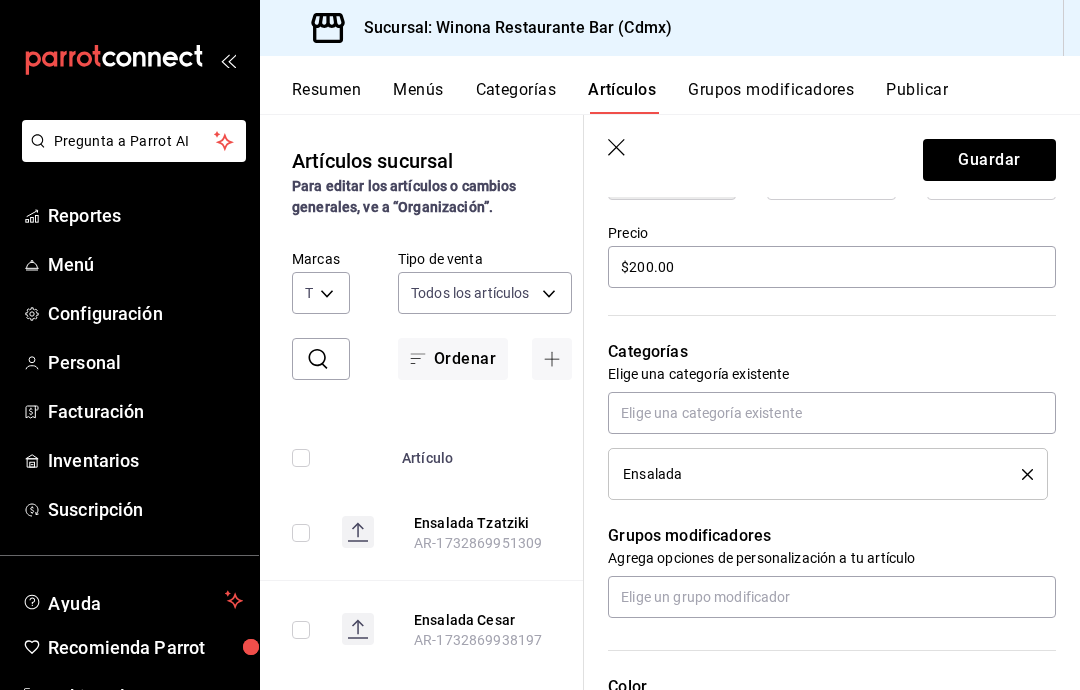 click on "Guardar" at bounding box center (989, 160) 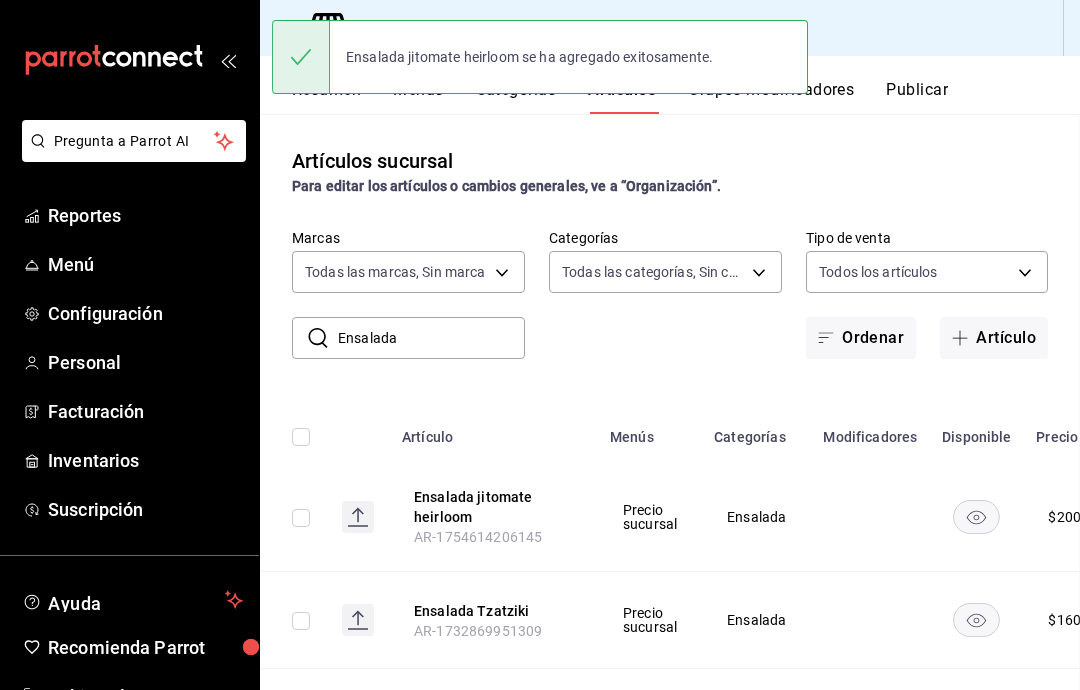 scroll, scrollTop: 0, scrollLeft: 0, axis: both 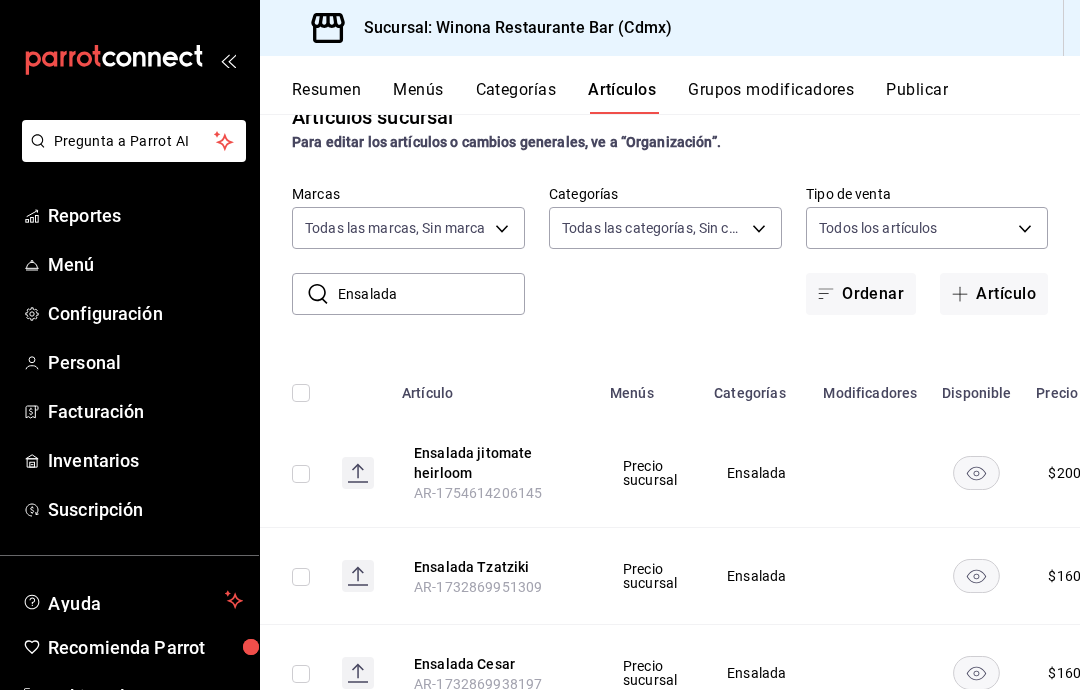 click on "Ensalada" at bounding box center (431, 294) 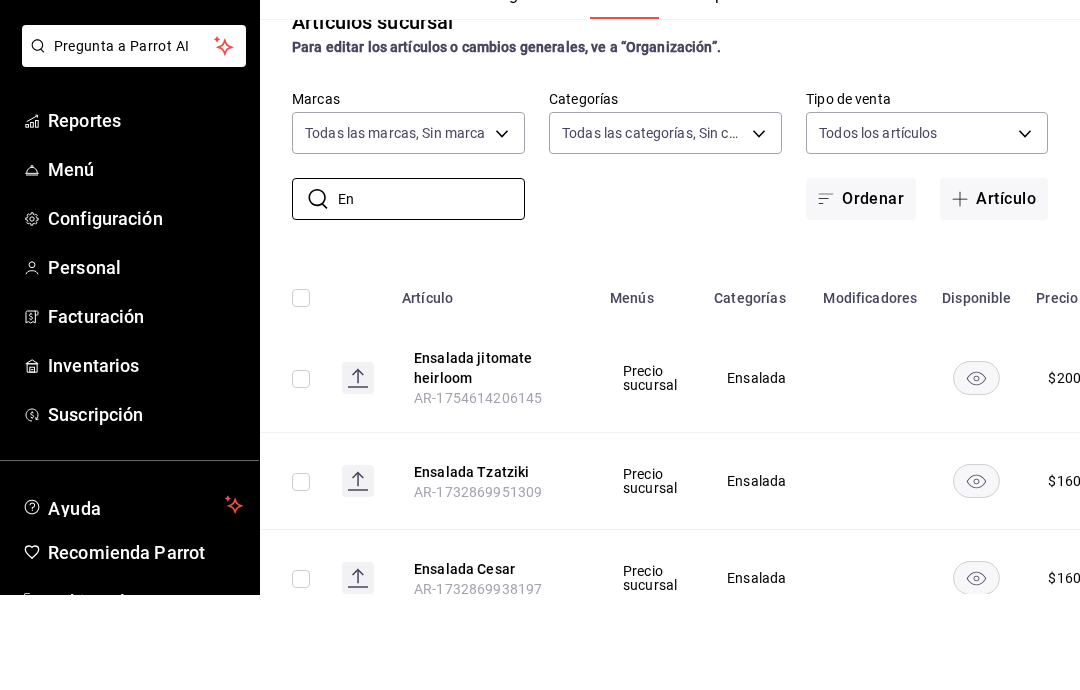 type on "E" 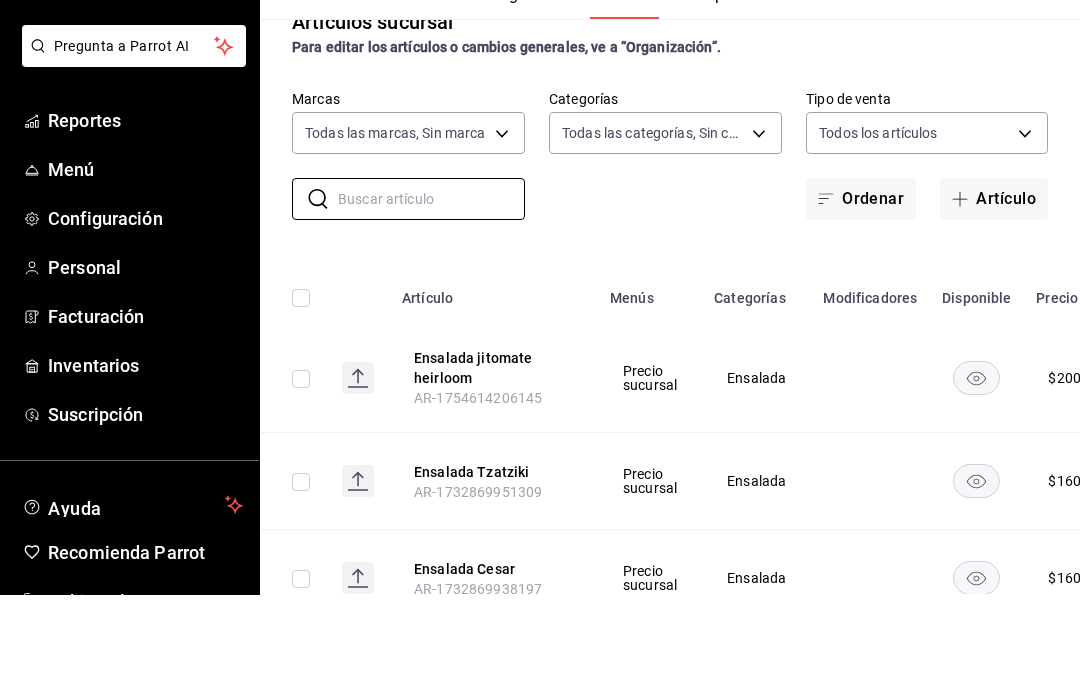 scroll, scrollTop: 0, scrollLeft: 0, axis: both 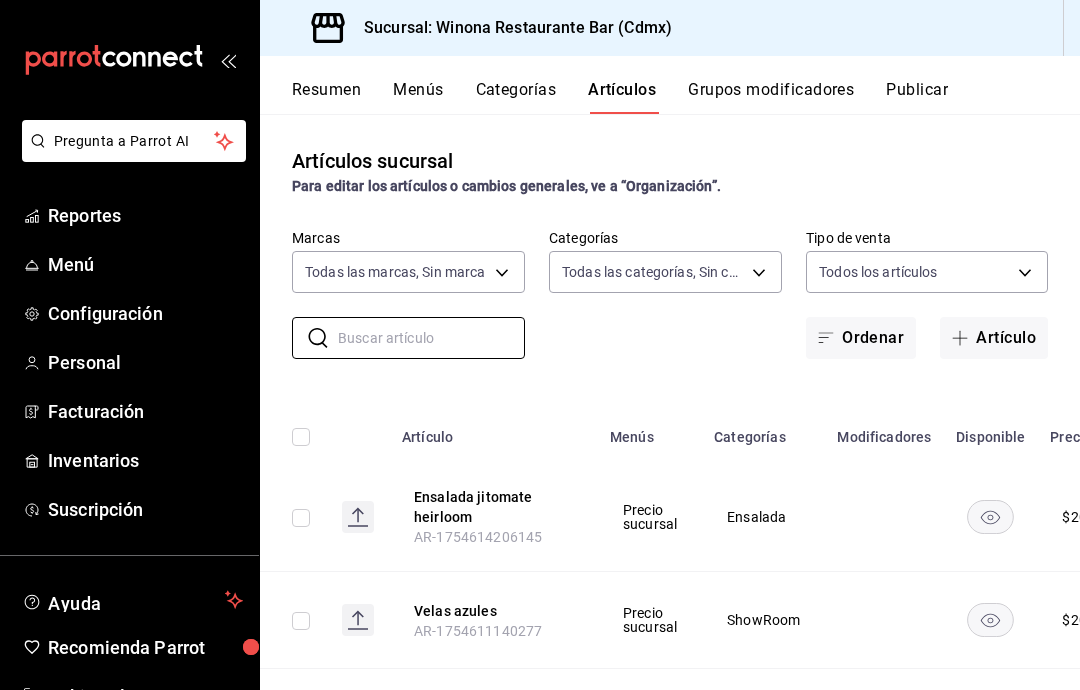 type 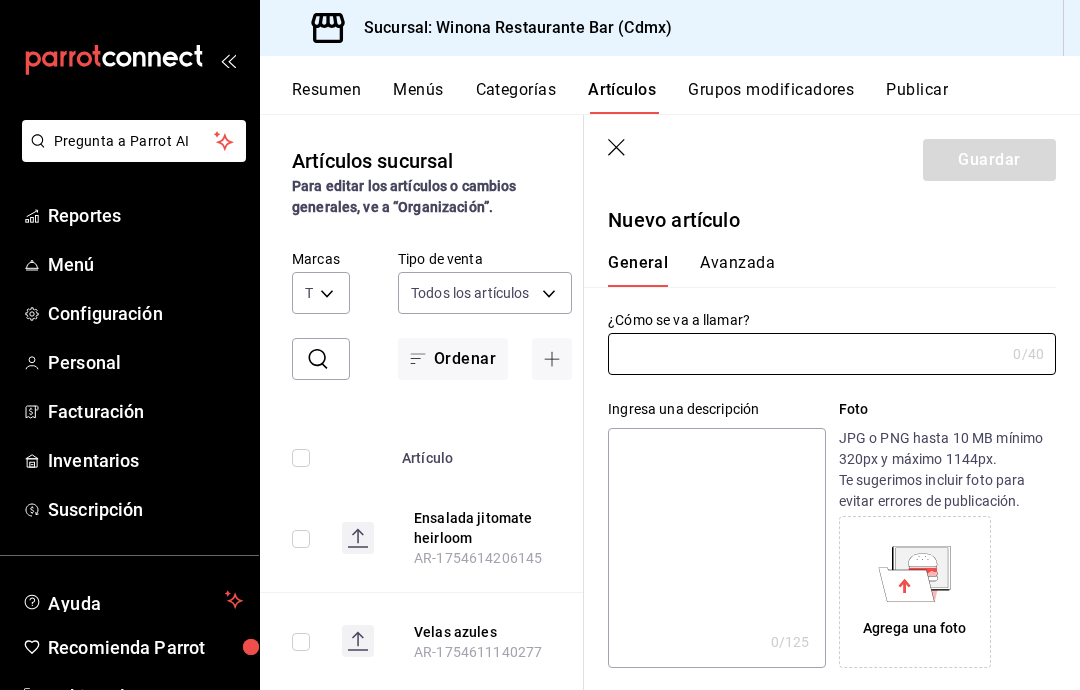 type on "AR-1754614254499" 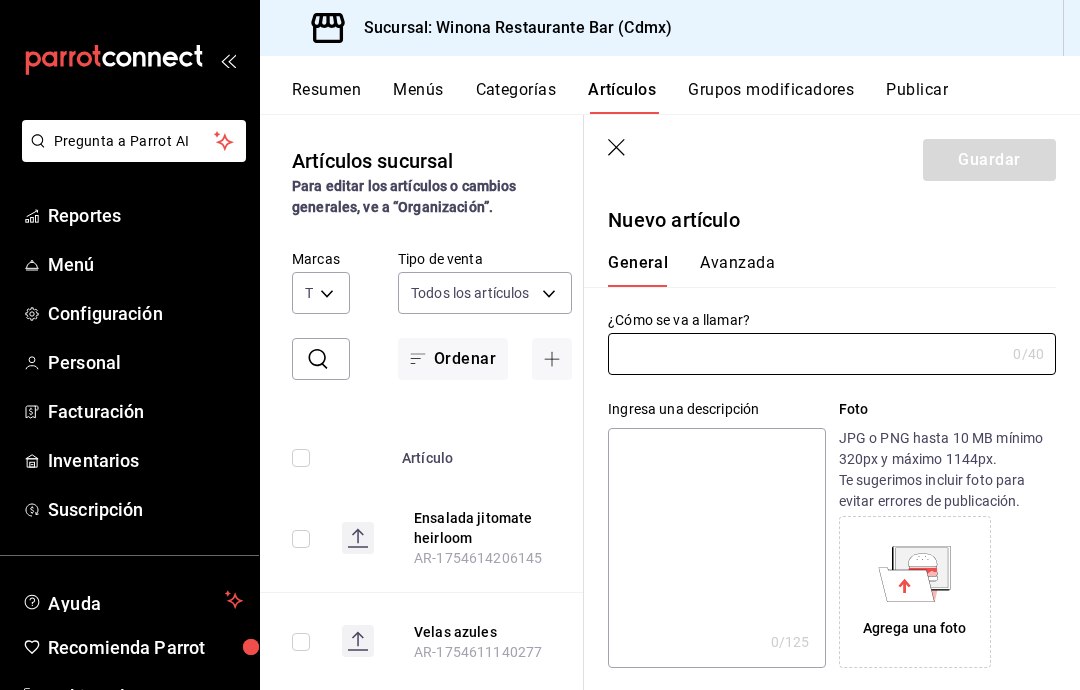 click at bounding box center [806, 354] 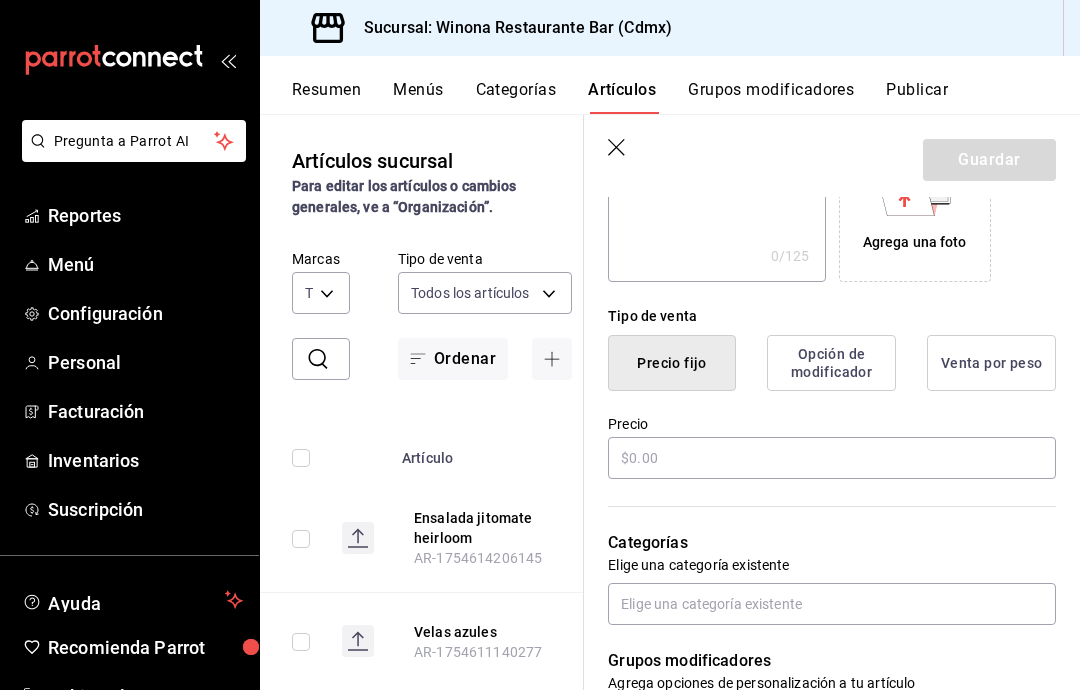 scroll, scrollTop: 393, scrollLeft: 0, axis: vertical 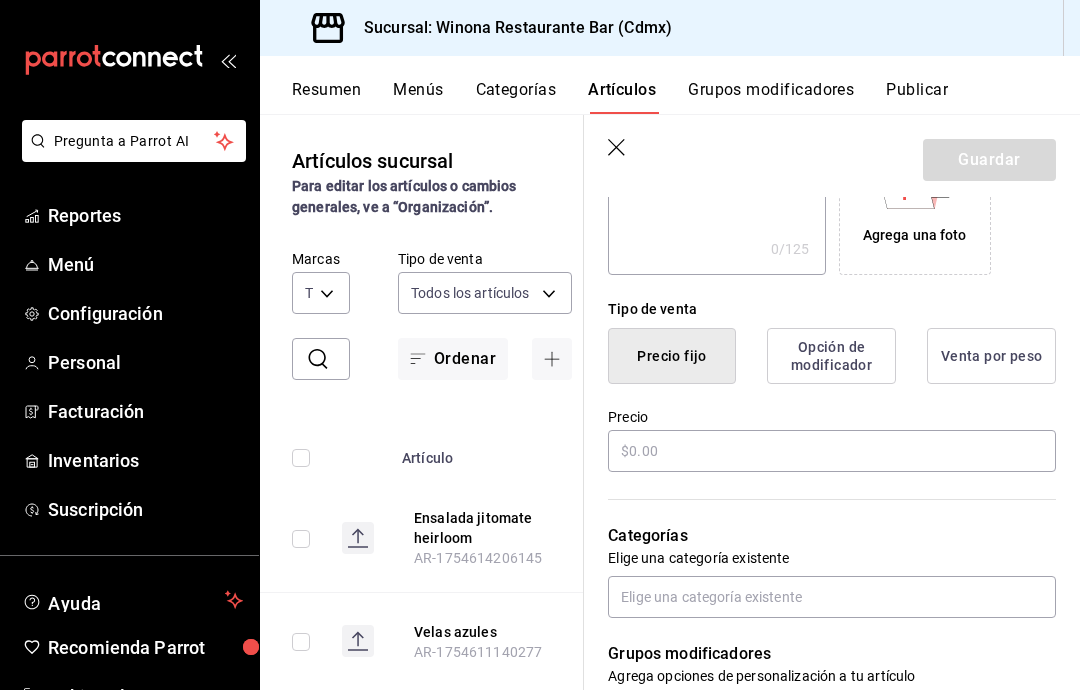 type on "Tiradito de hamachi" 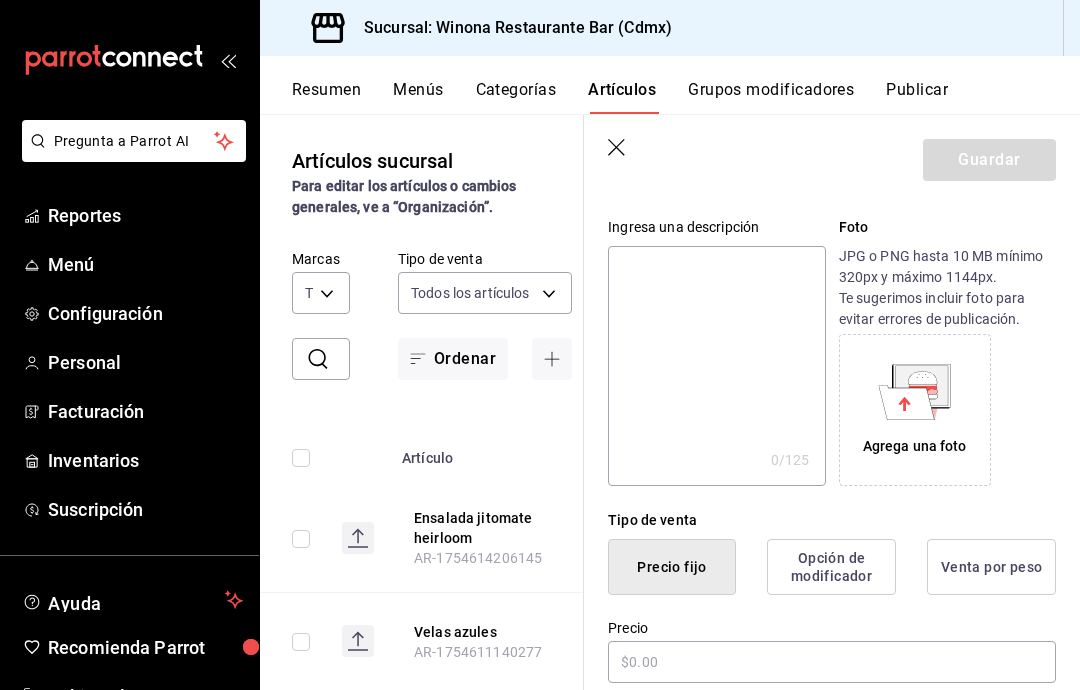 scroll, scrollTop: 331, scrollLeft: 0, axis: vertical 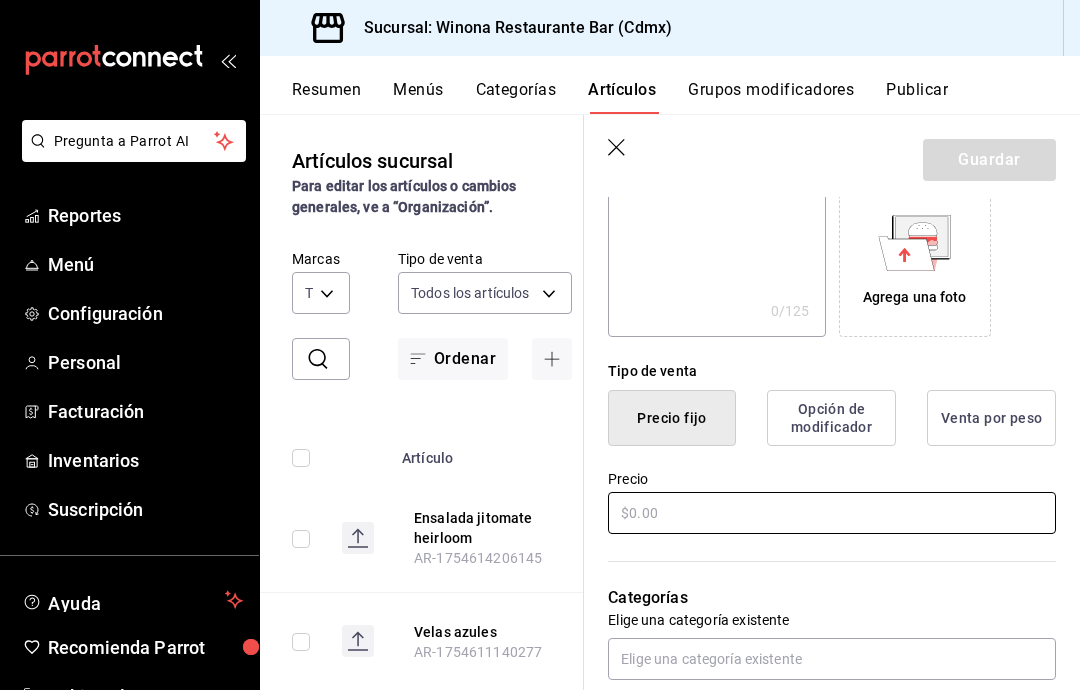 click at bounding box center (832, 513) 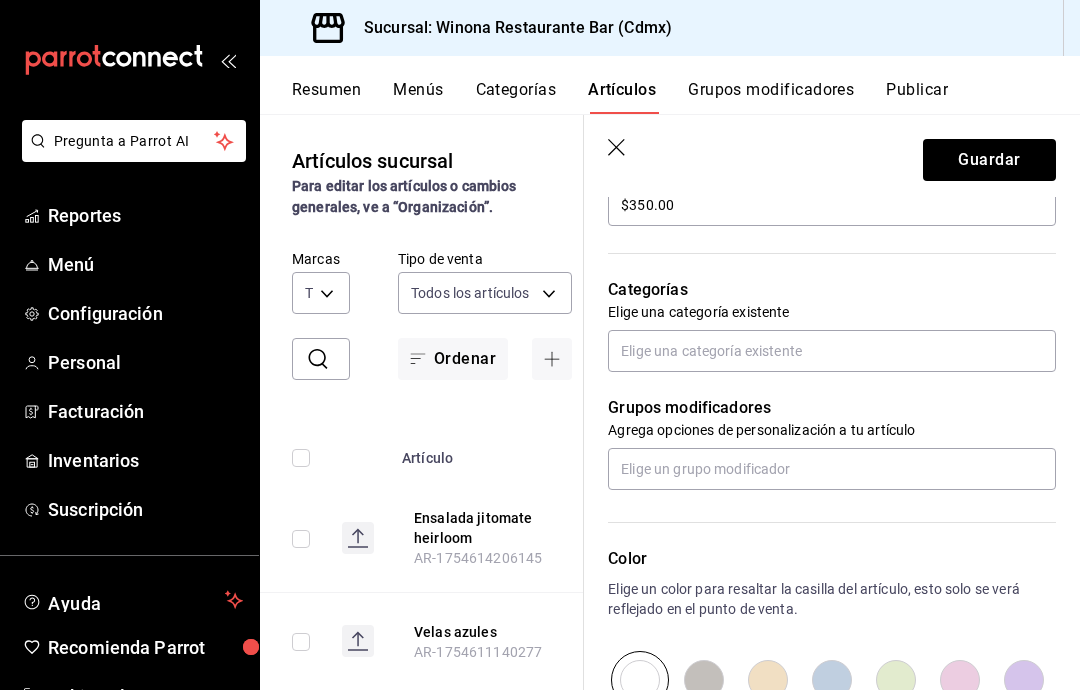 scroll, scrollTop: 637, scrollLeft: 0, axis: vertical 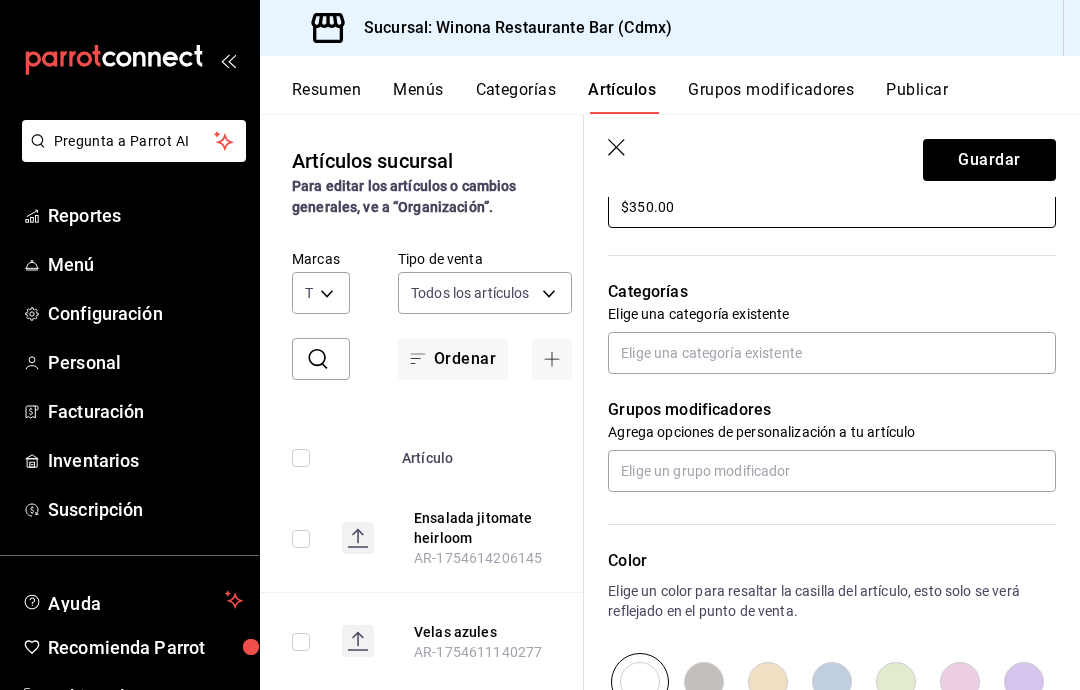 type on "$350.00" 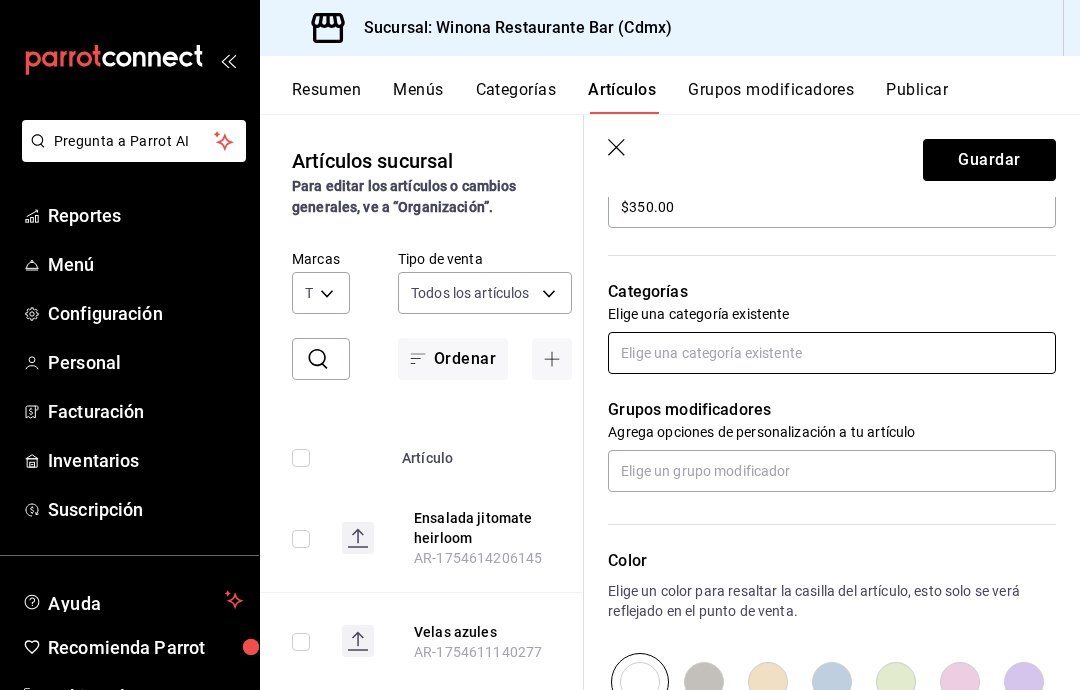 click at bounding box center [832, 353] 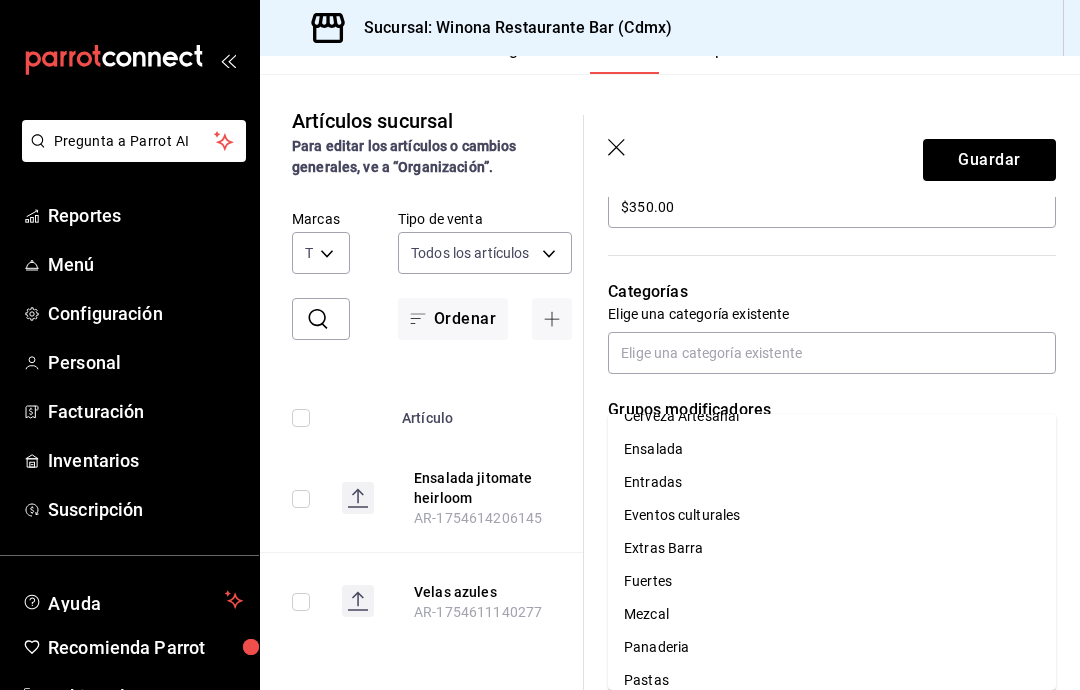 scroll, scrollTop: 114, scrollLeft: 0, axis: vertical 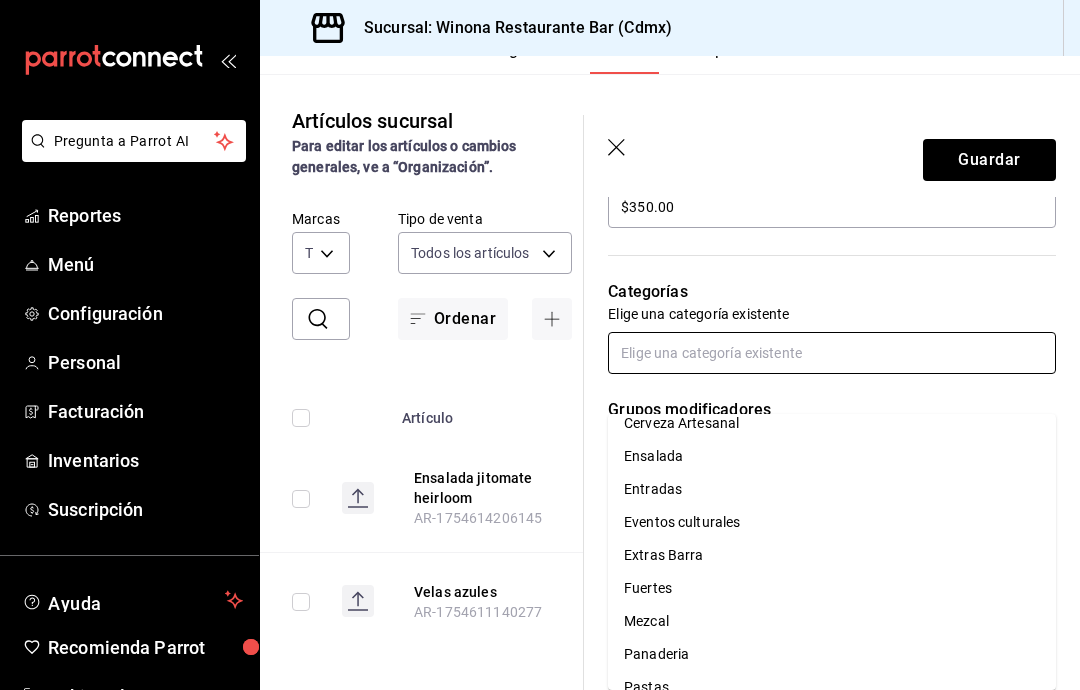 click on "Entradas" at bounding box center [832, 489] 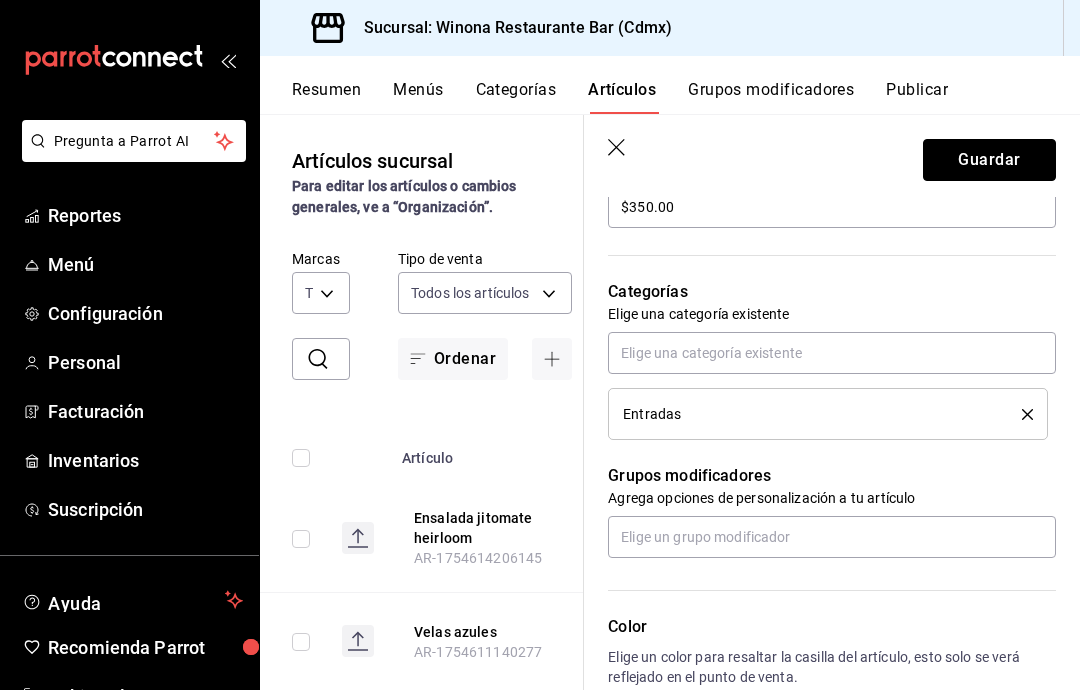 click on "Guardar" at bounding box center (989, 160) 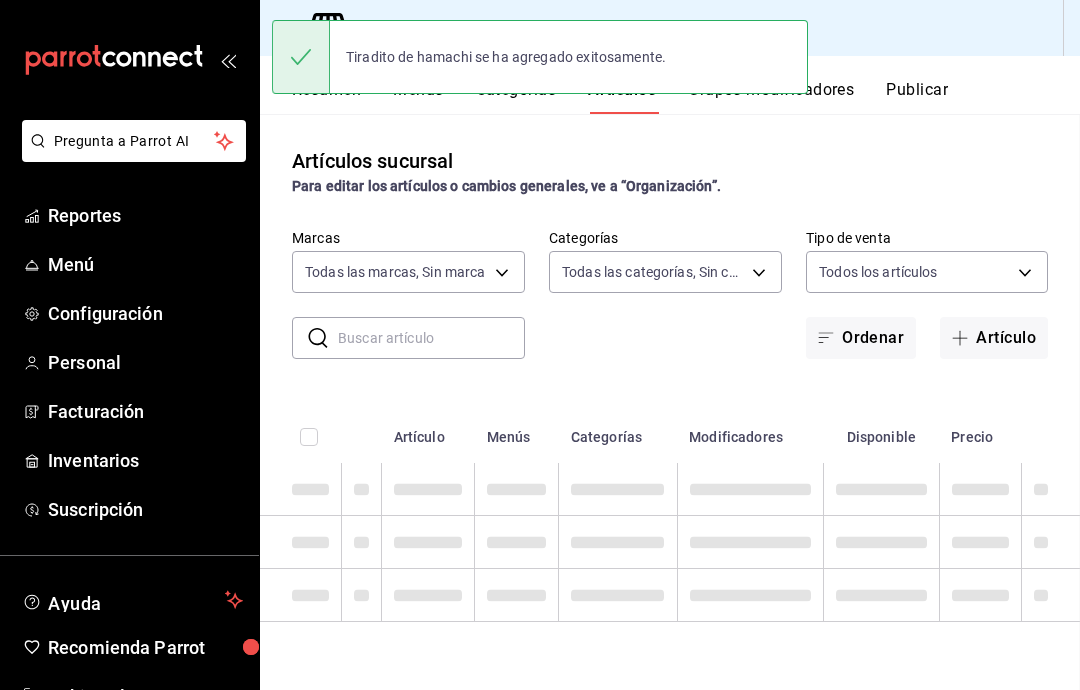 scroll, scrollTop: 0, scrollLeft: 0, axis: both 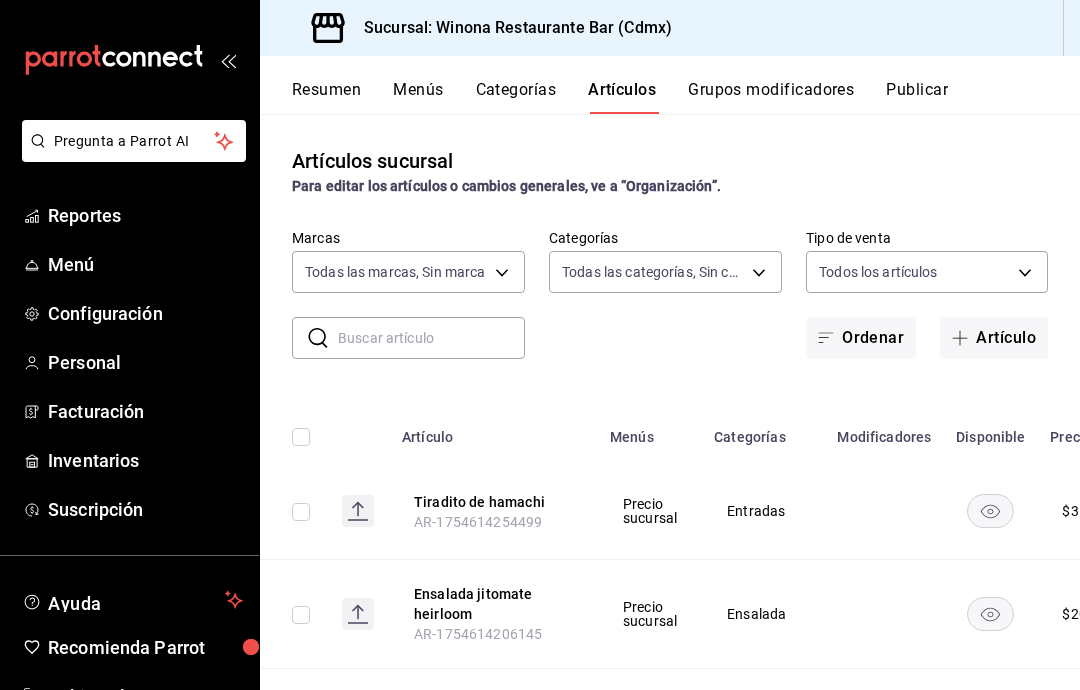 click at bounding box center (431, 338) 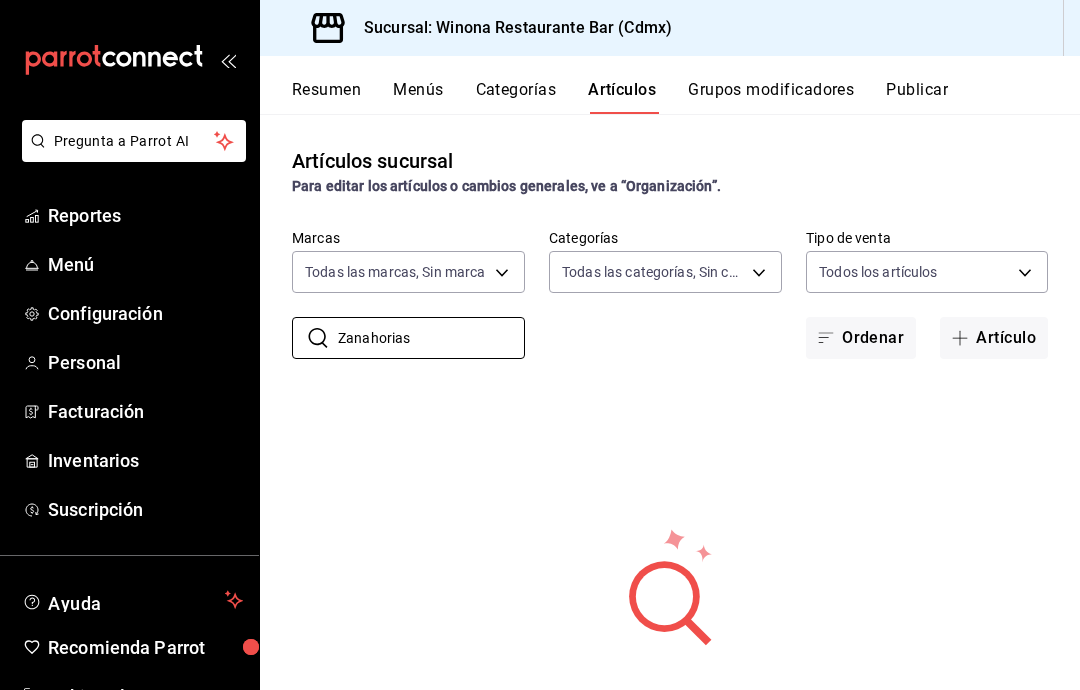 click on "Zanahorias" at bounding box center [431, 338] 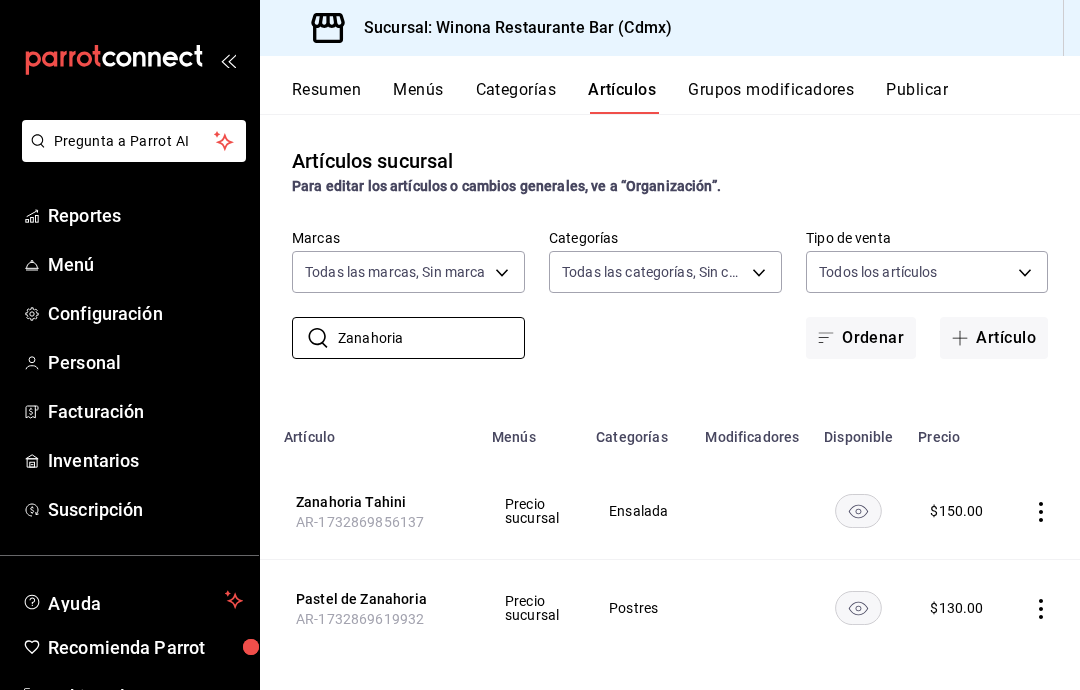 scroll, scrollTop: 0, scrollLeft: 118, axis: horizontal 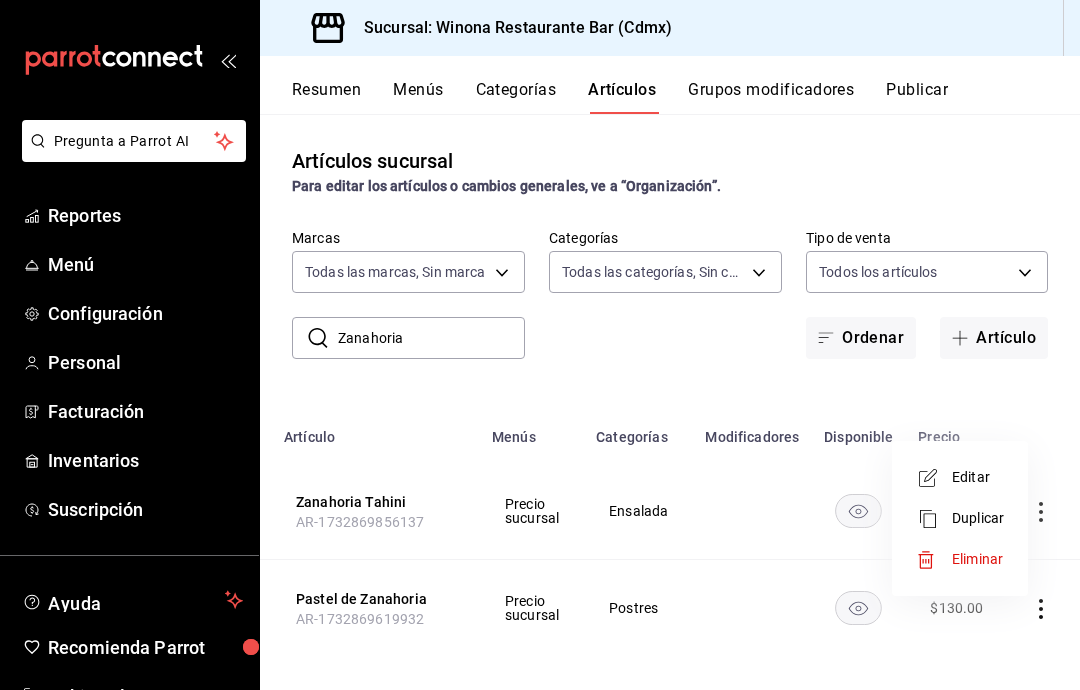 click on "Editar" at bounding box center (978, 477) 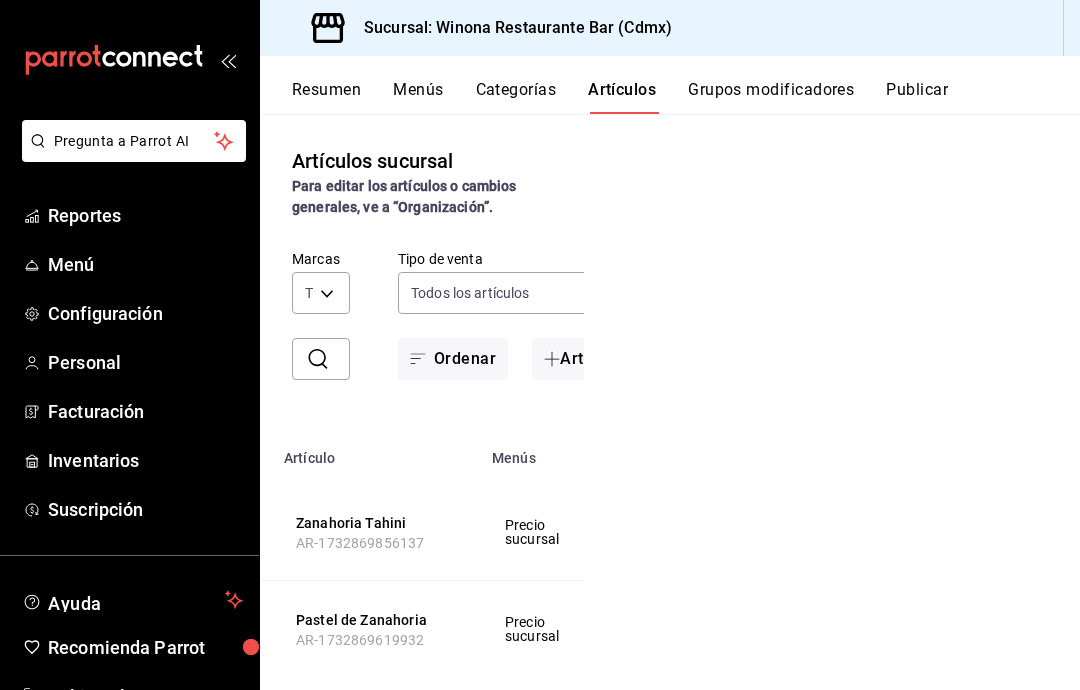 scroll, scrollTop: 0, scrollLeft: 0, axis: both 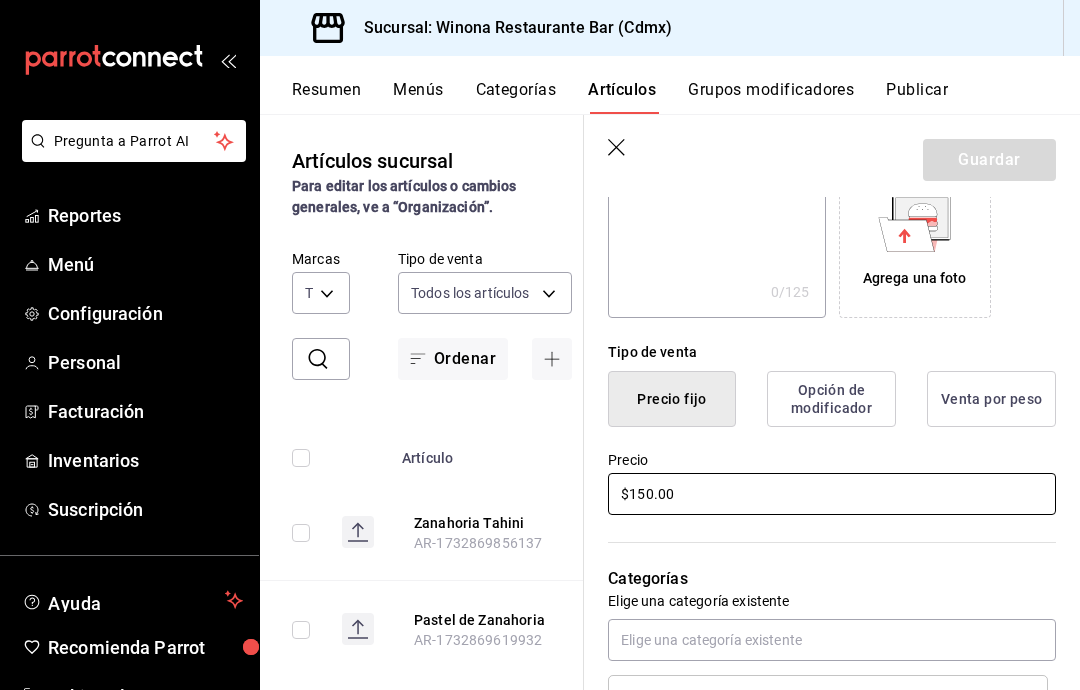 click on "$150.00" at bounding box center [832, 494] 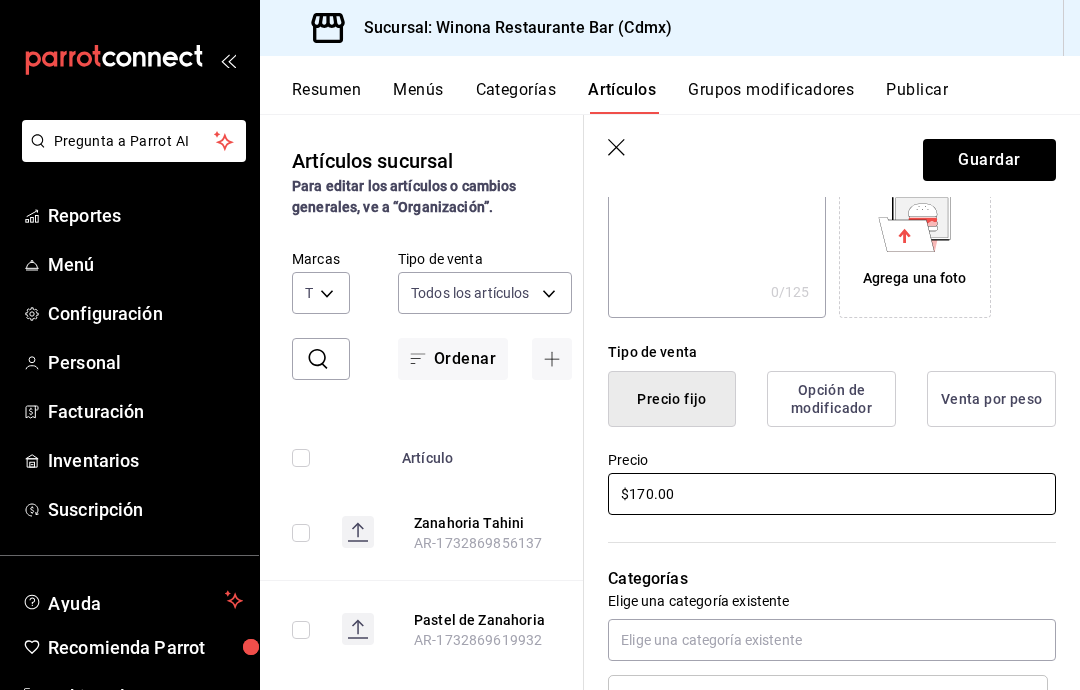 type on "$170.00" 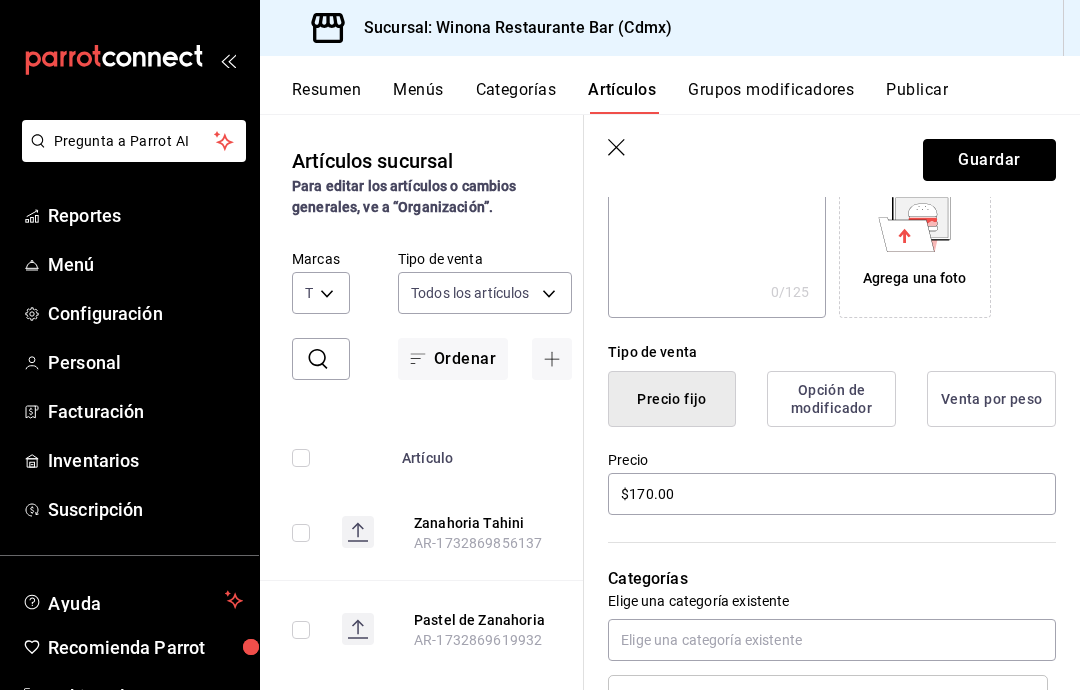 click on "Guardar" at bounding box center [989, 160] 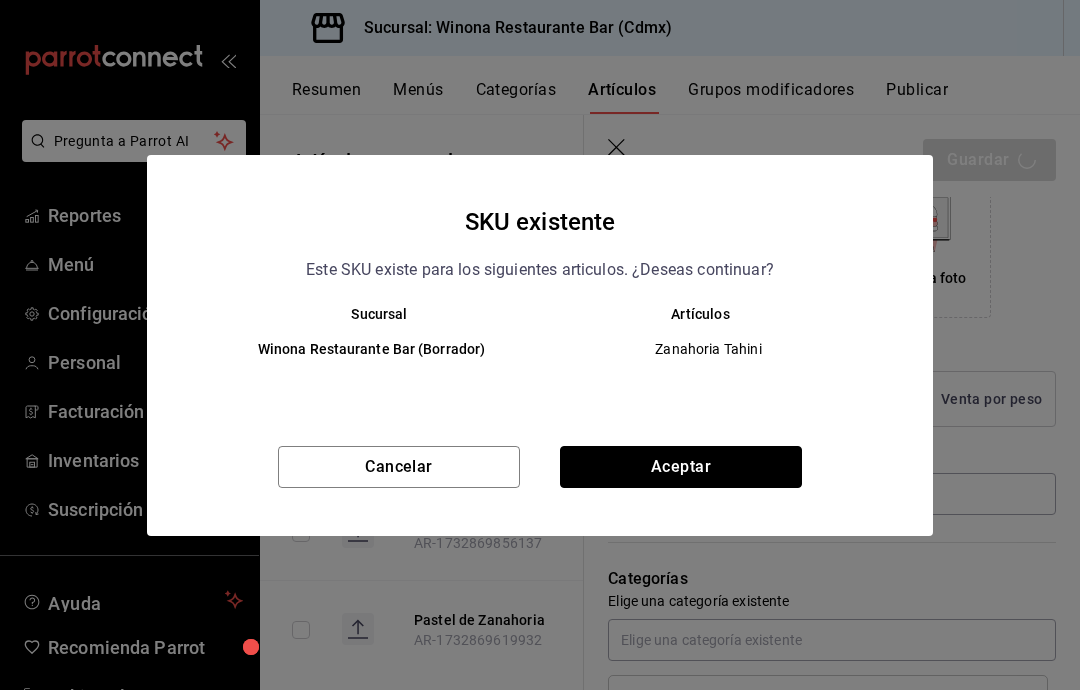 click on "Aceptar" at bounding box center [681, 467] 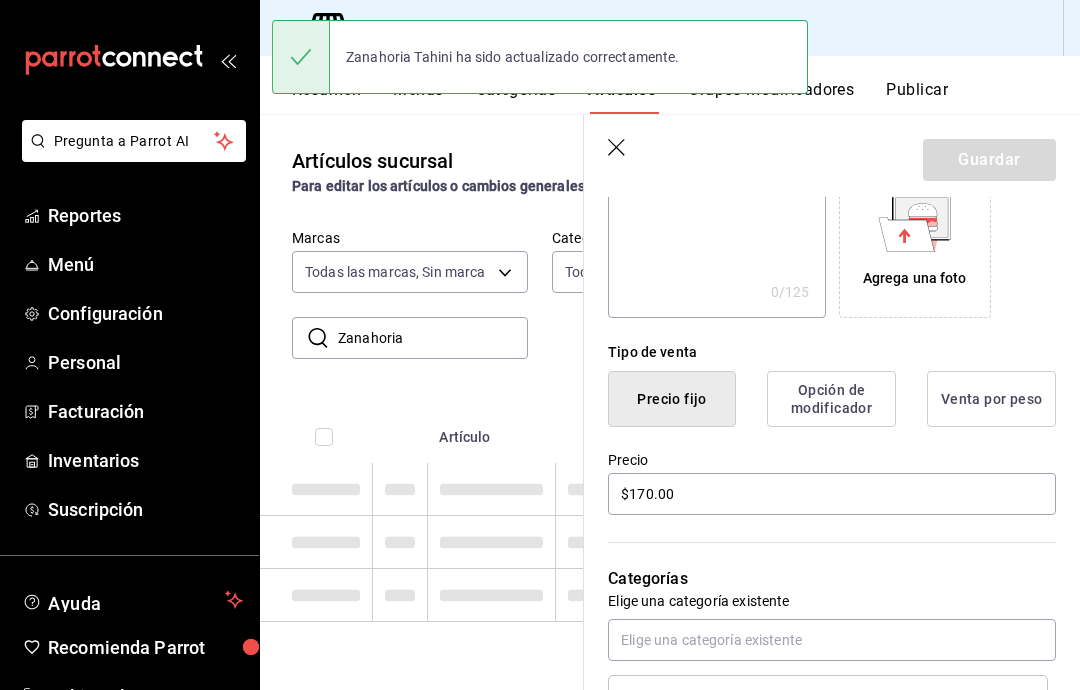 scroll, scrollTop: 0, scrollLeft: 0, axis: both 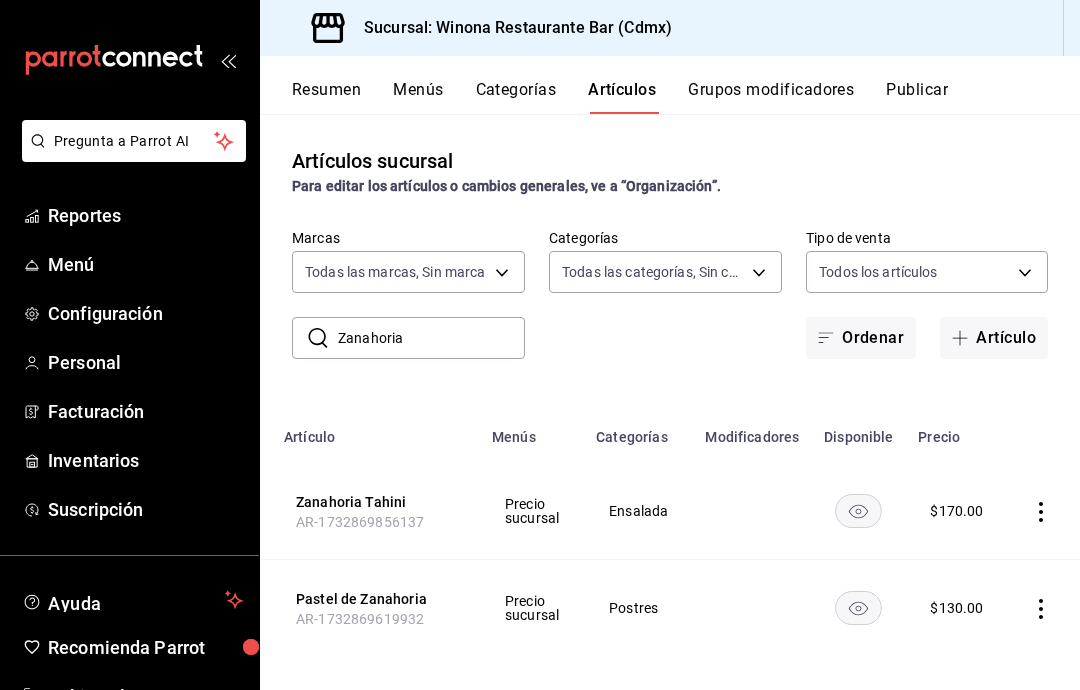 click on "Zanahoria" at bounding box center (431, 338) 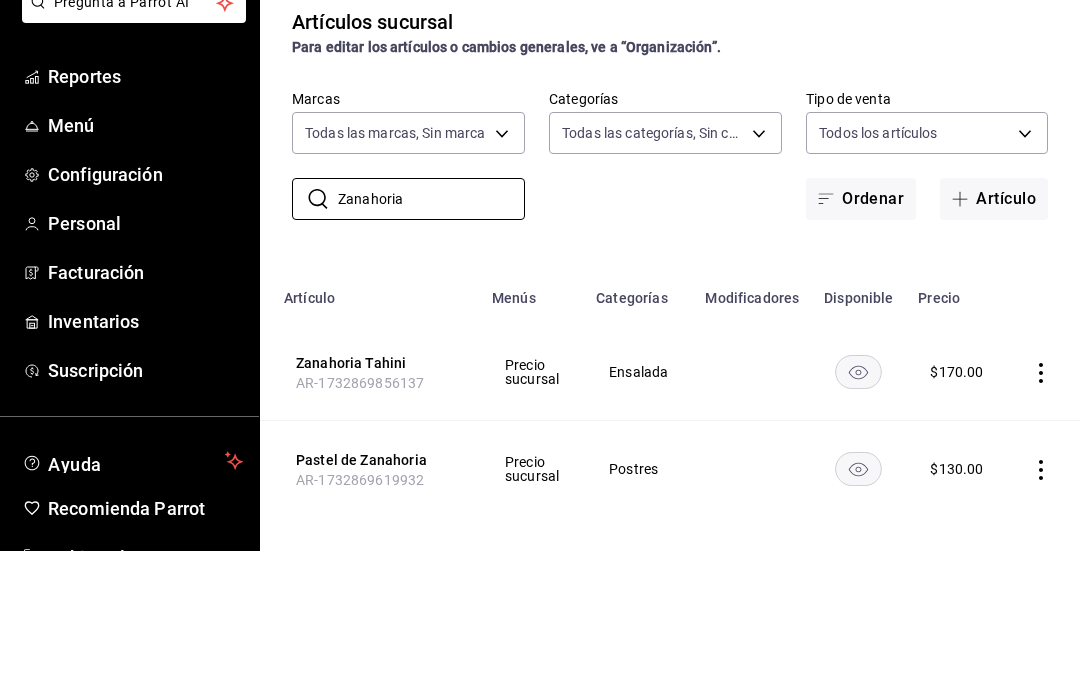 click on "Zanahoria" at bounding box center (431, 338) 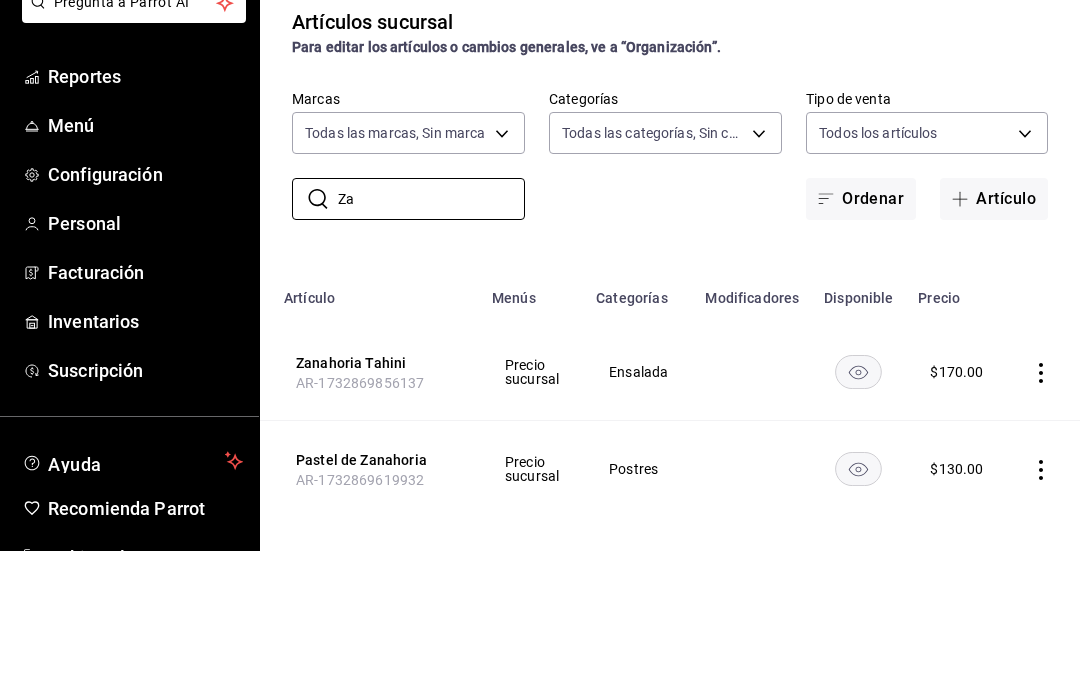 type on "Z" 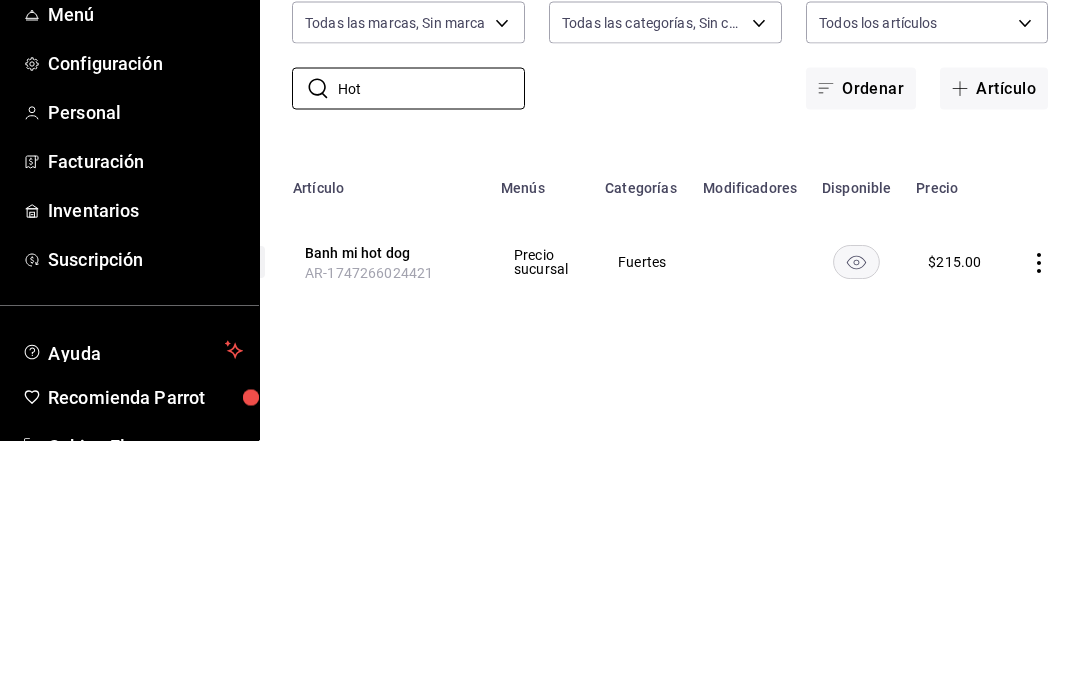 scroll, scrollTop: 0, scrollLeft: 108, axis: horizontal 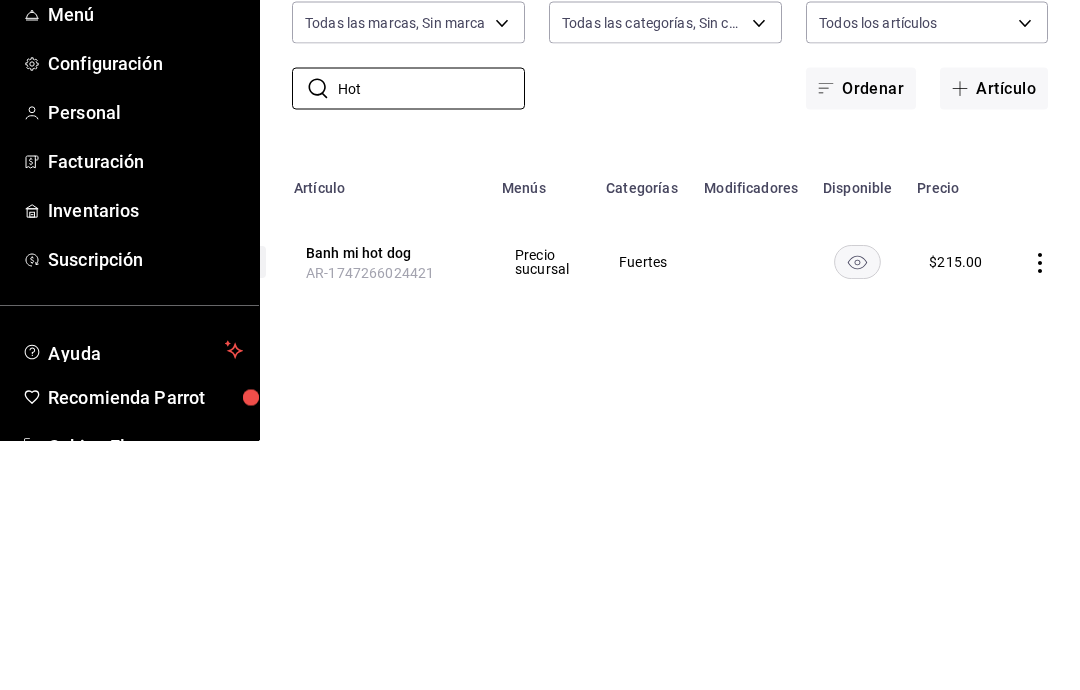 type on "Hot" 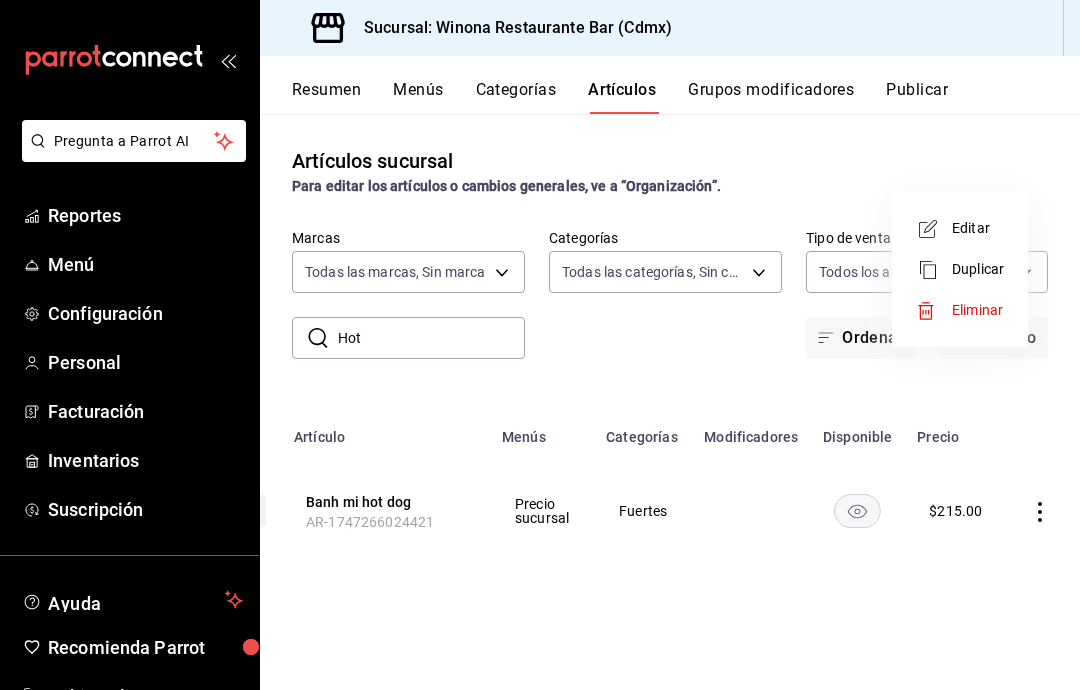 click on "Editar" at bounding box center (978, 228) 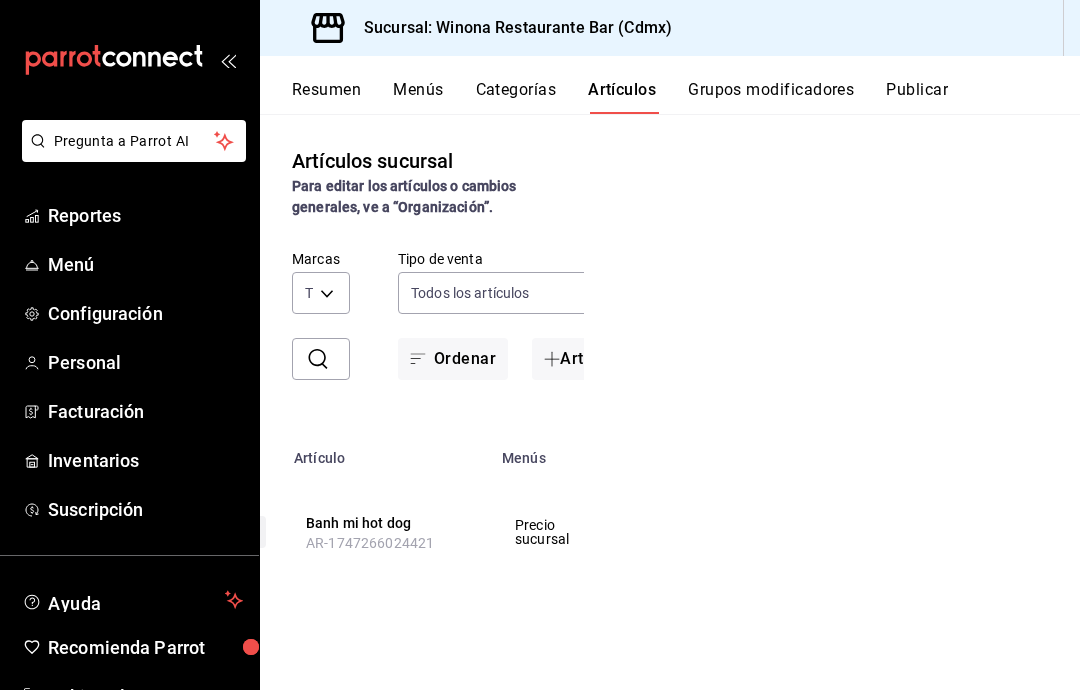 scroll, scrollTop: 0, scrollLeft: 0, axis: both 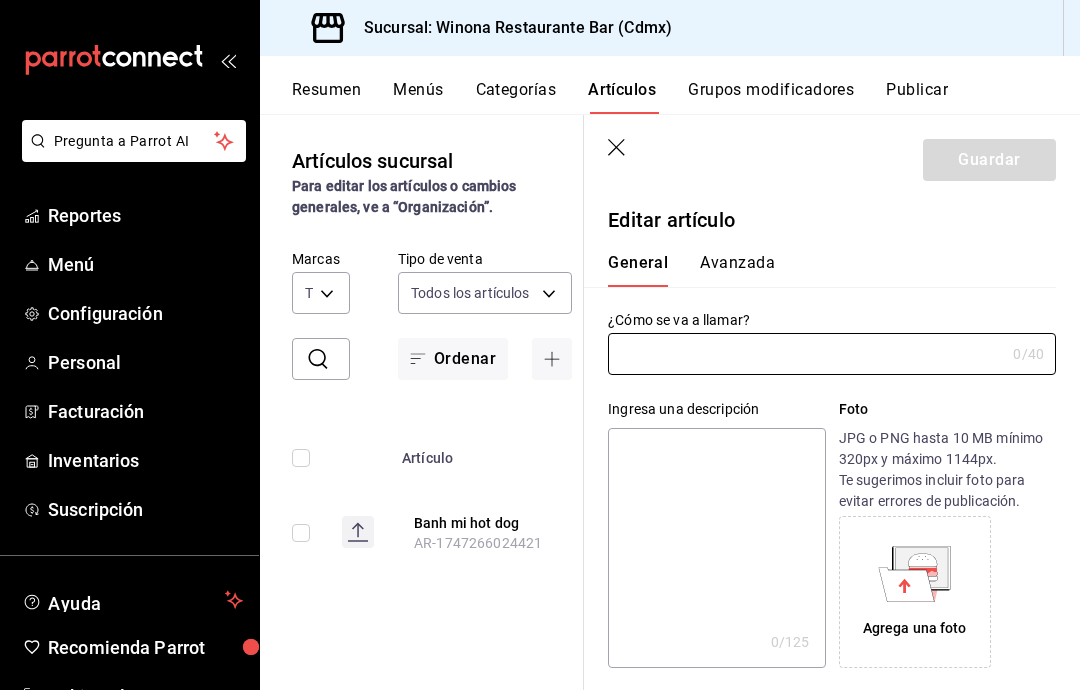 type on "Banh mi hot dog" 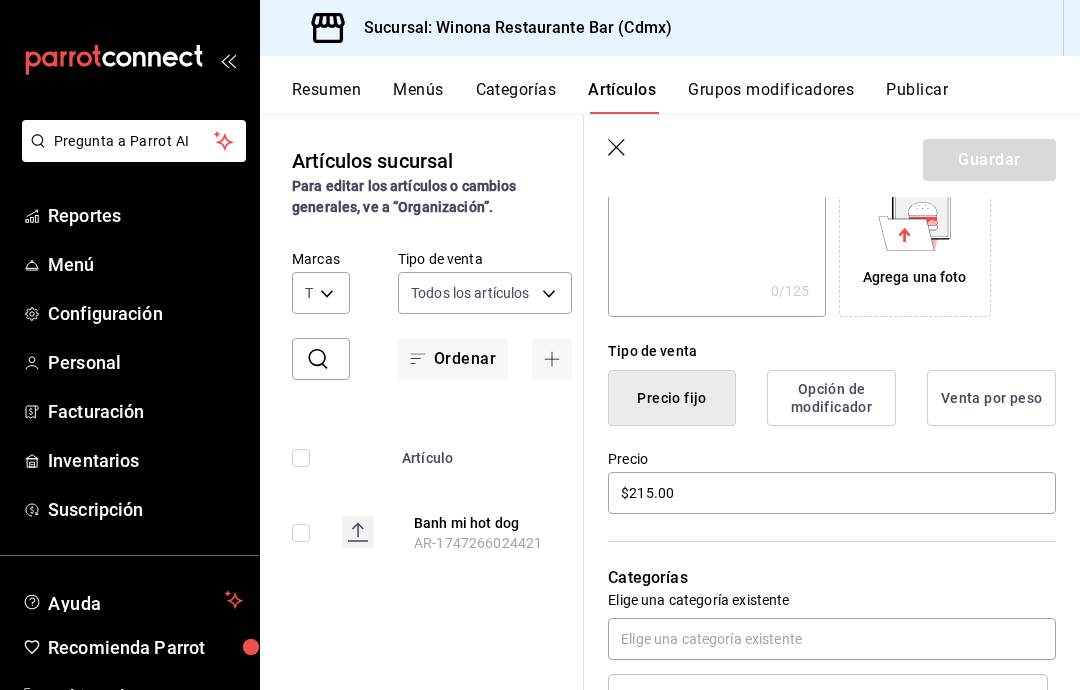 scroll, scrollTop: 407, scrollLeft: 0, axis: vertical 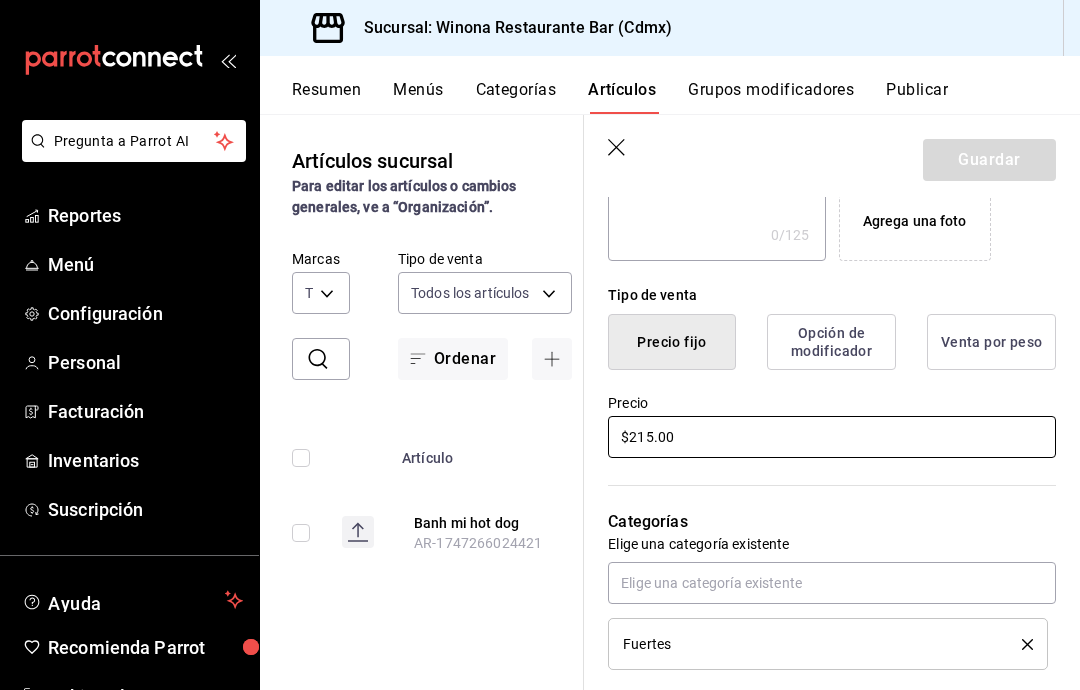 click on "$215.00" at bounding box center (832, 437) 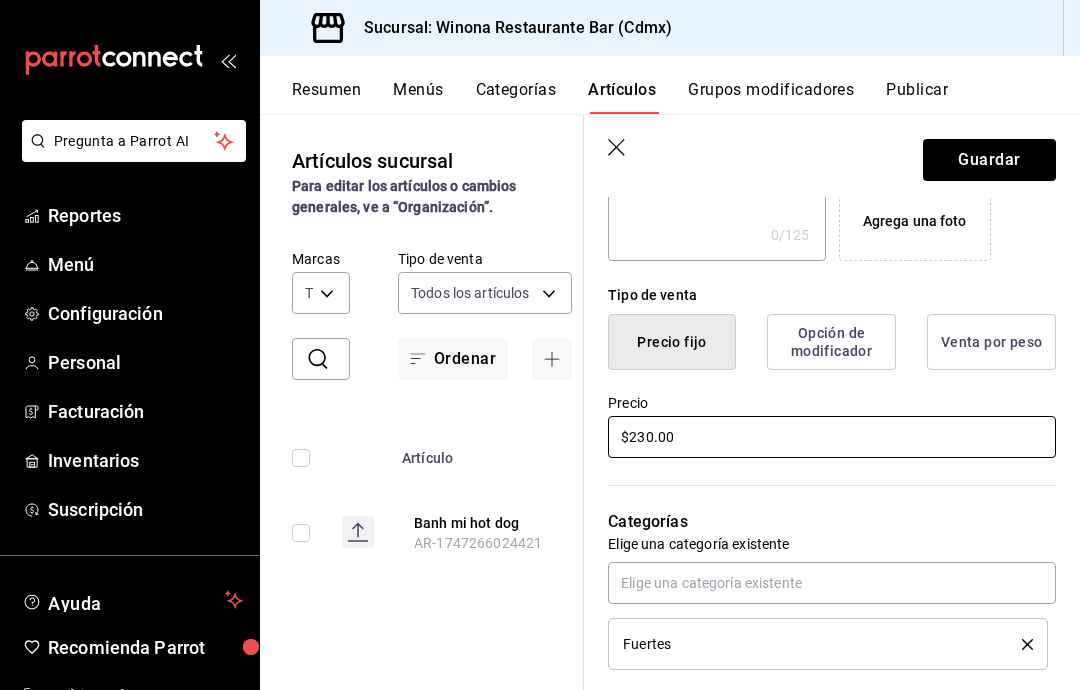 type on "$230.00" 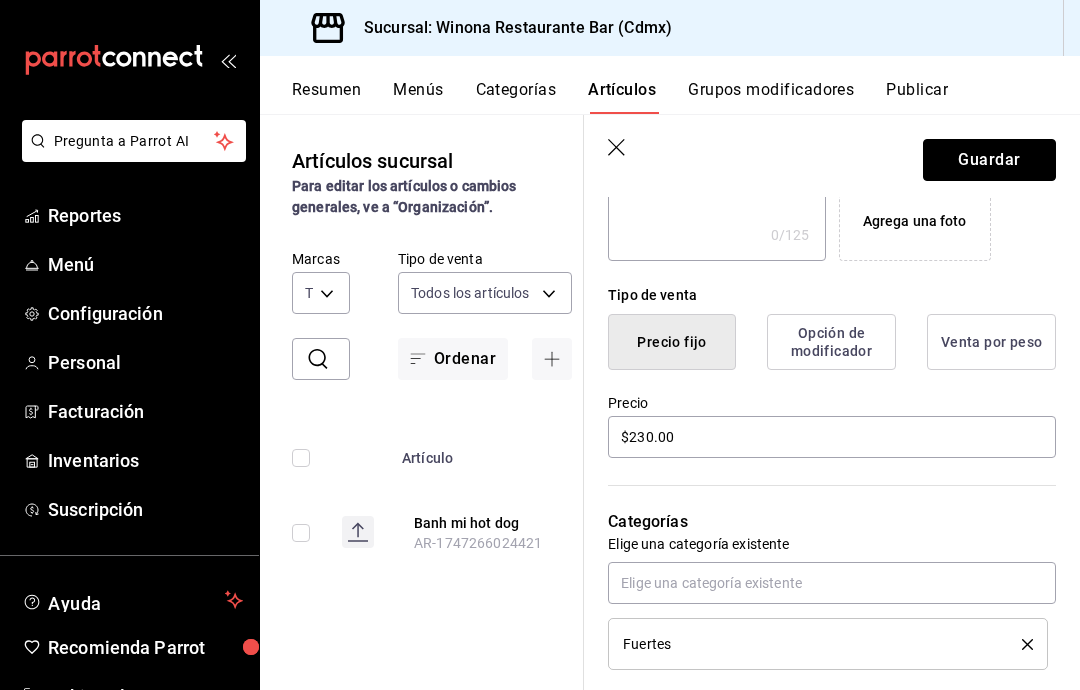 click on "Guardar" at bounding box center [989, 160] 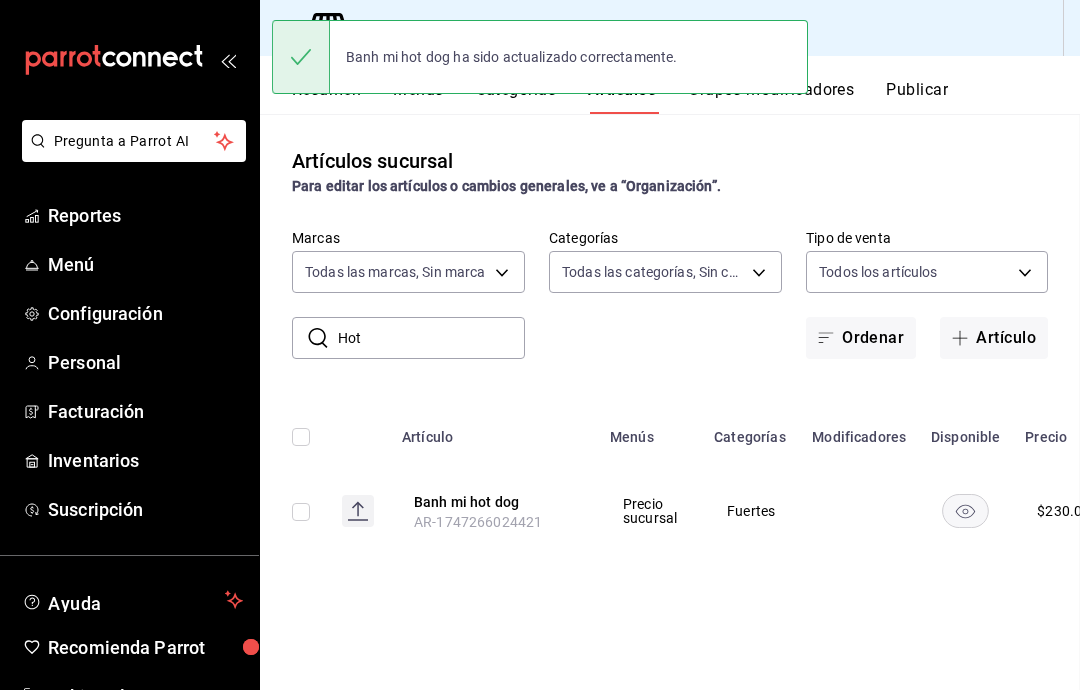 scroll, scrollTop: 0, scrollLeft: 0, axis: both 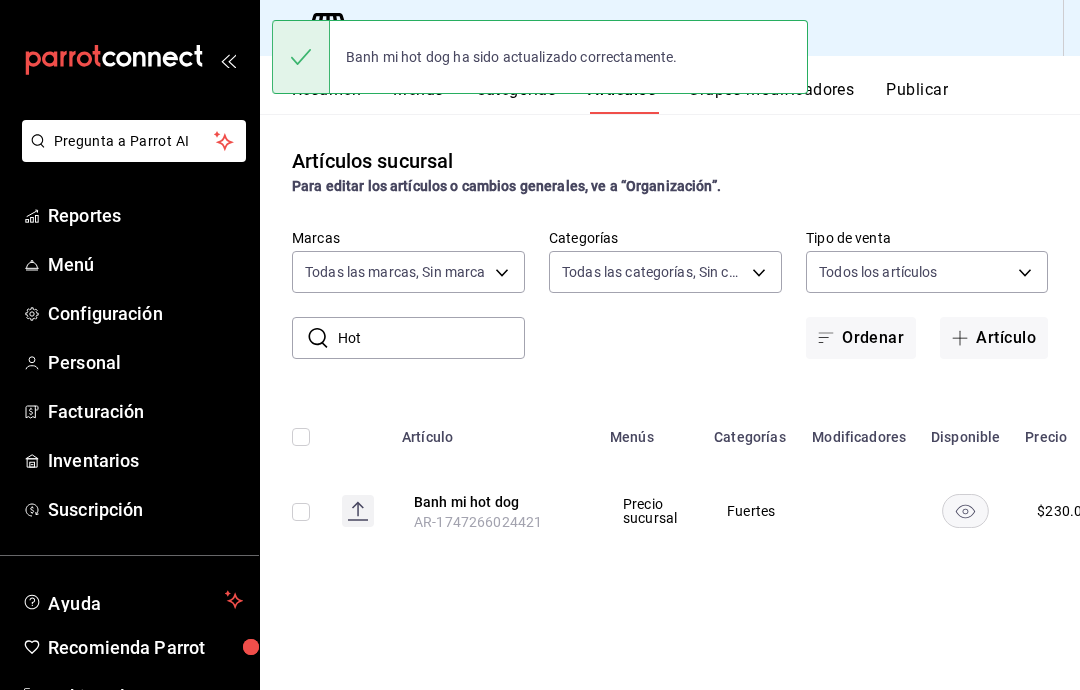 click on "Hot" at bounding box center [431, 338] 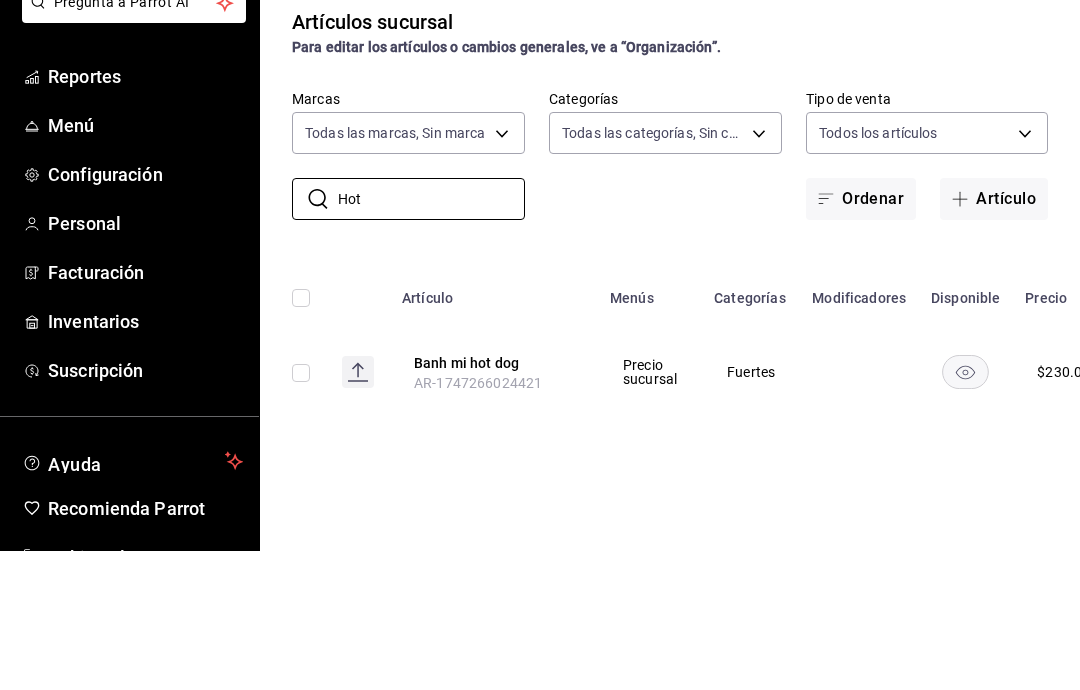 click on "Hot" at bounding box center (431, 338) 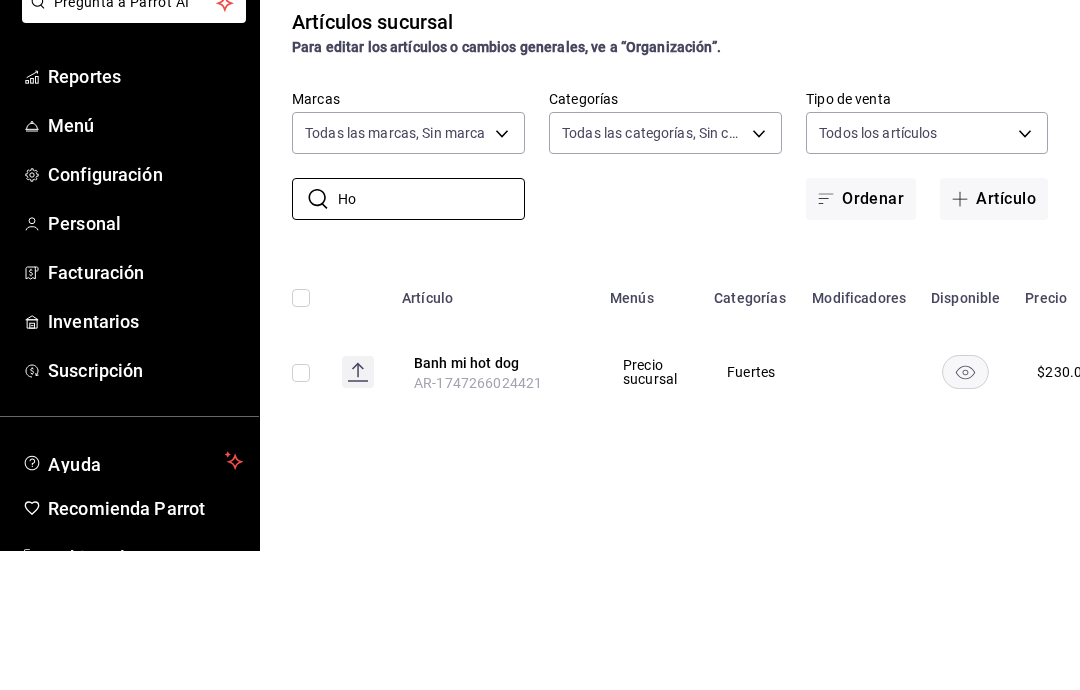 type on "H" 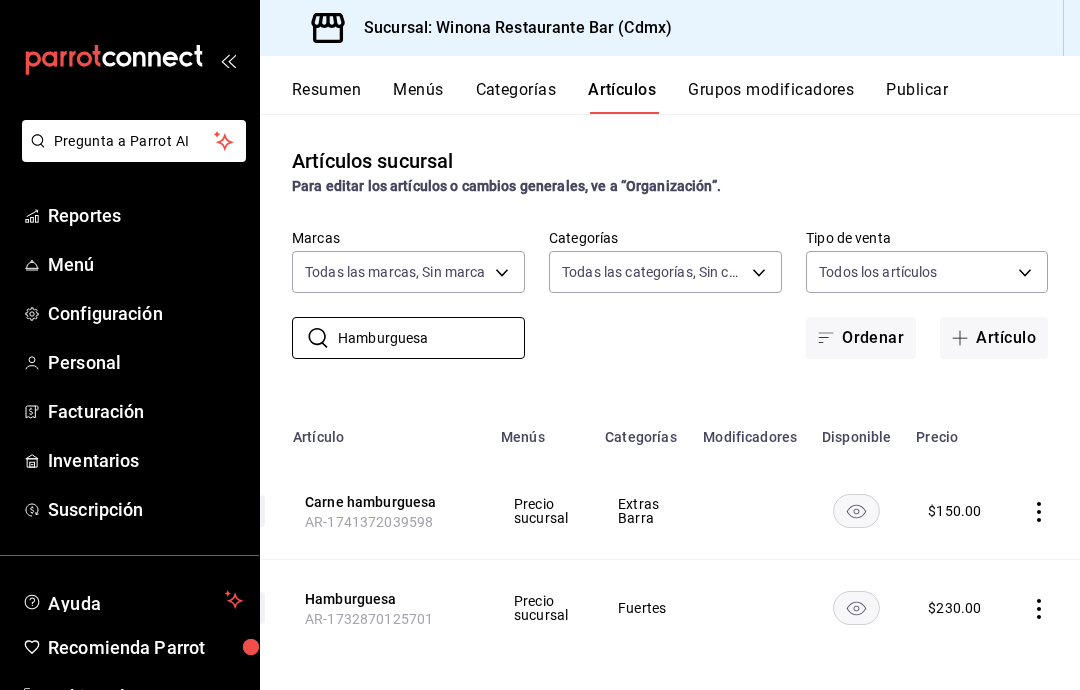 scroll, scrollTop: 0, scrollLeft: 108, axis: horizontal 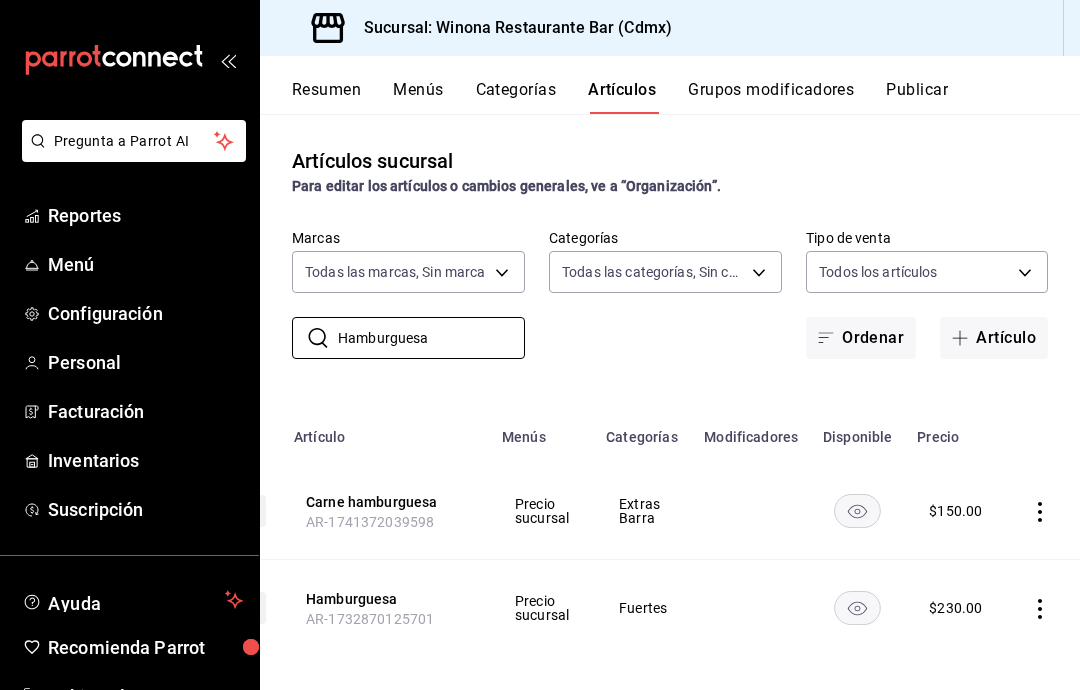 click on "Hamburguesa" at bounding box center [431, 338] 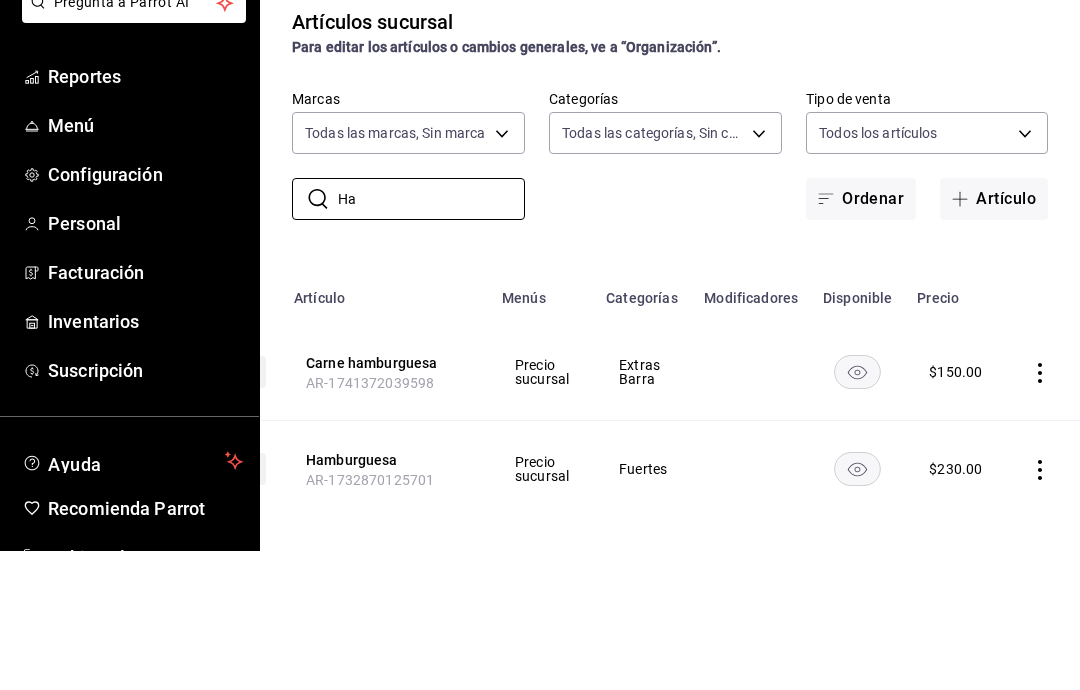 type on "H" 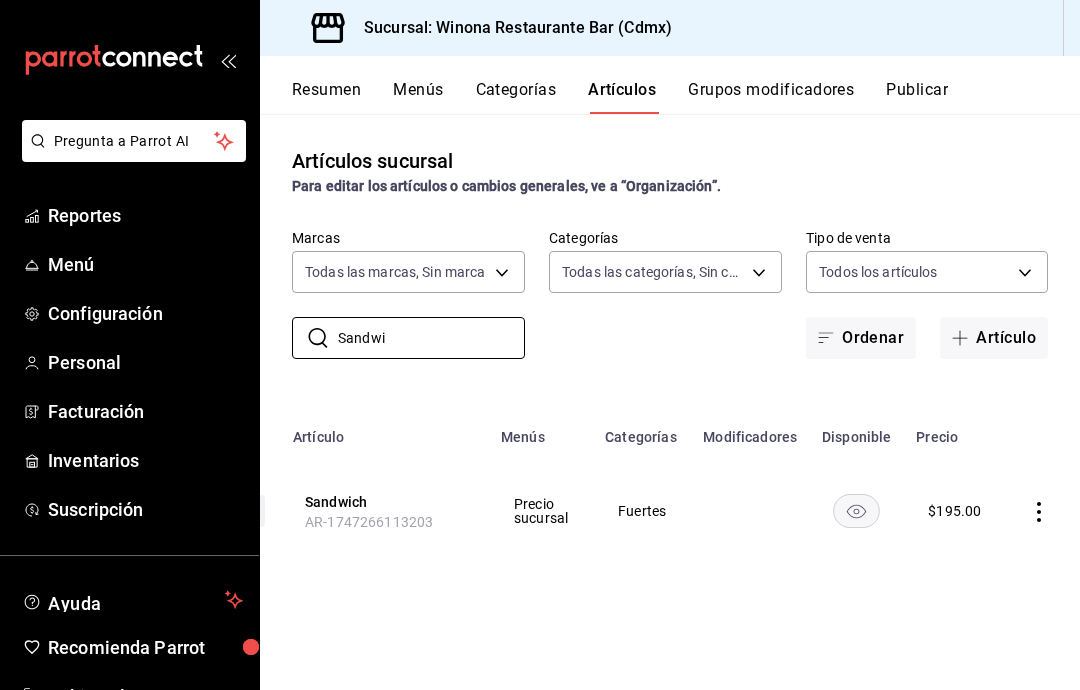 scroll, scrollTop: 0, scrollLeft: 108, axis: horizontal 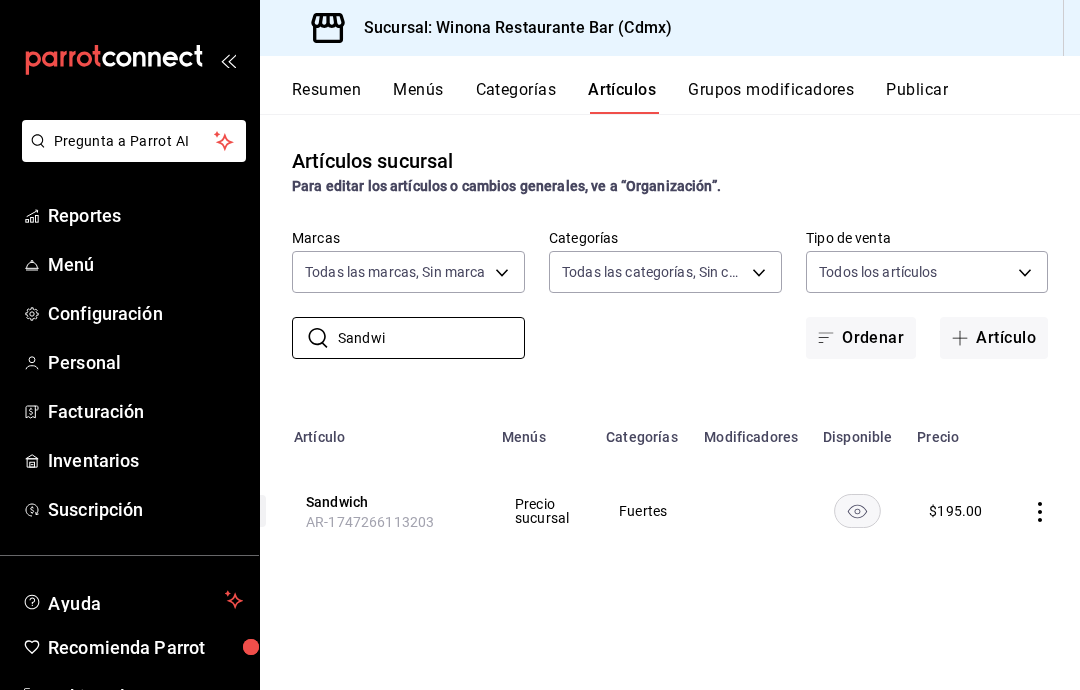 click on "Sandwi" at bounding box center [431, 338] 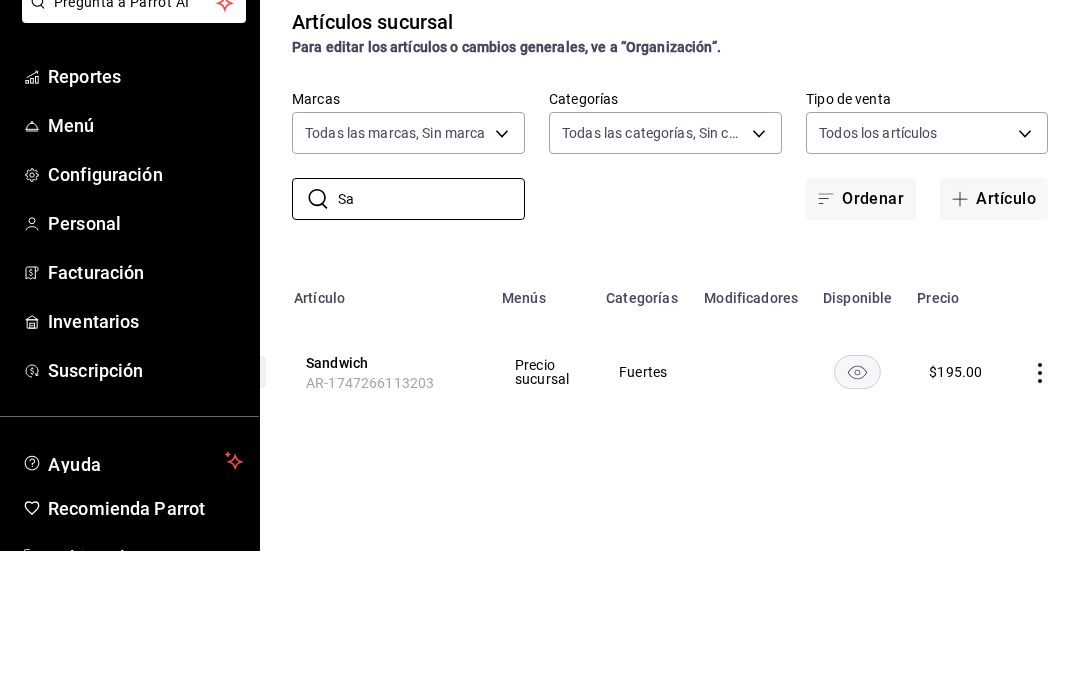 type on "S" 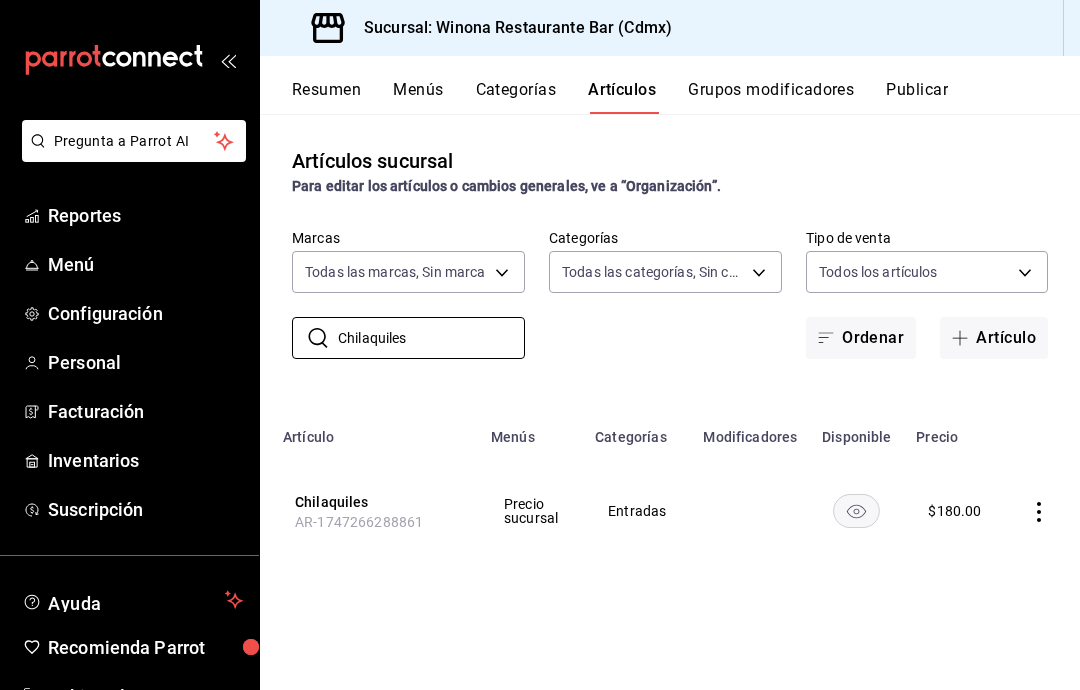 scroll, scrollTop: 0, scrollLeft: 116, axis: horizontal 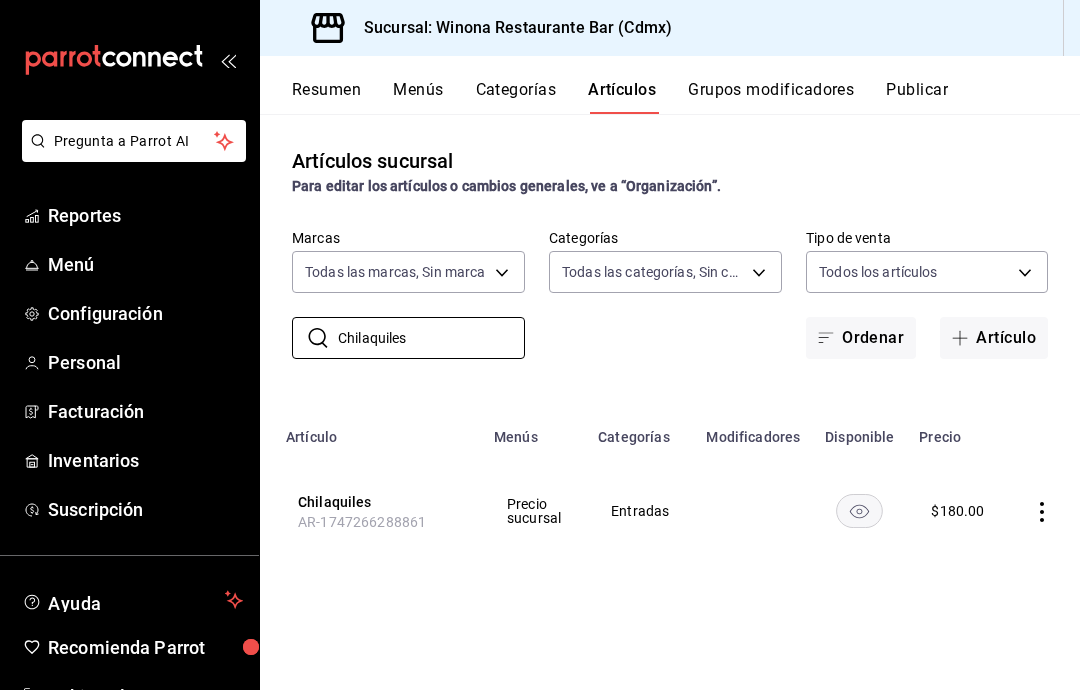 type on "Chilaquiles" 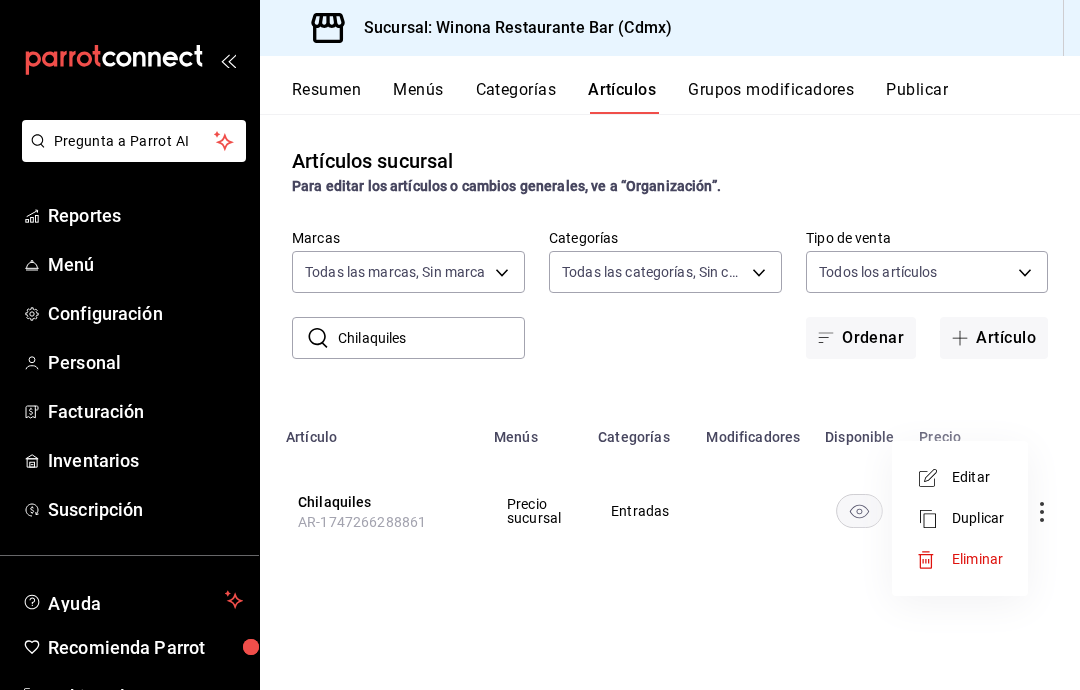 click on "Editar" at bounding box center [978, 477] 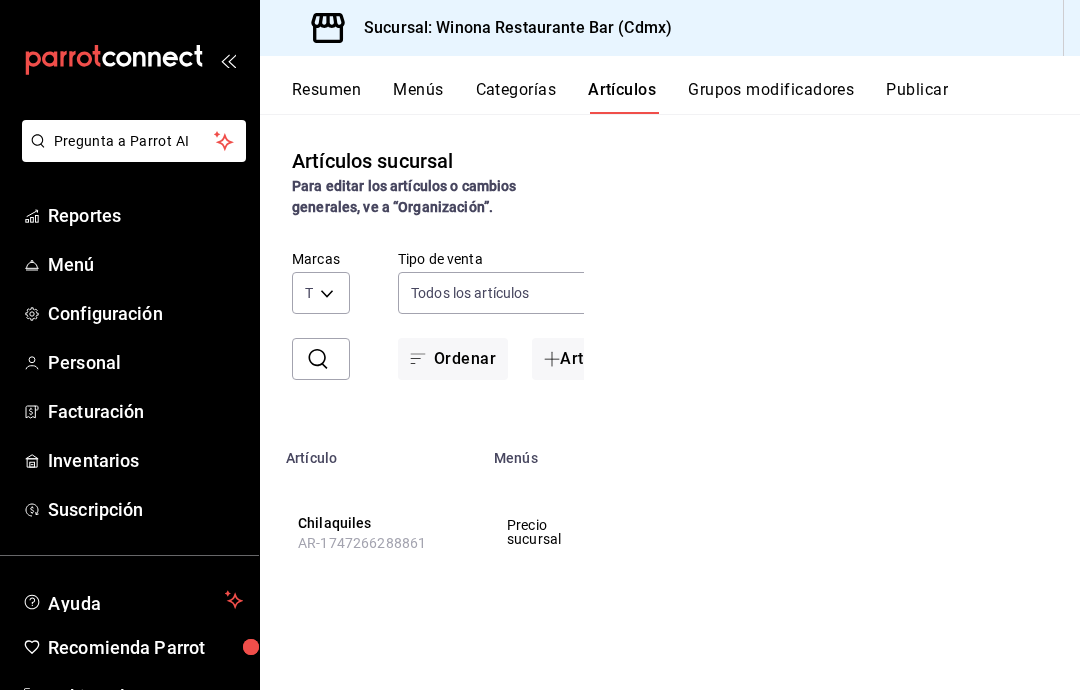 scroll, scrollTop: 0, scrollLeft: 0, axis: both 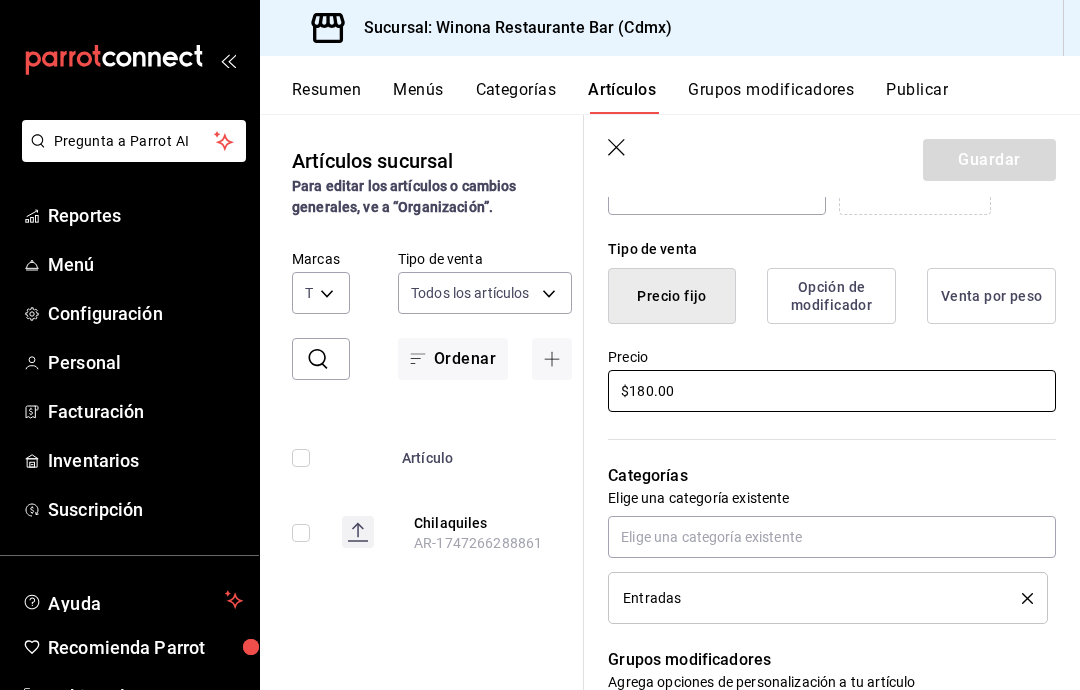 click on "$180.00" at bounding box center (832, 391) 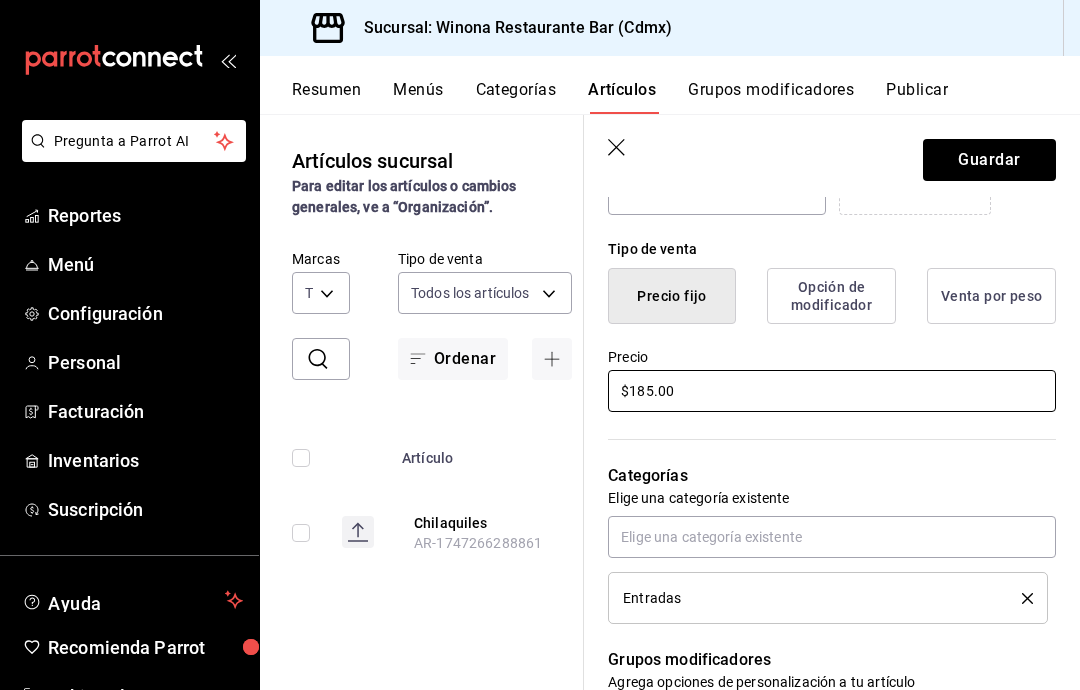 type on "$185.00" 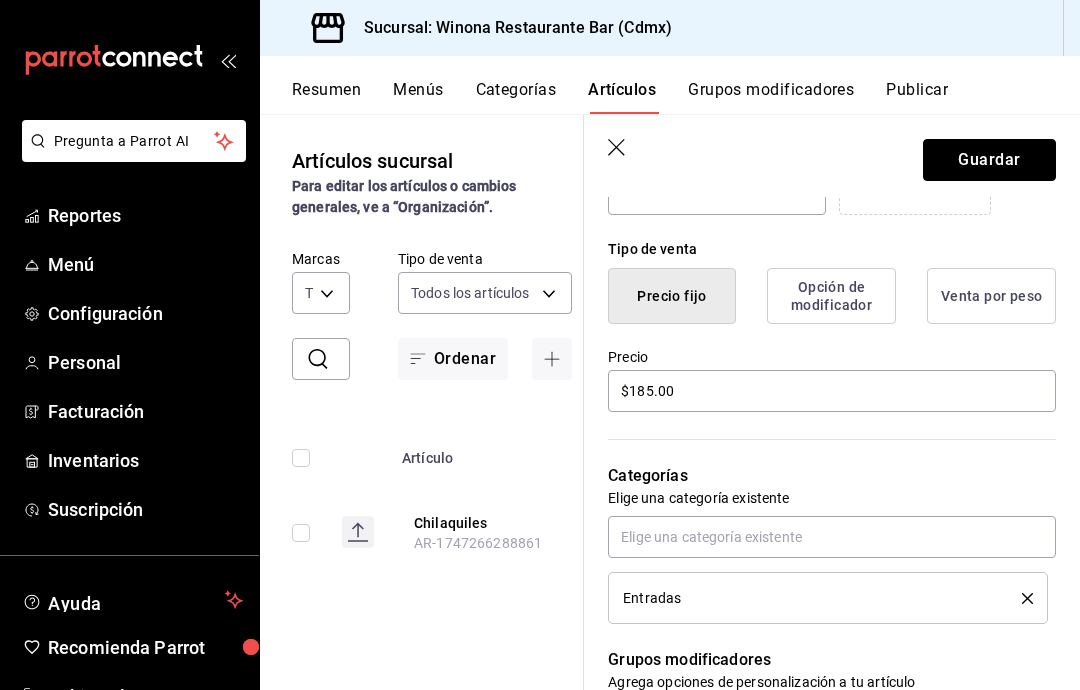 click on "Guardar" at bounding box center [989, 160] 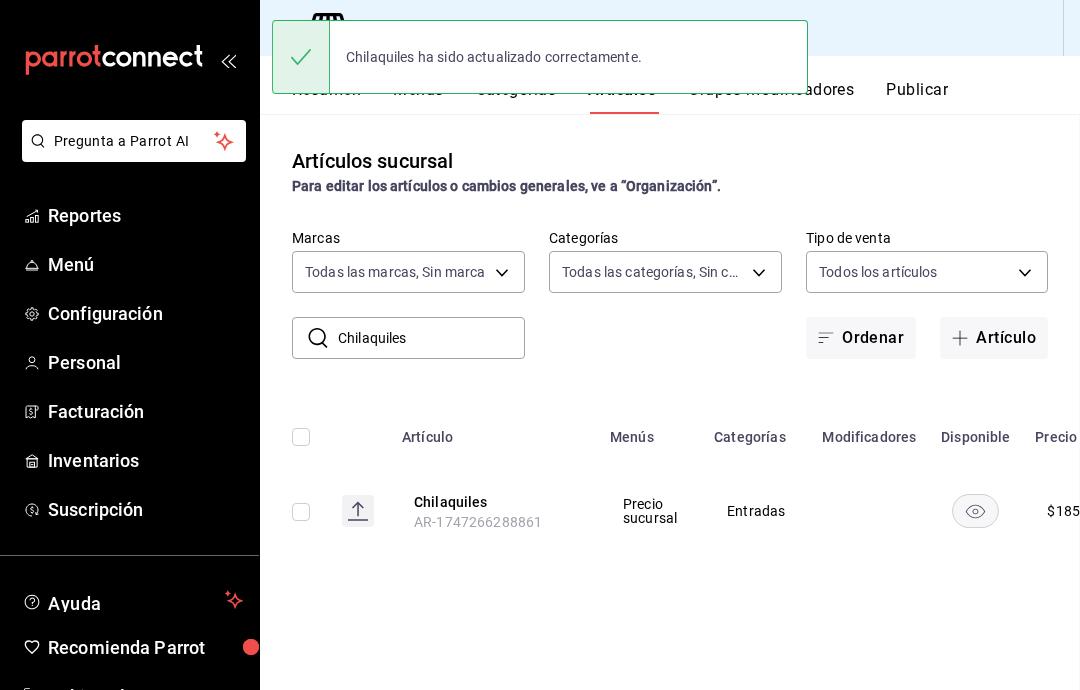 scroll, scrollTop: 0, scrollLeft: 0, axis: both 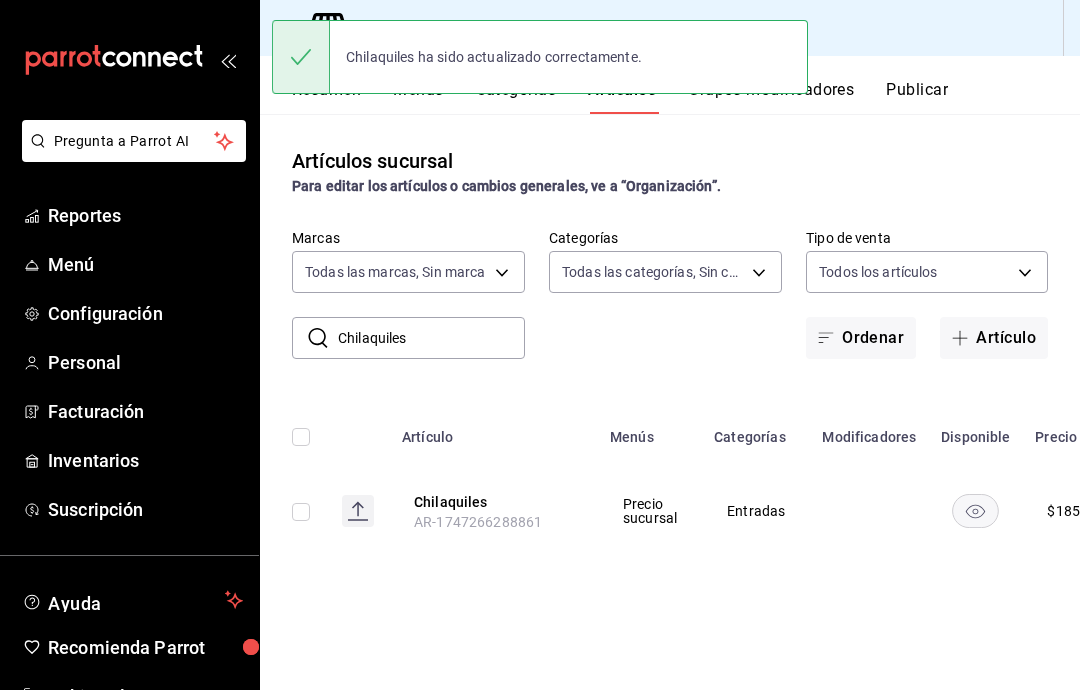 click on "Chilaquiles" at bounding box center [431, 338] 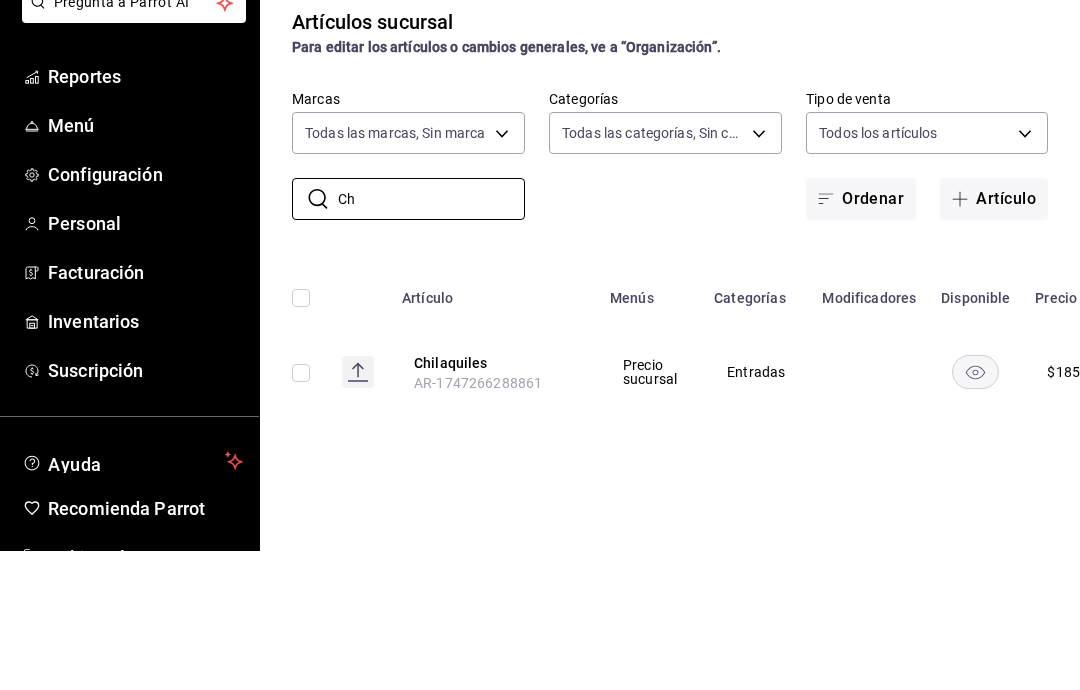 type on "C" 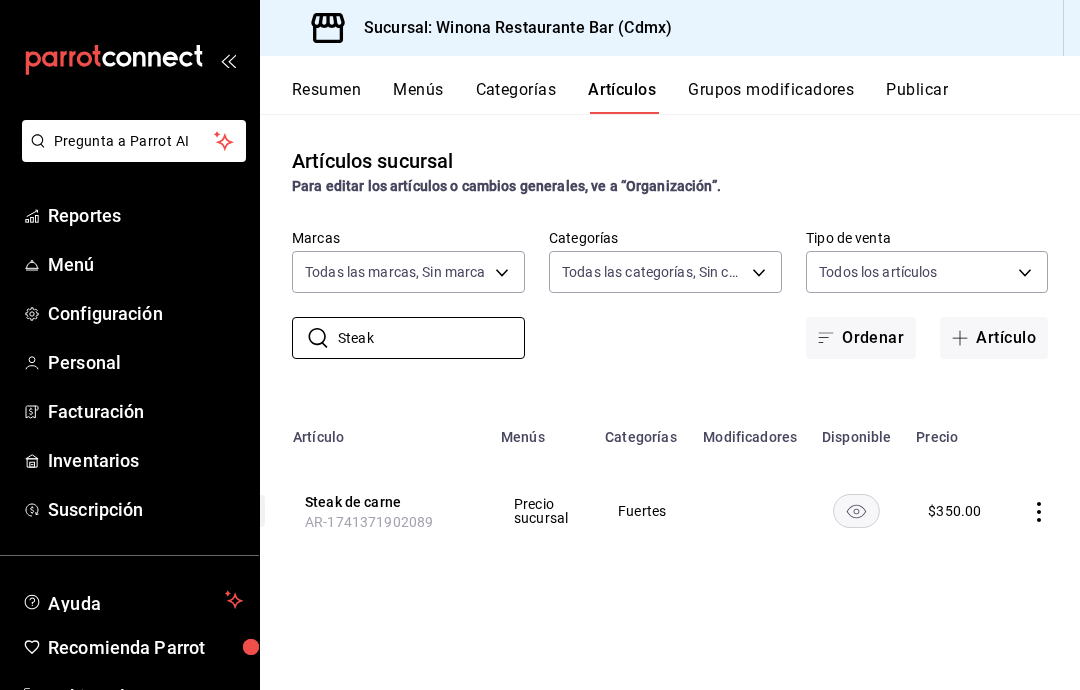 scroll, scrollTop: 0, scrollLeft: 108, axis: horizontal 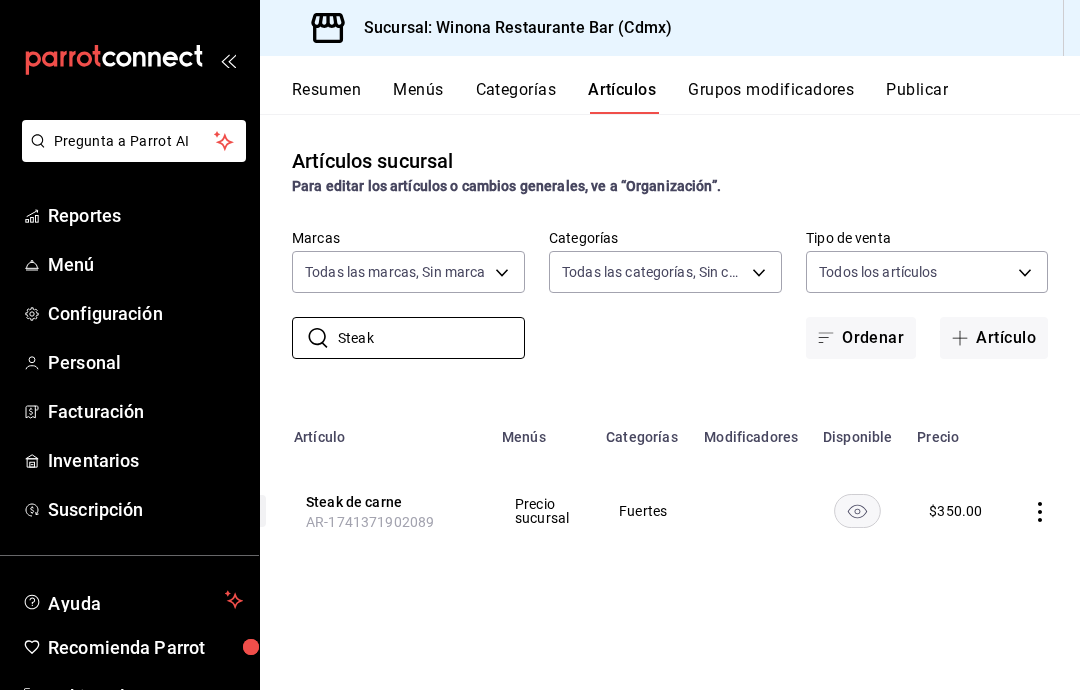 click on "Artículos sucursal Para editar los artículos o cambios generales, ve a “Organización”. ​ Steak ​ Marcas Todas las marcas, Sin marca 908d6df4-2f26-4775-af38-303bc5da28fc Categorías Todas las categorías, Sin categoría d988eb86-8b76-456a-932a-bba2e53dadab,5bf03305-0487-47d5-9649-1ba07f098c26,e7b736a6-fe42-4e47-8c0f-0492d567a4b2,dff24040-5703-43ff-b599-5e4f4763bd82,f4966e21-bf6f-4118-b709-6db48a35bf06,72e67378-dda0-41c7-bf7f-4714752de79c,9afd2315-8b44-4df8-b6e0-115becaf7278,c6ef22db-a6ba-4262-80ce-a38b5f9acc13,6ae1259b-d902-4f64-a296-b0fd36892279,40fbbd7d-f810-4f93-8968-907c3a9257c0,969eaa5e-2f71-47cd-af6c-3e8d48b29751,0670840b-4bf9-4153-b68c-6b57e174931d,0d52f32b-f99b-48e4-a738-4636c901b6d9,b182cf93-f452-4c0c-b5e4-f12543e39835,59d63c84-7aca-4e49-b5c9-fcdb619eb570,42b6c898-da06-4768-9735-ee822580863a,09c9a4a0-1602-4fd4-b634-7824cc119195,1c545bda-0f3b-4897-bb41-9f1757d04c58,089d18c2-d755-426e-90b1-0e4ca34566f6,cb34ce05-0a3a-464f-b3da-e90e0997d2d8 Tipo de venta Todos los artículos ALL Ordenar Menús" at bounding box center (670, 401) 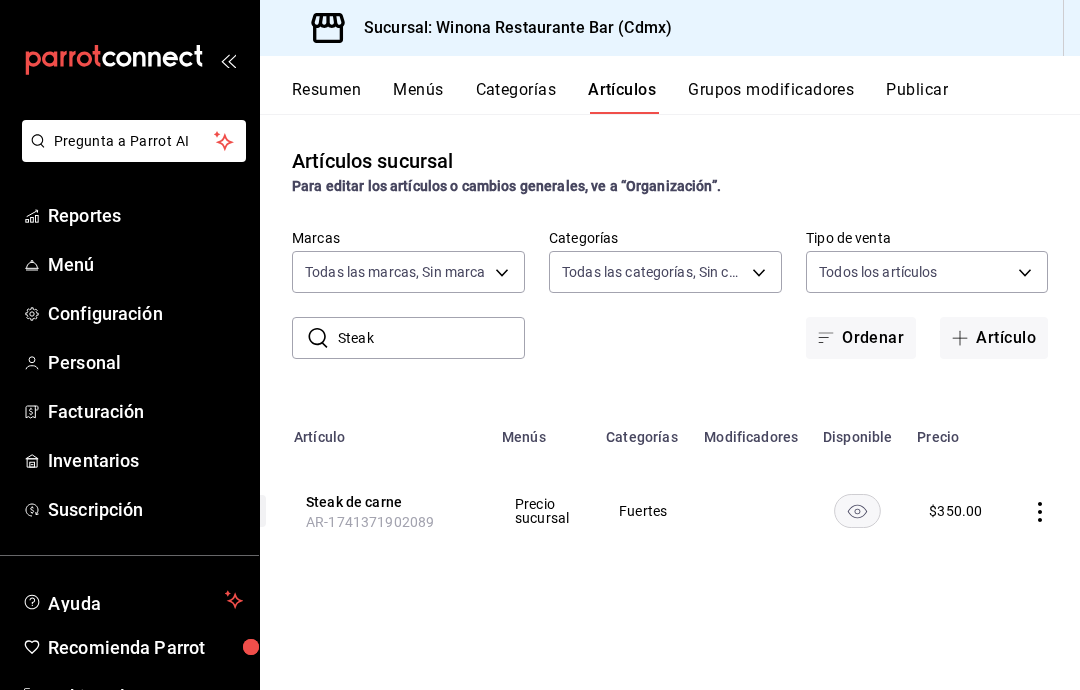 click on "Steak" at bounding box center [431, 338] 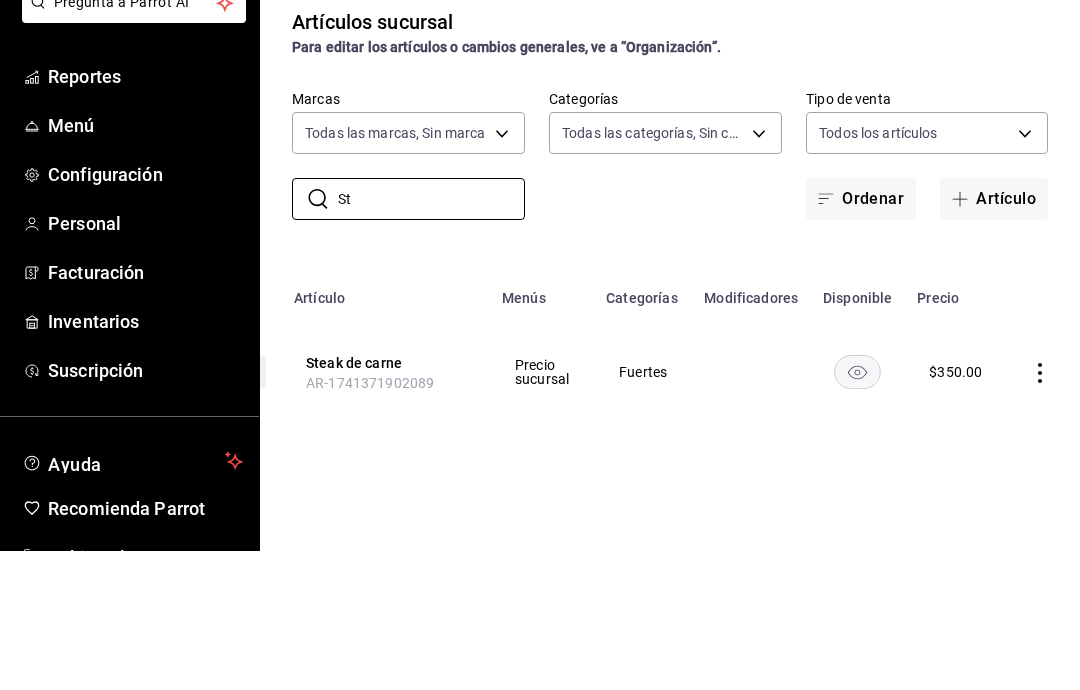 type on "S" 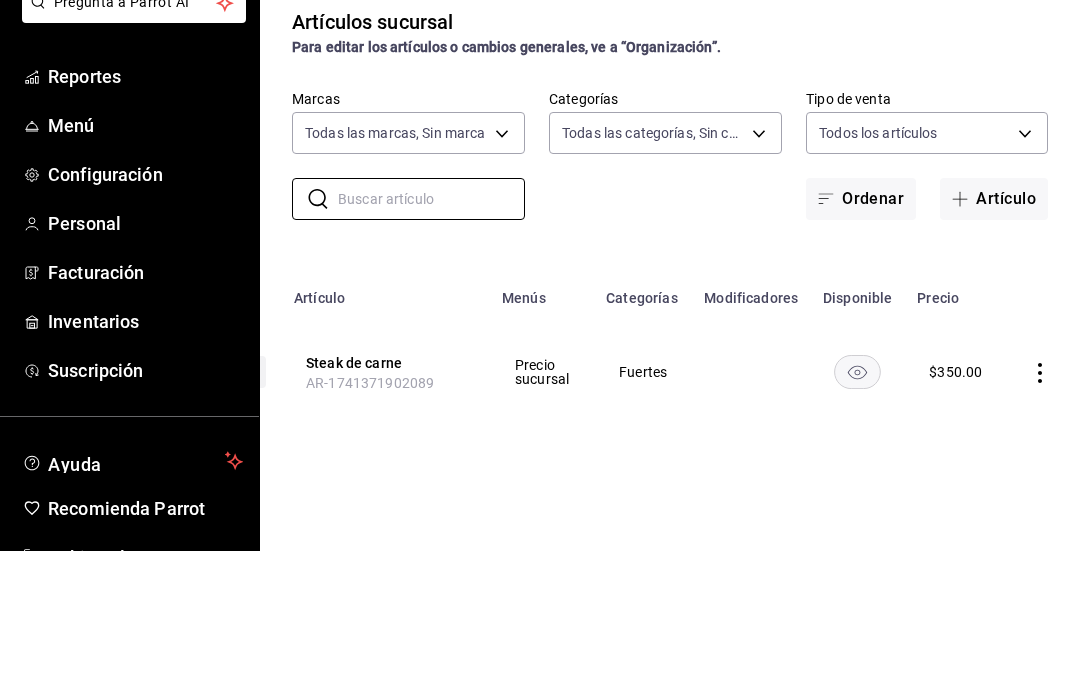 scroll, scrollTop: 0, scrollLeft: 0, axis: both 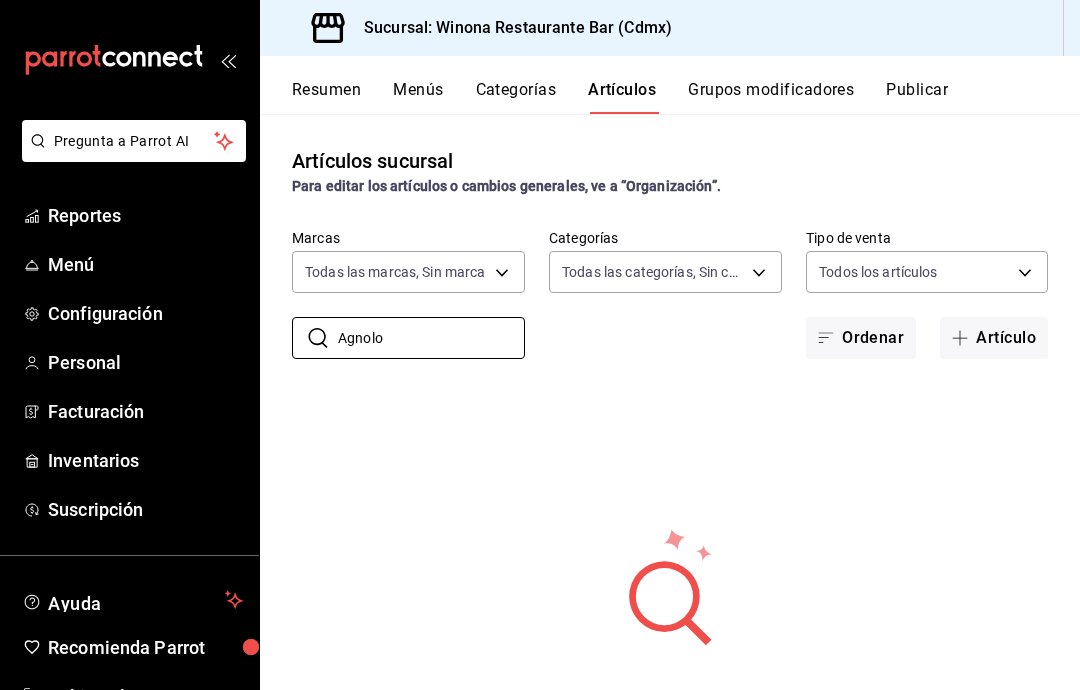 click on "Agnolo" at bounding box center (431, 338) 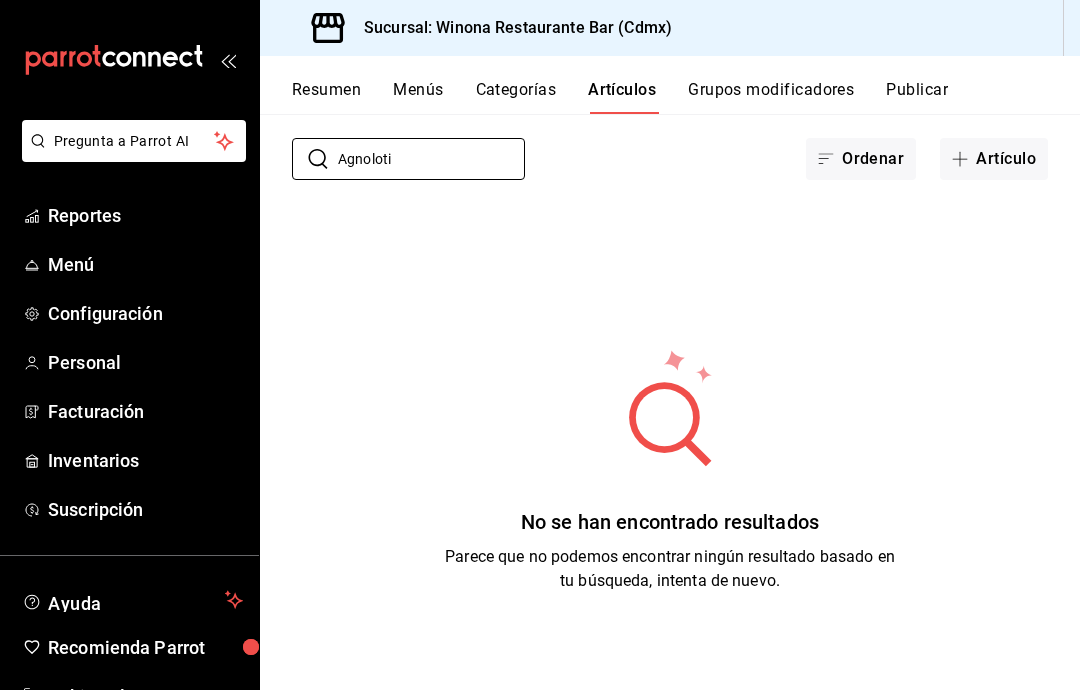 scroll, scrollTop: 178, scrollLeft: 0, axis: vertical 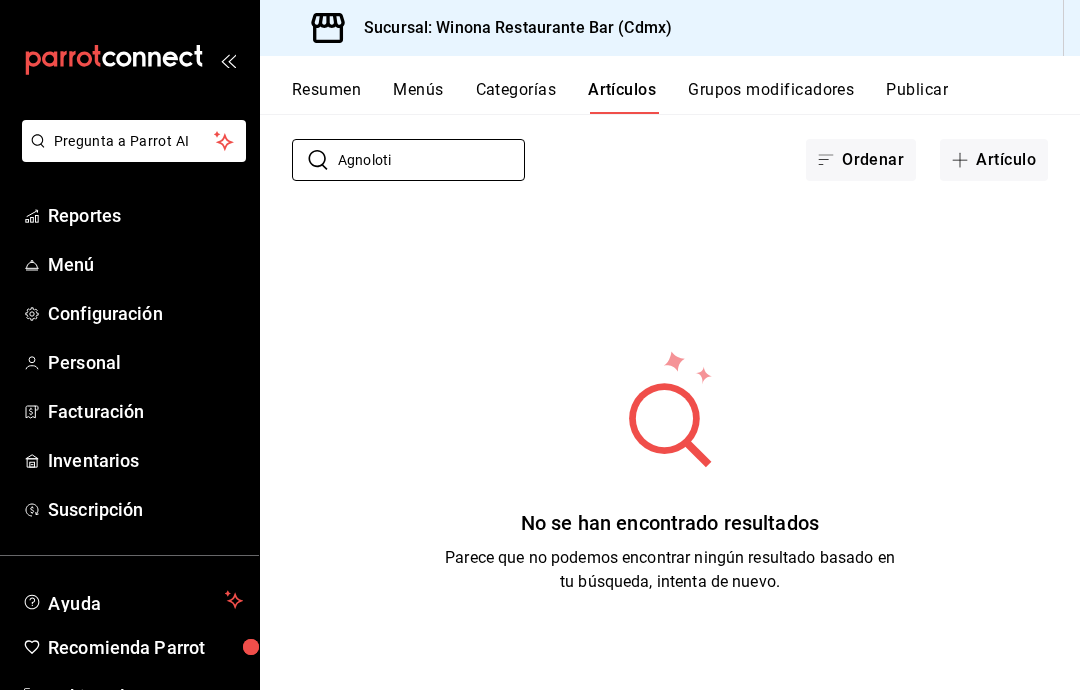 click on "Agnoloti" at bounding box center (431, 160) 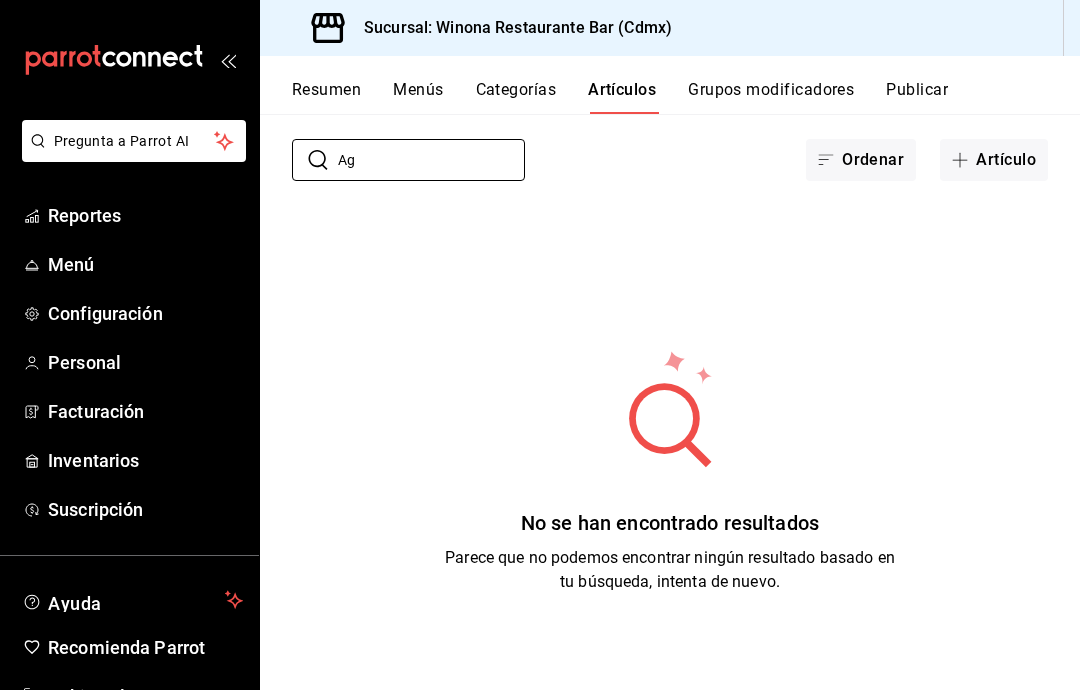 type on "A" 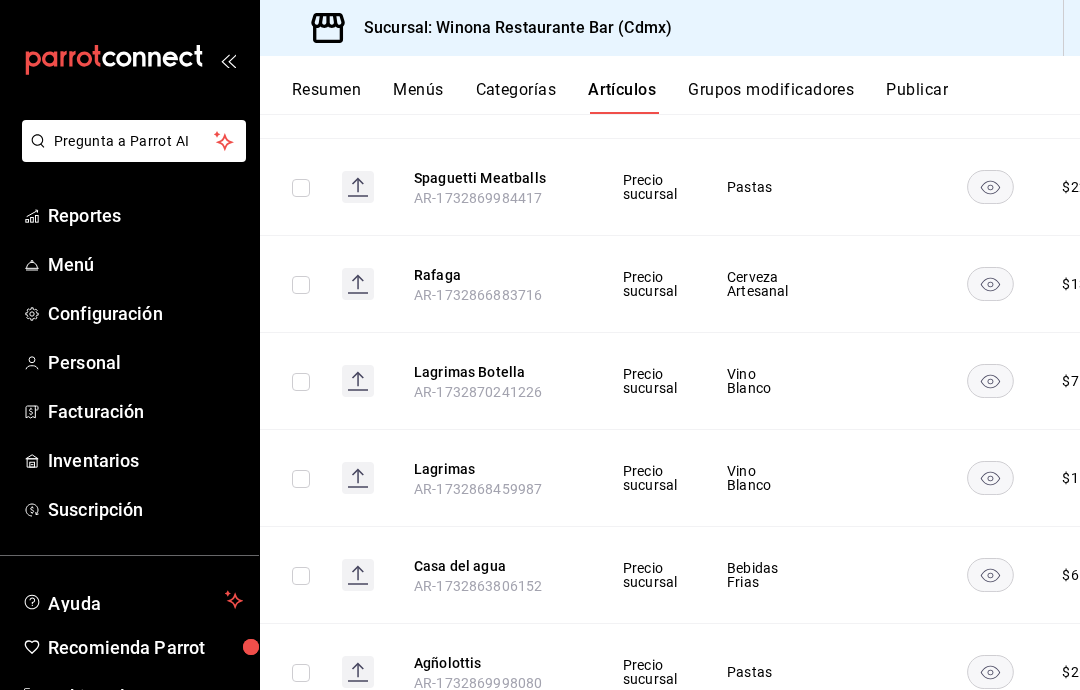 scroll, scrollTop: 808, scrollLeft: 0, axis: vertical 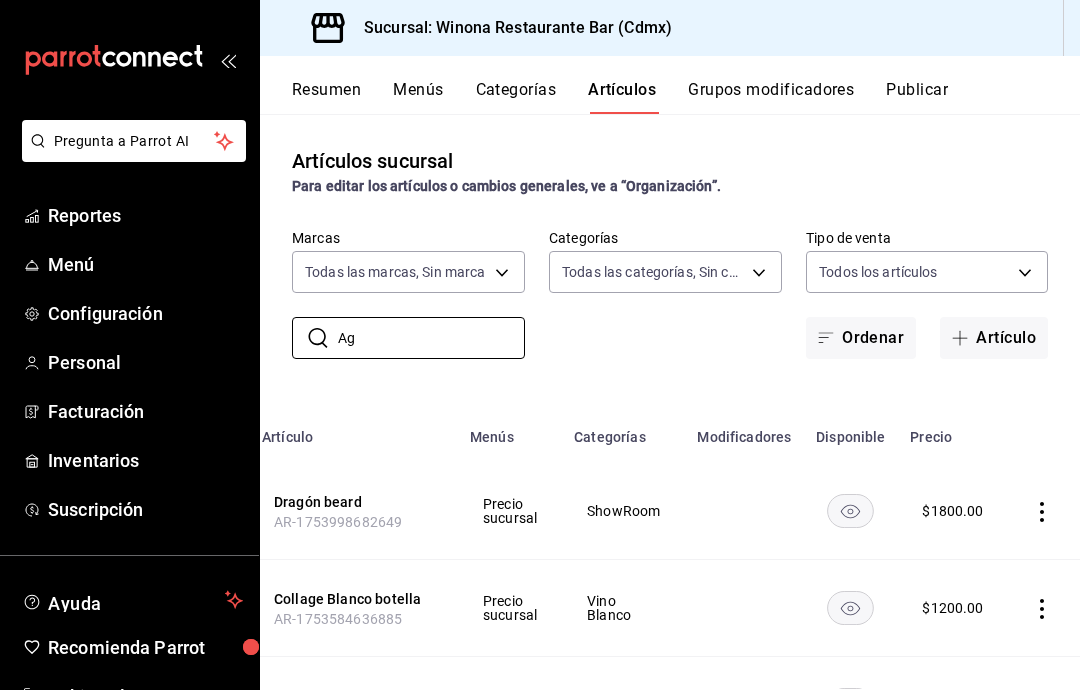 click on "Ag" at bounding box center [431, 338] 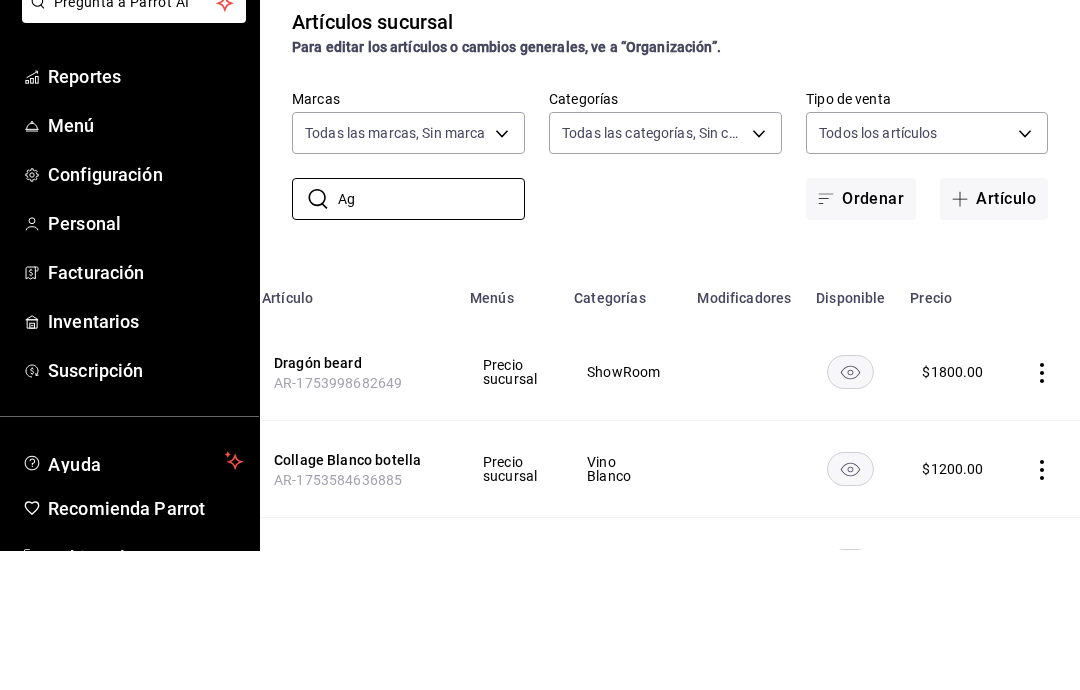 type on "A" 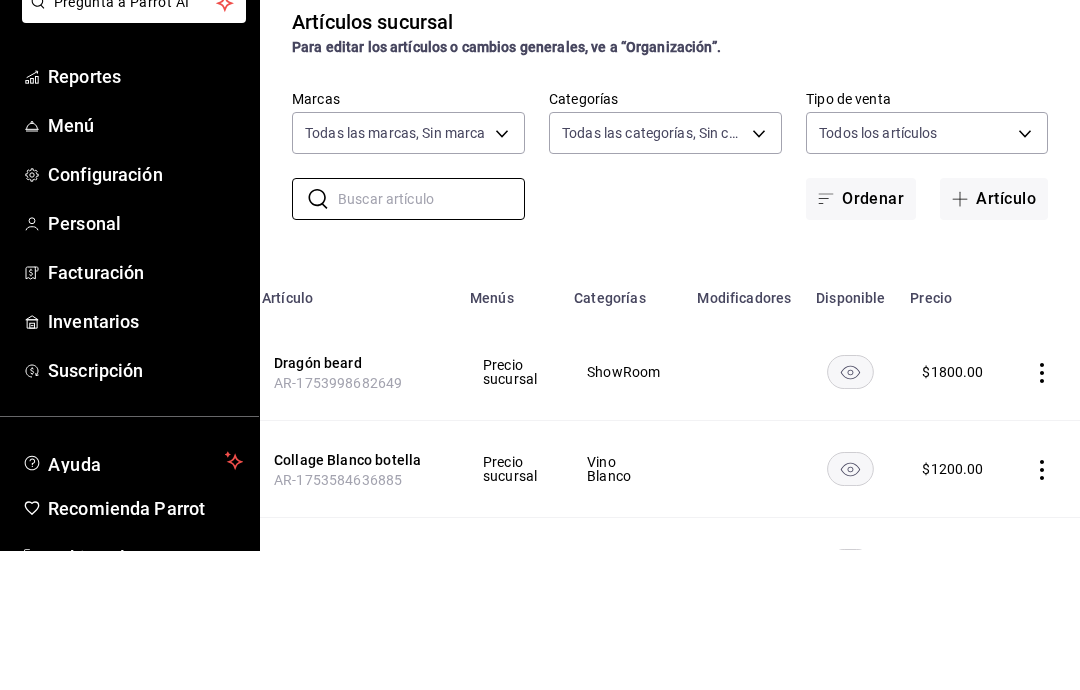 scroll, scrollTop: 0, scrollLeft: 0, axis: both 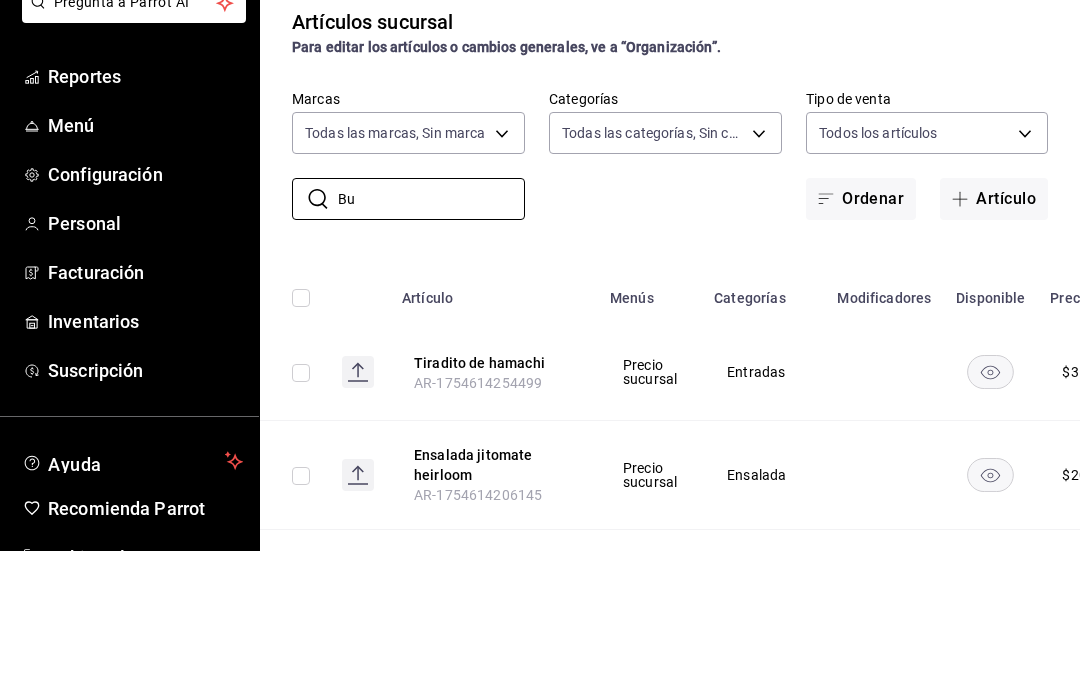 type on "B" 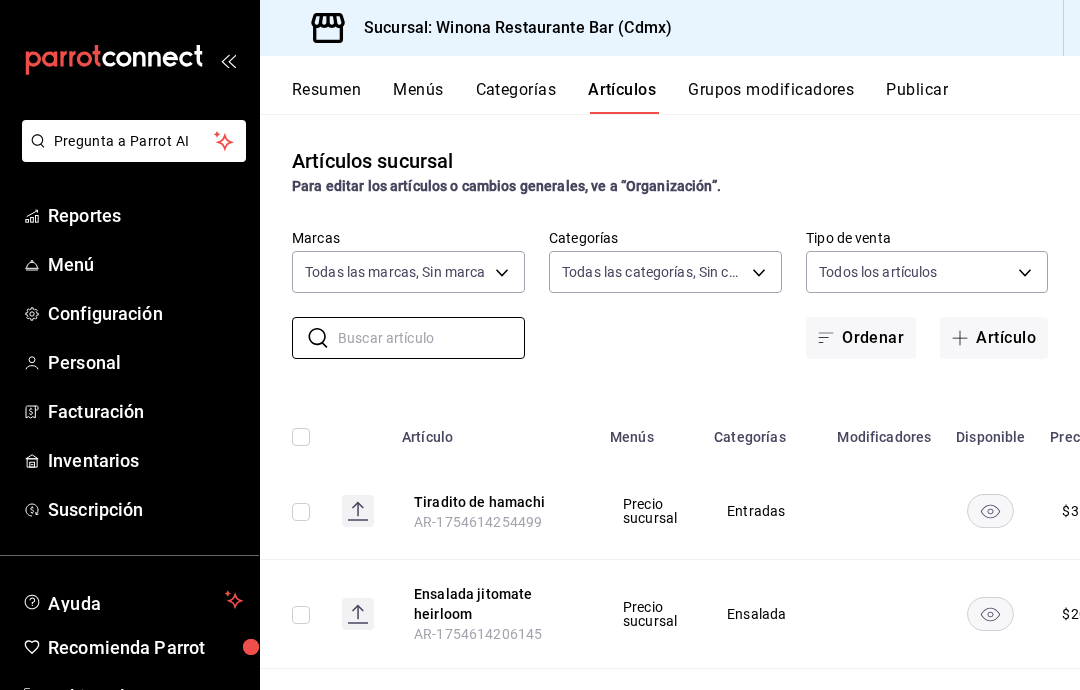 type 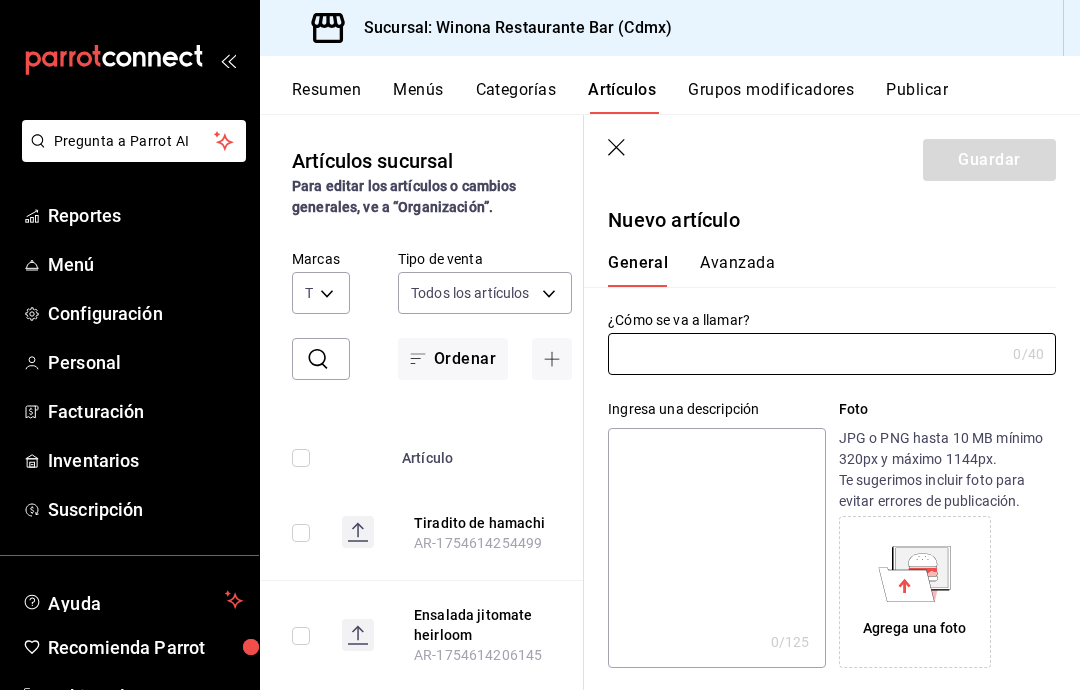 click at bounding box center (806, 354) 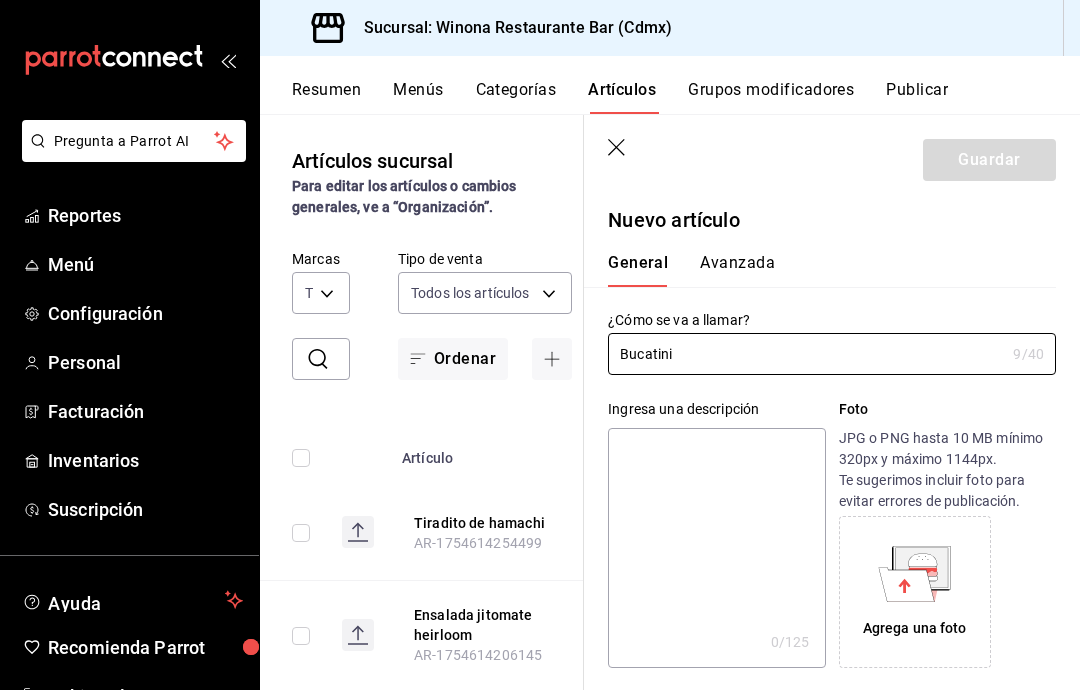 click on "Bucatini" at bounding box center (806, 354) 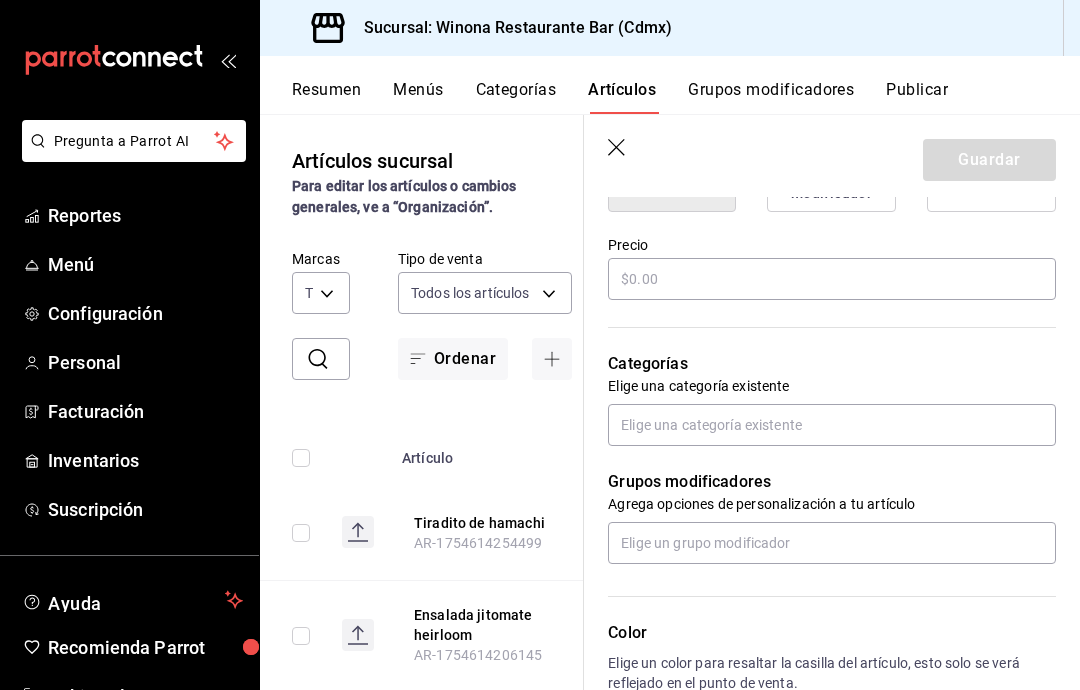 scroll, scrollTop: 564, scrollLeft: 0, axis: vertical 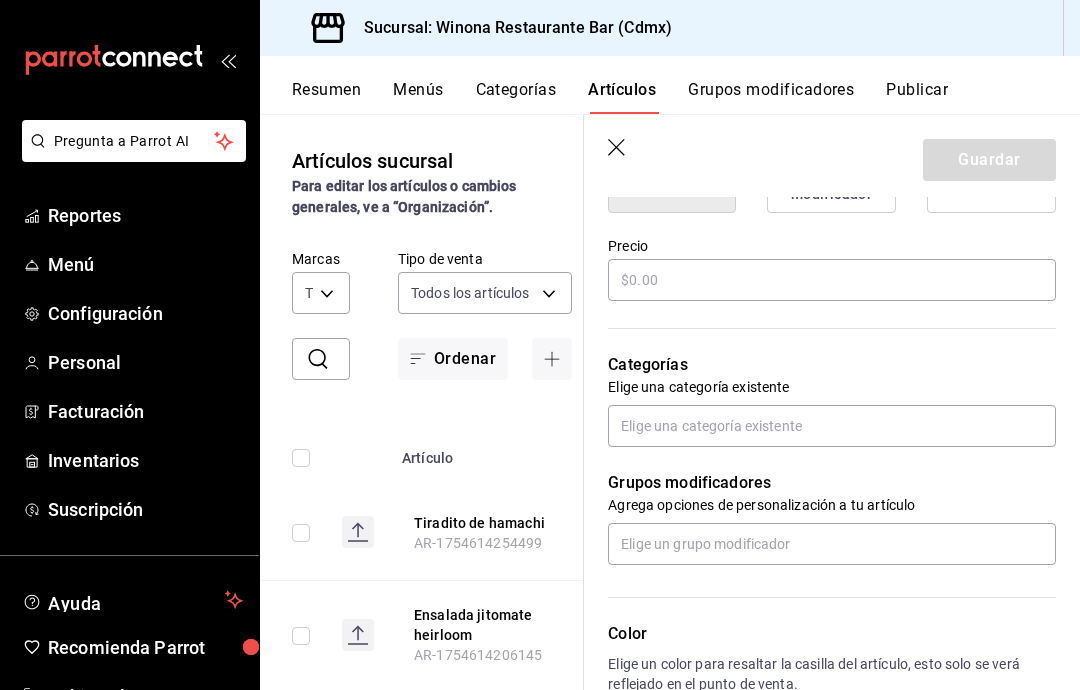 type on "Bucatini carbonara" 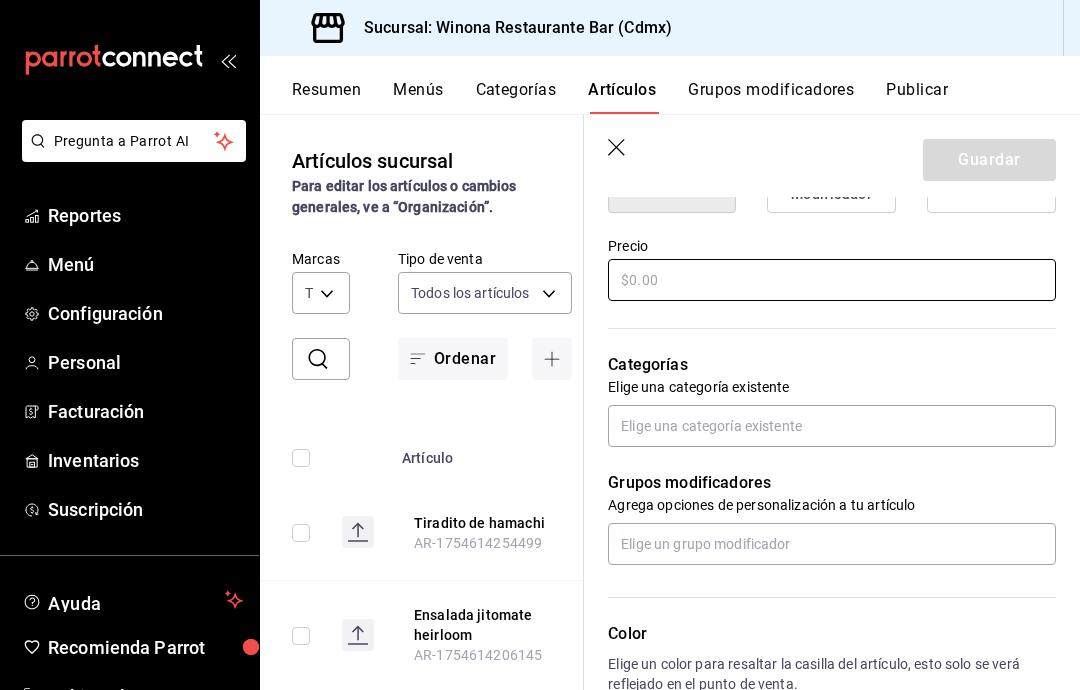 click at bounding box center [832, 280] 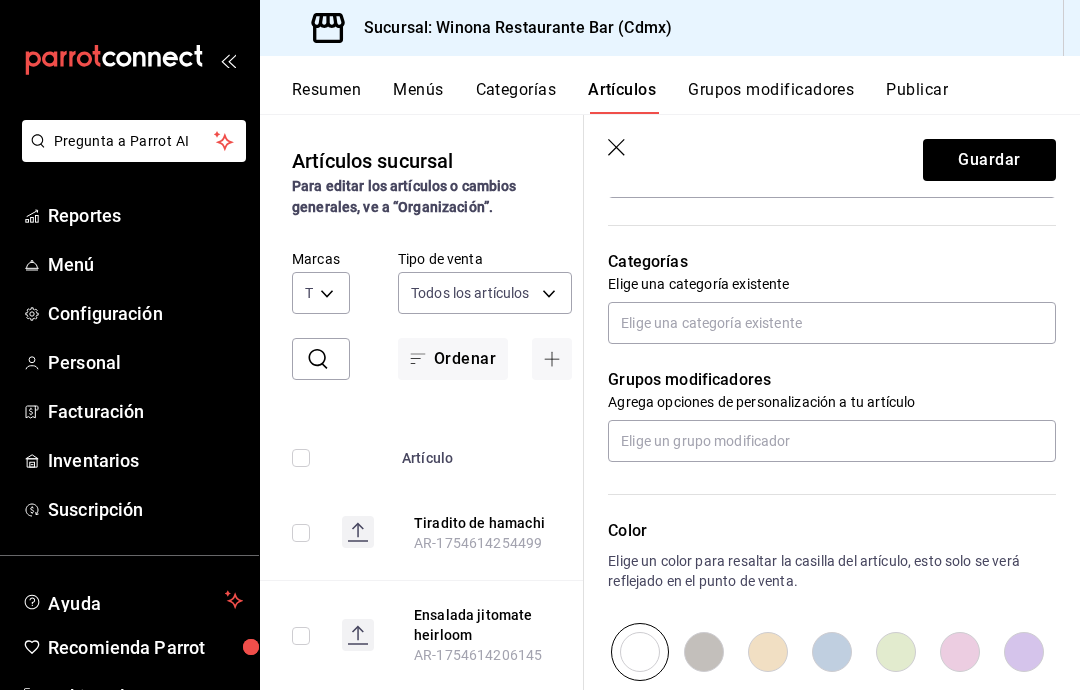 scroll, scrollTop: 638, scrollLeft: 0, axis: vertical 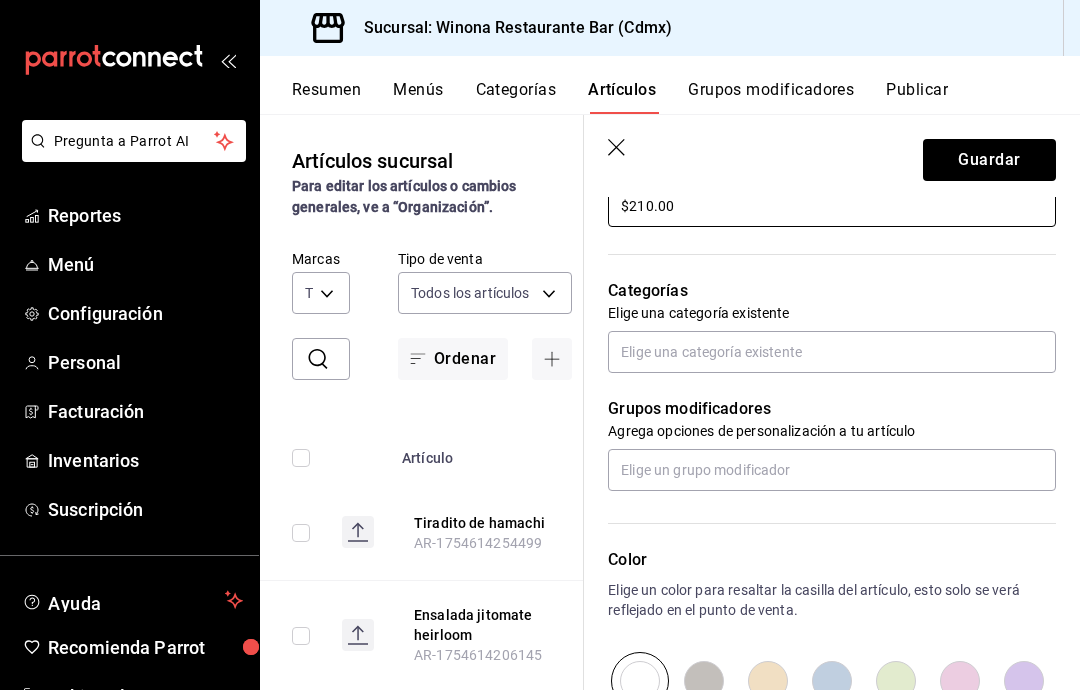 type on "$210.00" 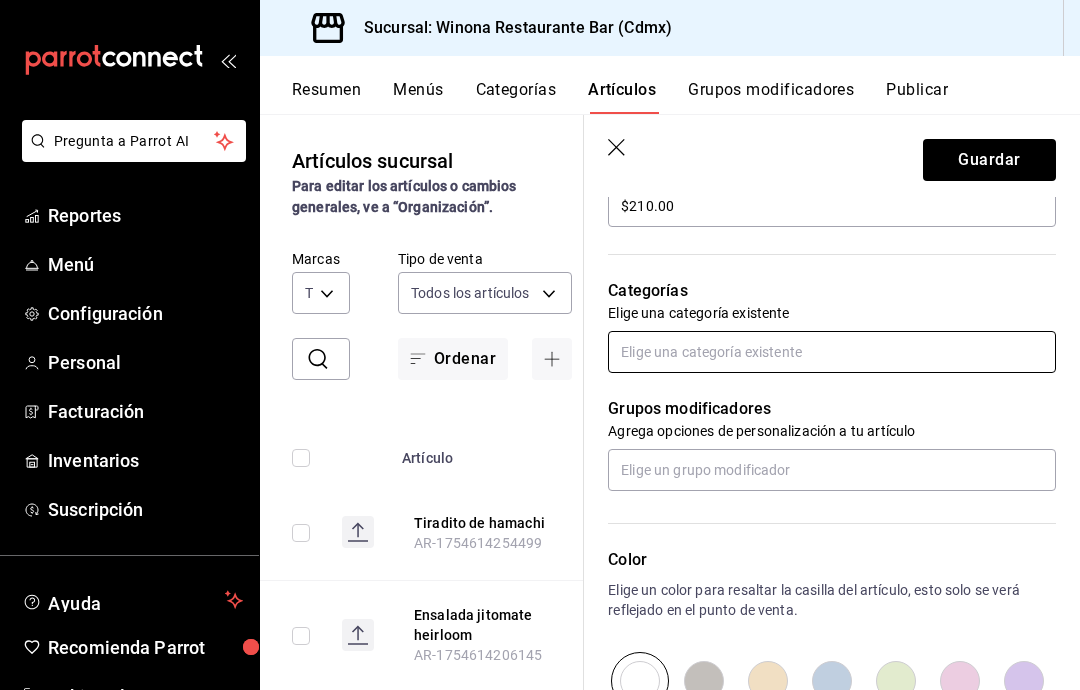 click at bounding box center (832, 352) 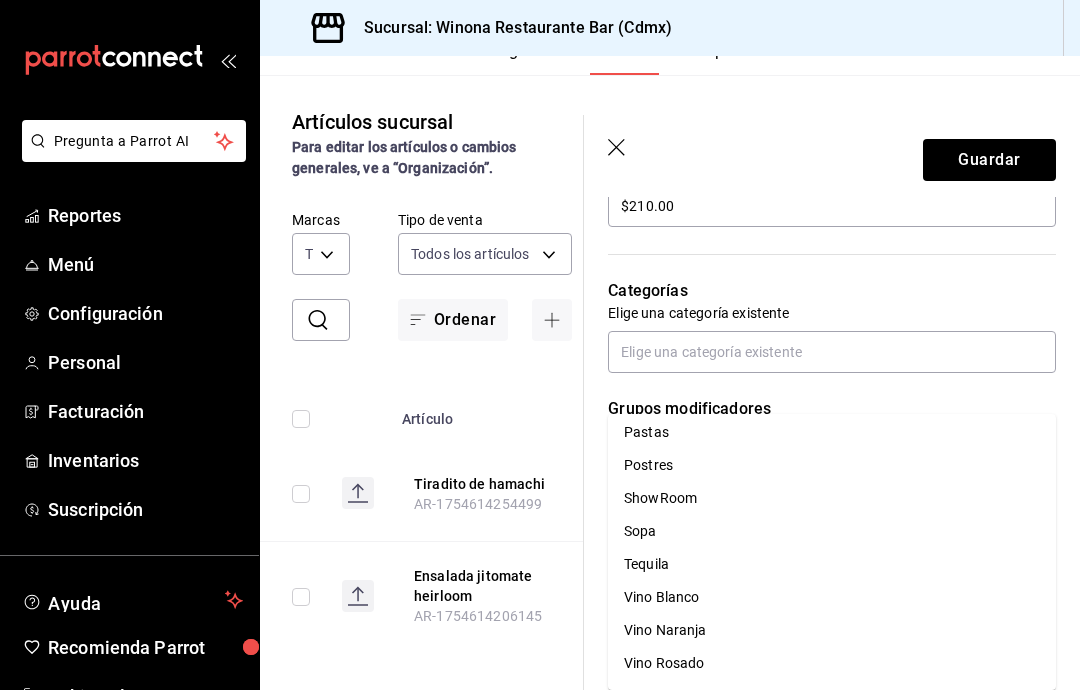 scroll, scrollTop: 368, scrollLeft: 0, axis: vertical 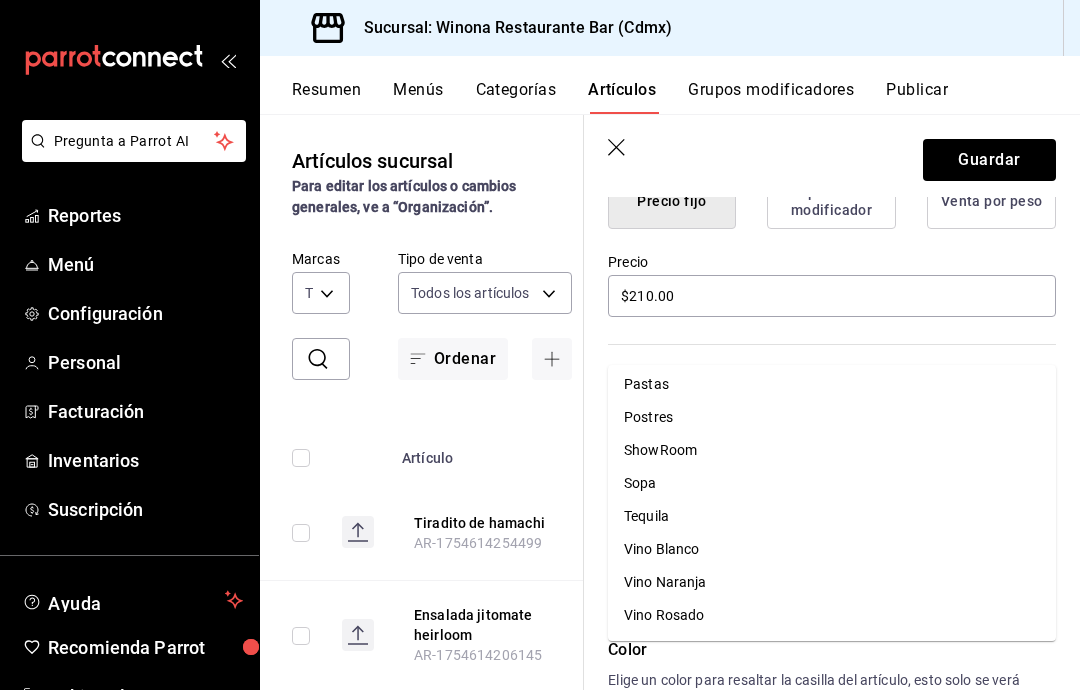 click on "Tiradito de hamachi AR-1754614254499 $ 350.00 Ensalada jitomate heirloom AR-1754614206145 $ 200.00 Velas azules AR-1754611140277 $ 200.00 Alexis de anda cover AR-1754512892597 $ 300.00 Chilcuahue AR-1753998780567 $ 280.00 Dragón beard AR-1753998682649 $ 1800.00 Vans café AR-1753998655361 $ 1000.00 Pescadito AR-1753931704956 $ 200.00 Muñeca japonesa AR-1753931587720 $ 400.00 Monchhichi AR-1753931451784 $ 450.00 Labubu $ 450.00 $ $ $" at bounding box center (540, 345) 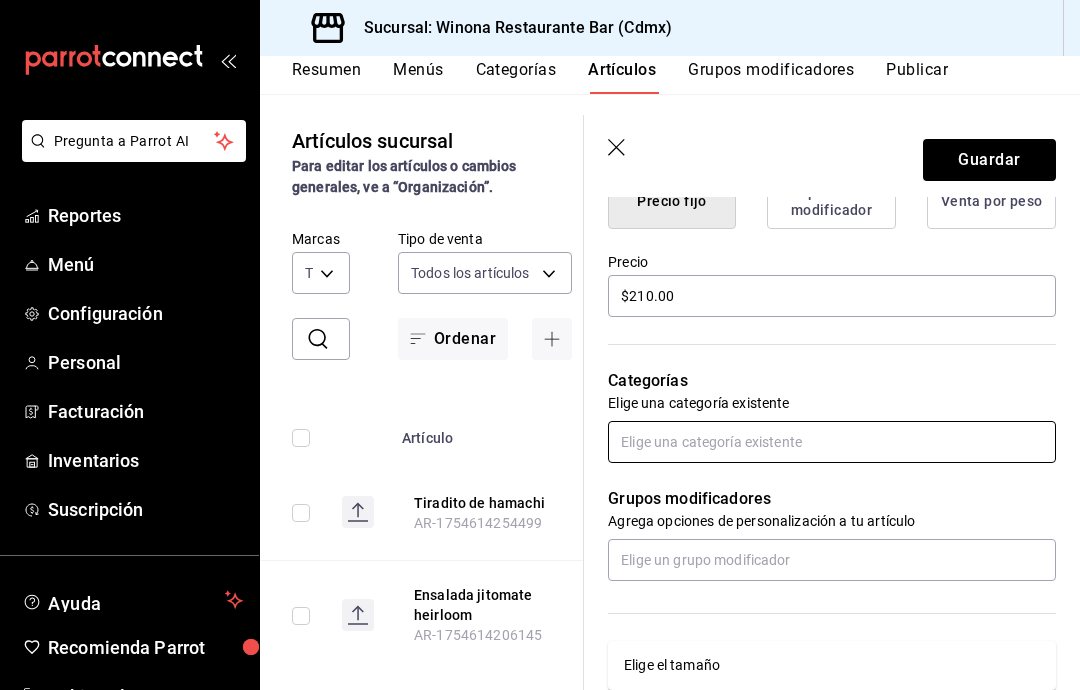 click at bounding box center (832, 442) 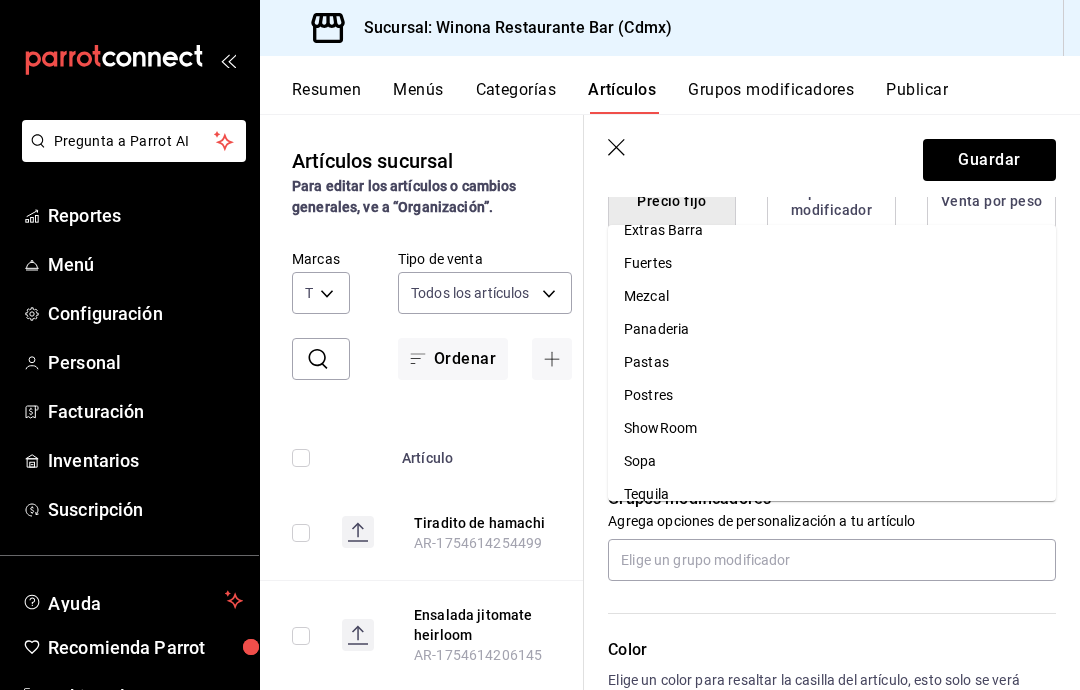 scroll, scrollTop: 247, scrollLeft: 0, axis: vertical 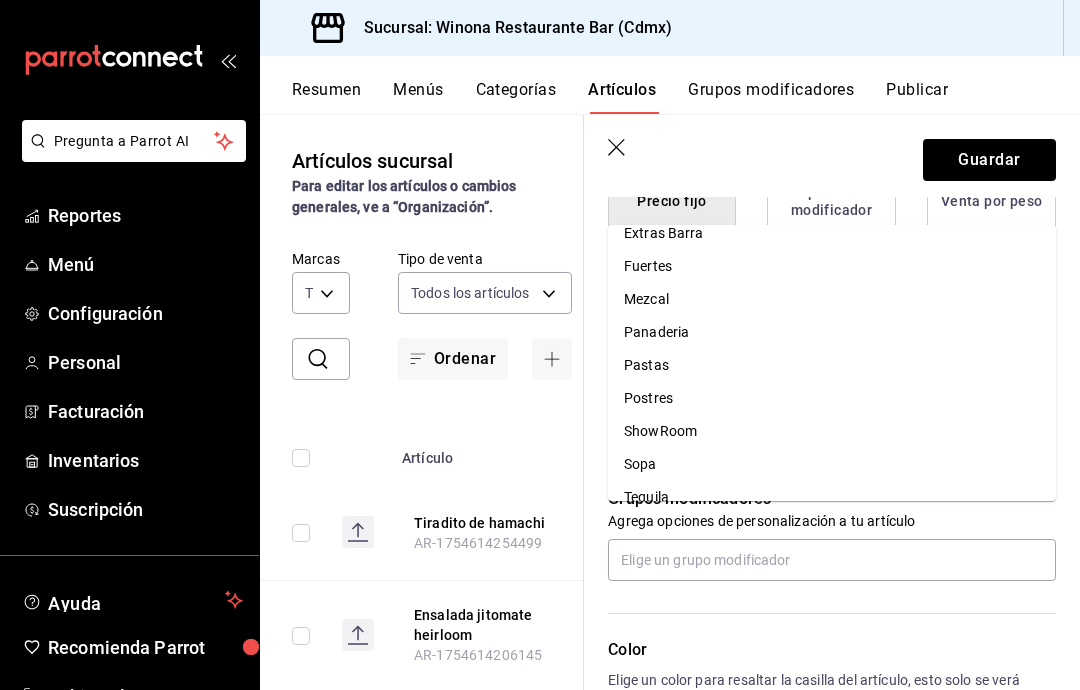 click on "Pastas" at bounding box center [832, 365] 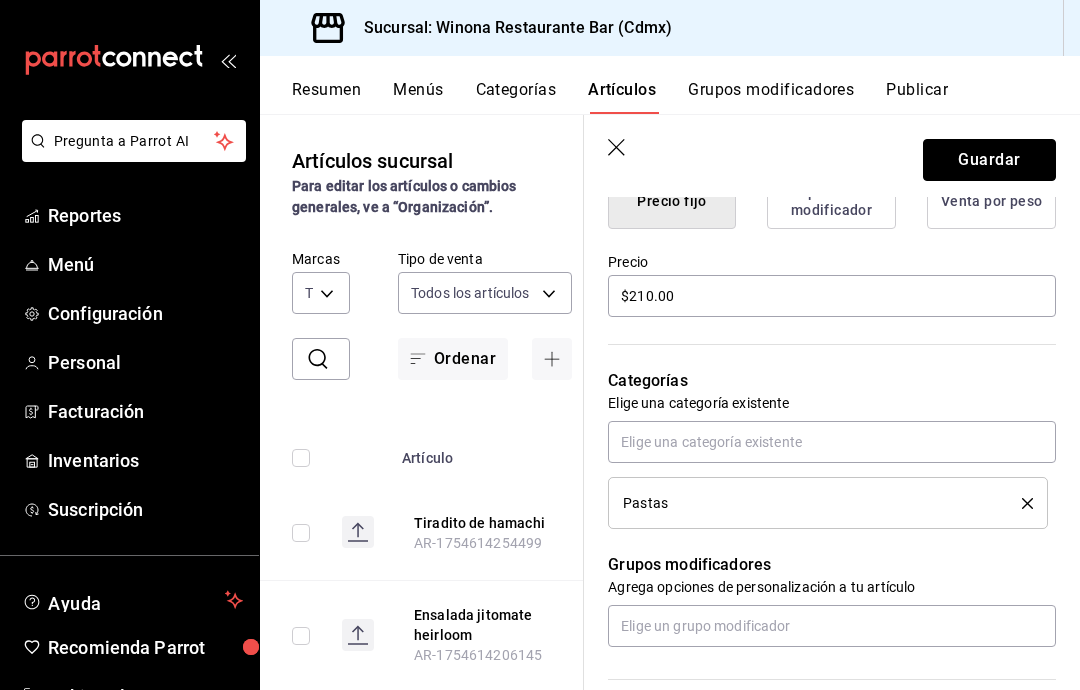 click on "Guardar" at bounding box center (989, 160) 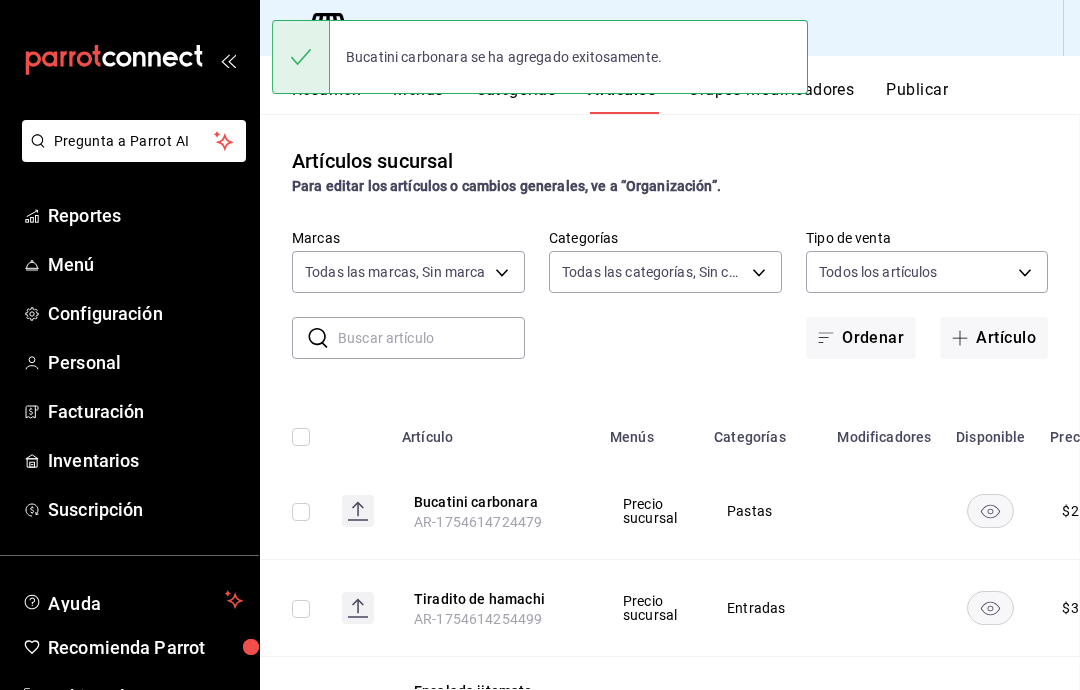 scroll, scrollTop: 0, scrollLeft: 0, axis: both 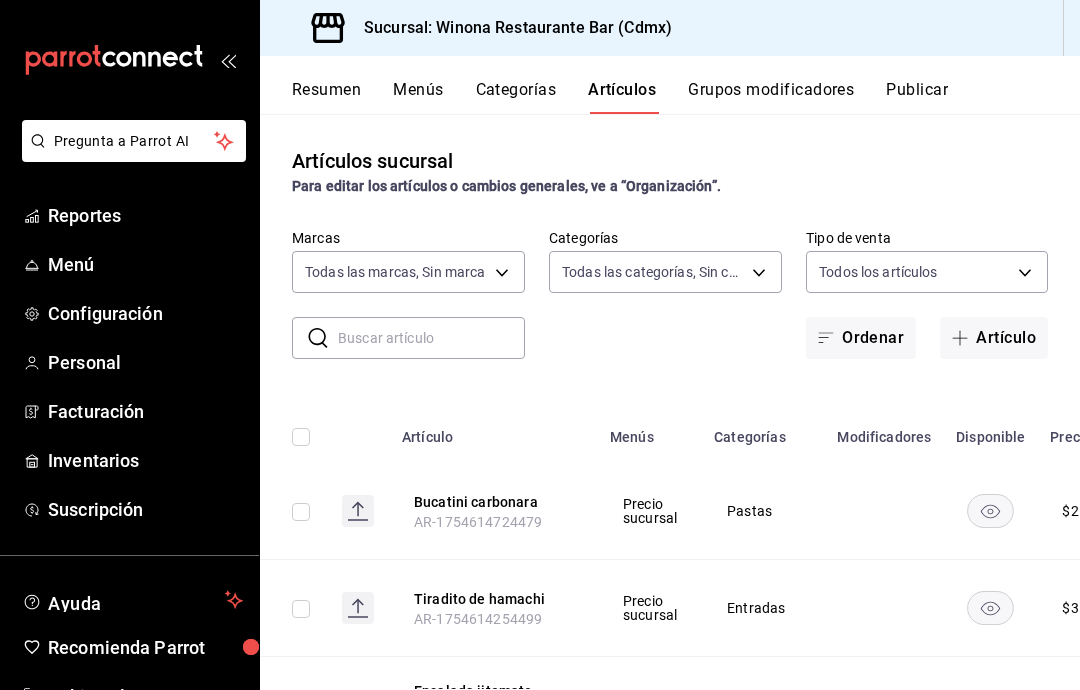 click at bounding box center (431, 338) 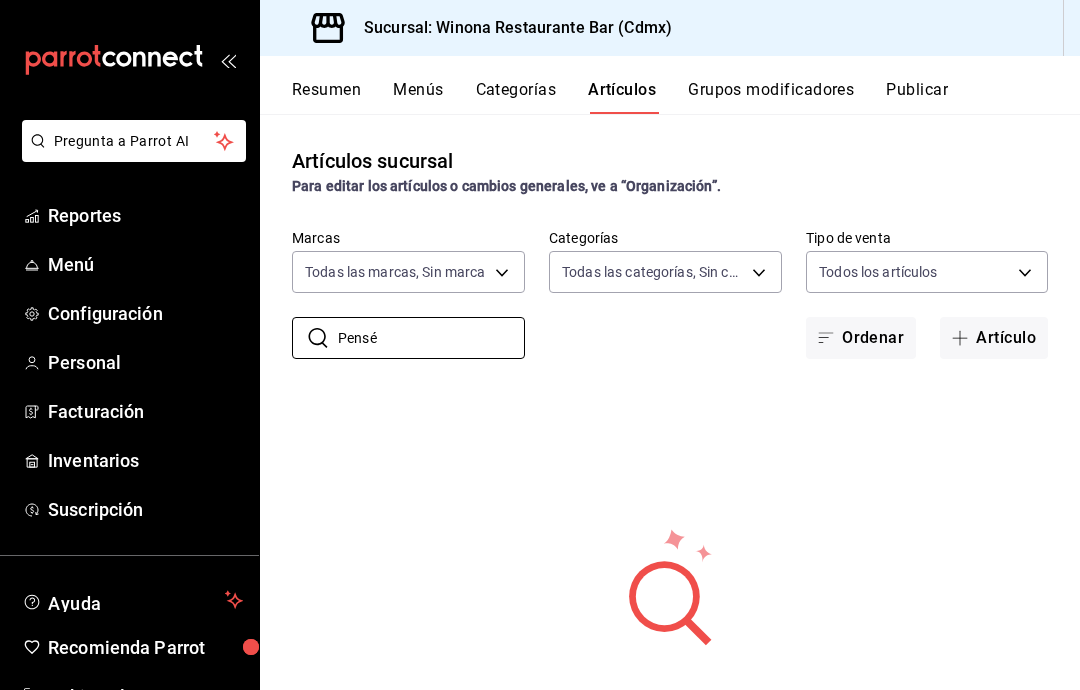 click on "Pensé" at bounding box center [431, 338] 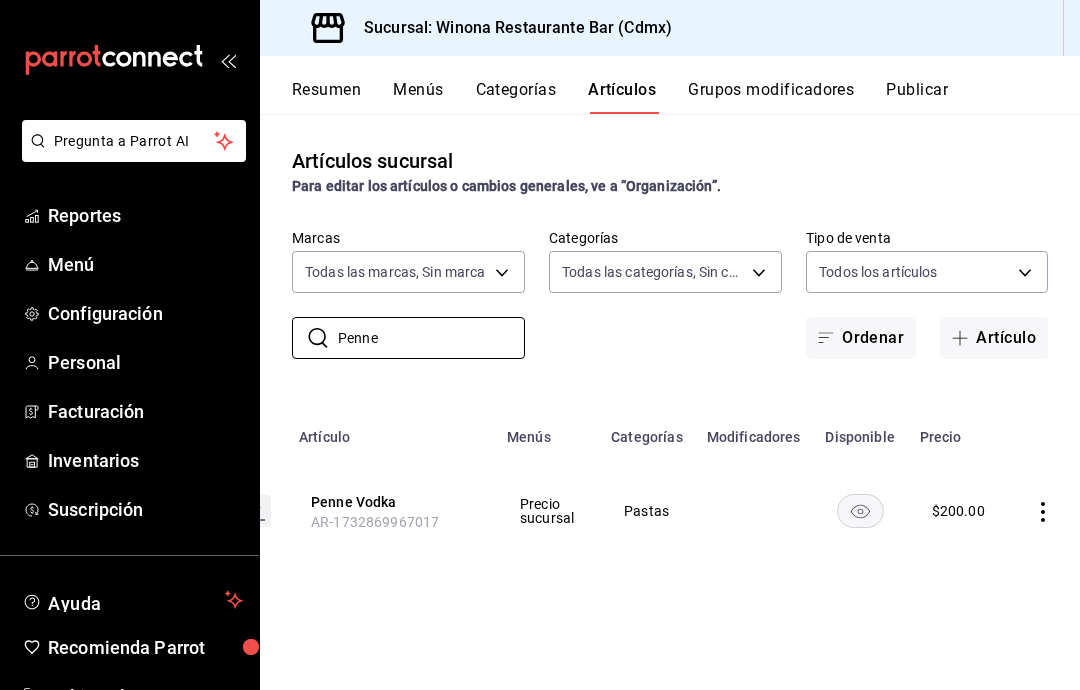 scroll, scrollTop: 0, scrollLeft: 103, axis: horizontal 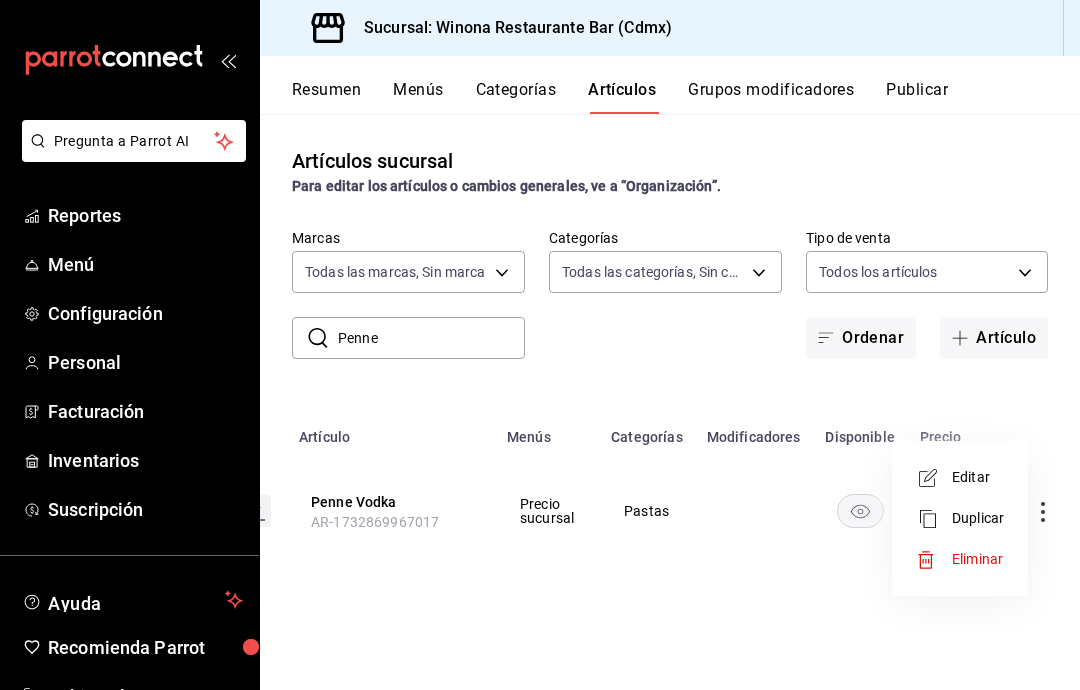 click on "Editar" at bounding box center [978, 477] 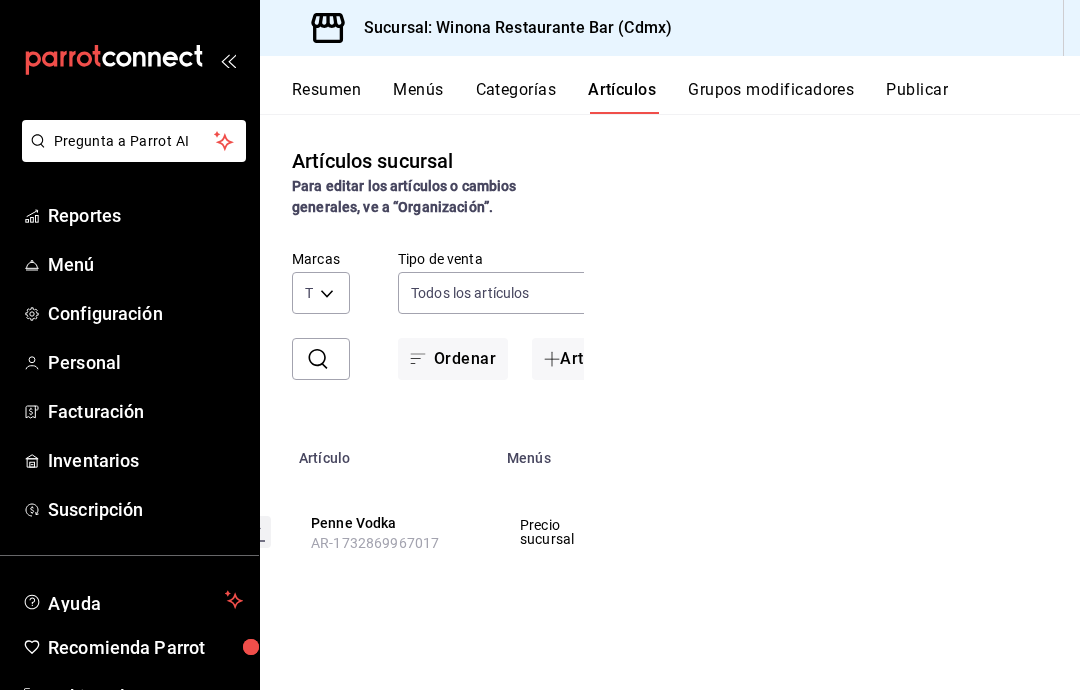 scroll, scrollTop: 0, scrollLeft: 0, axis: both 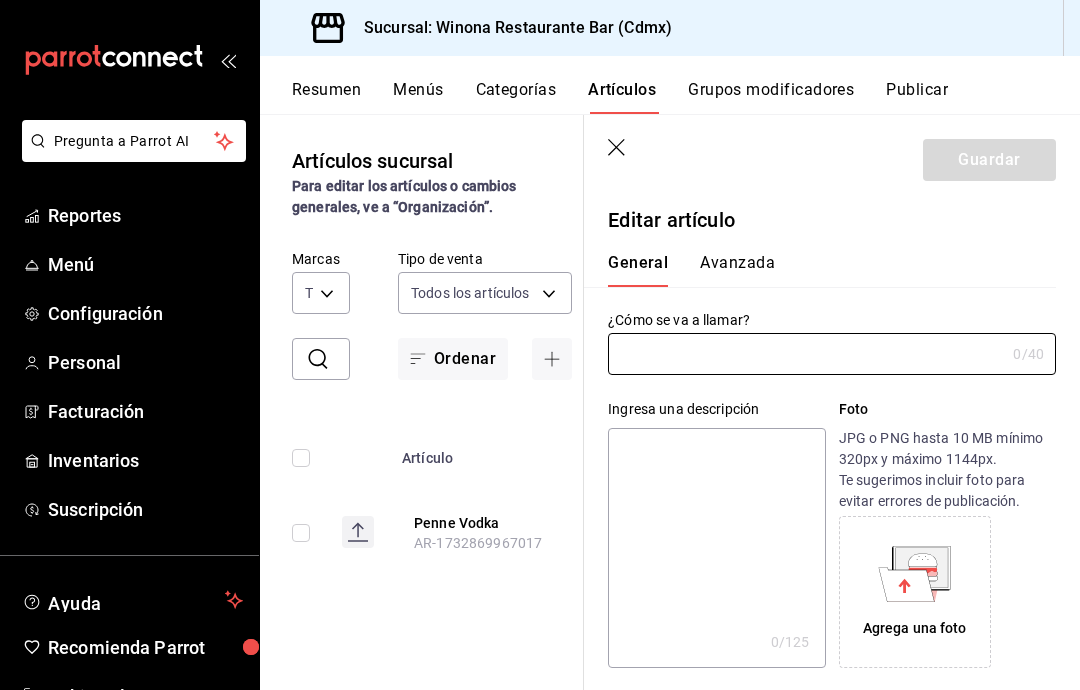 type on "Penne Vodka" 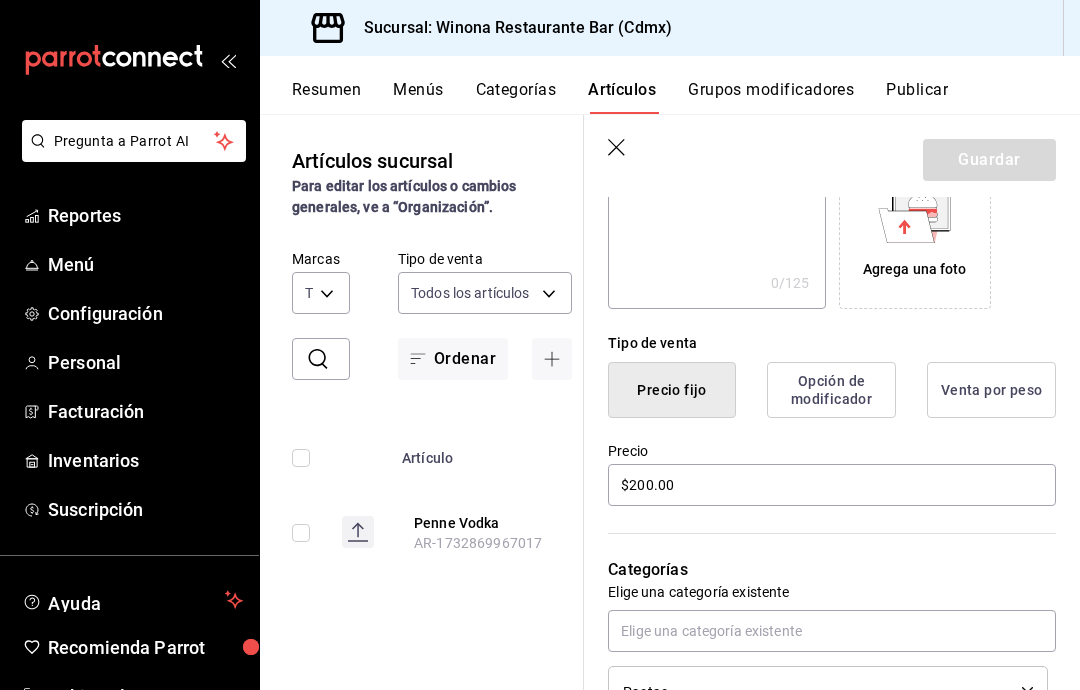 scroll, scrollTop: 347, scrollLeft: 0, axis: vertical 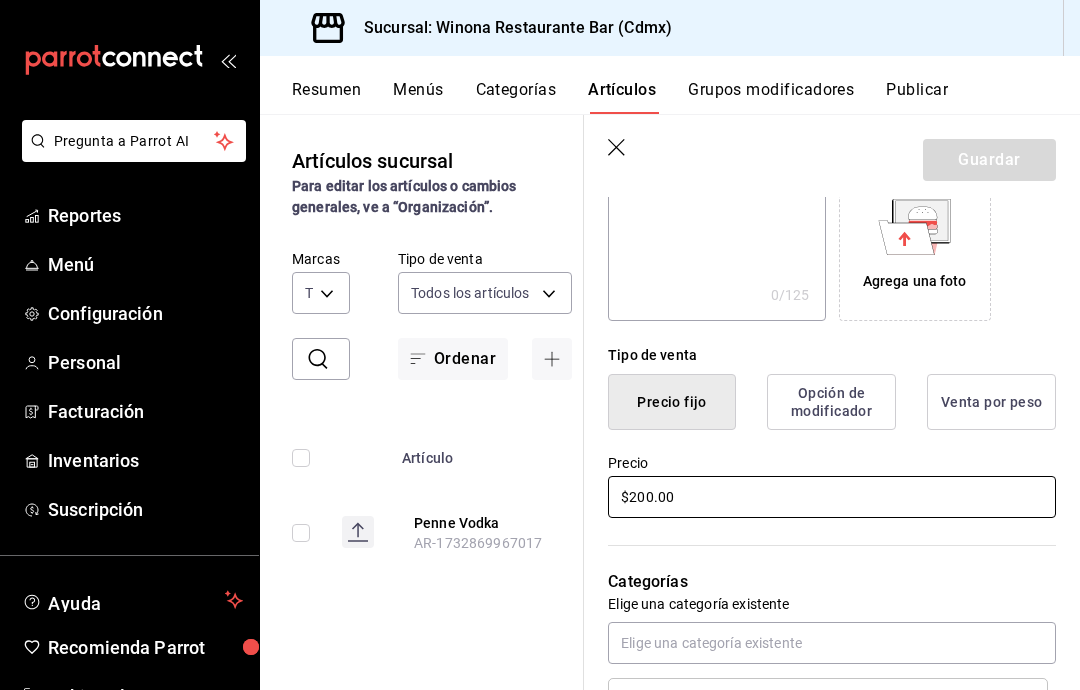 click on "$200.00" at bounding box center (832, 497) 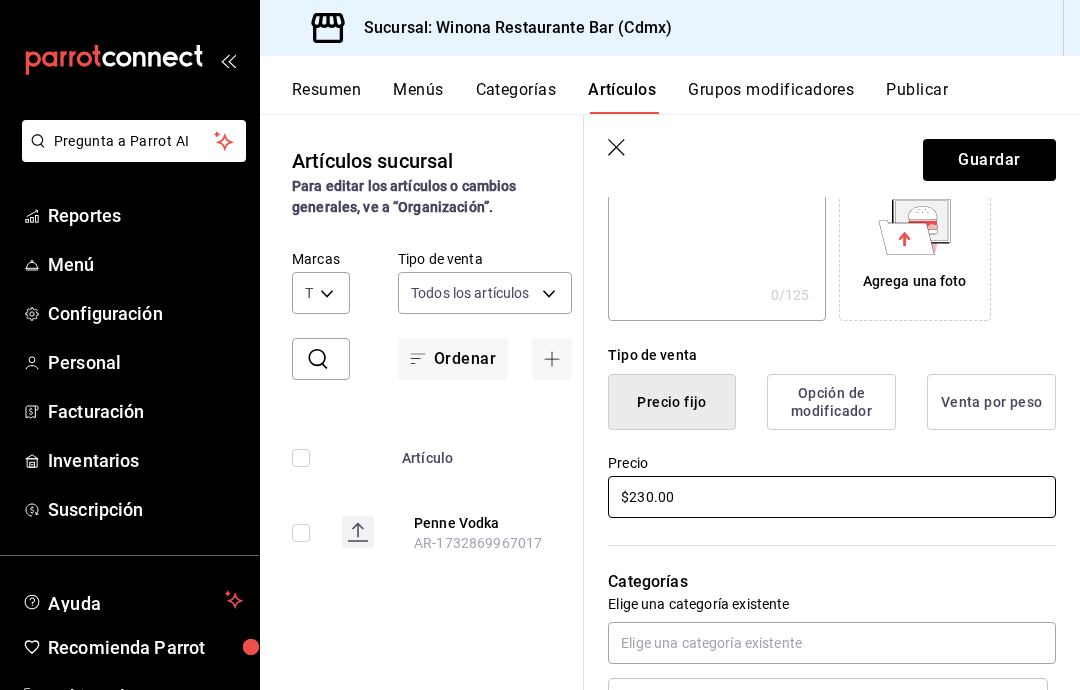 type on "$230.00" 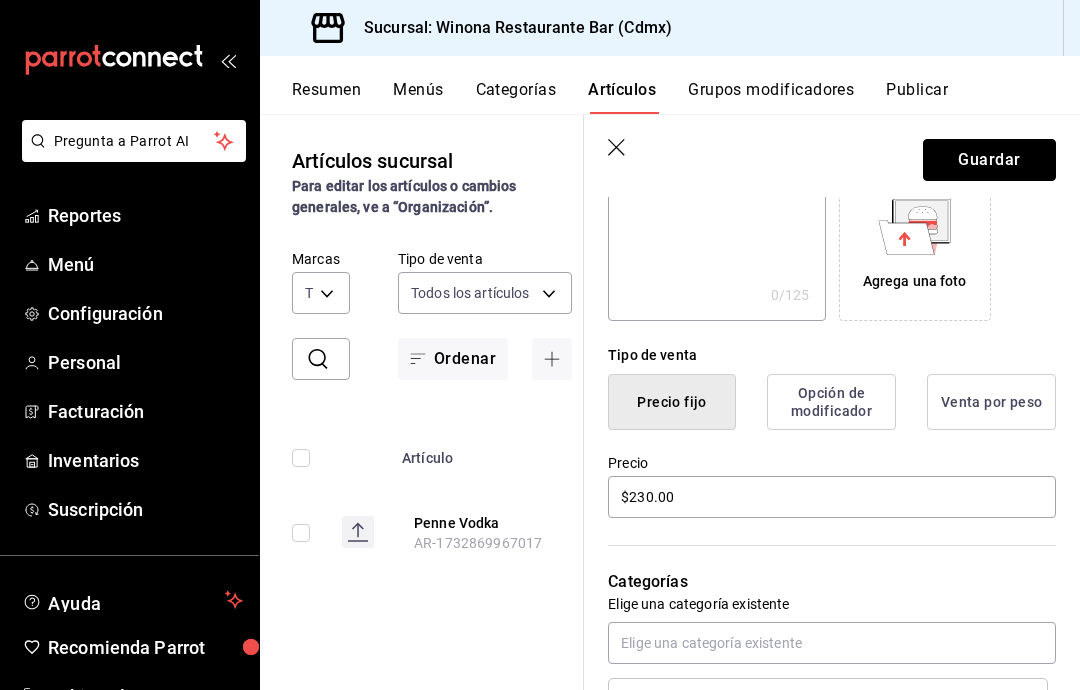click on "Guardar" at bounding box center [989, 160] 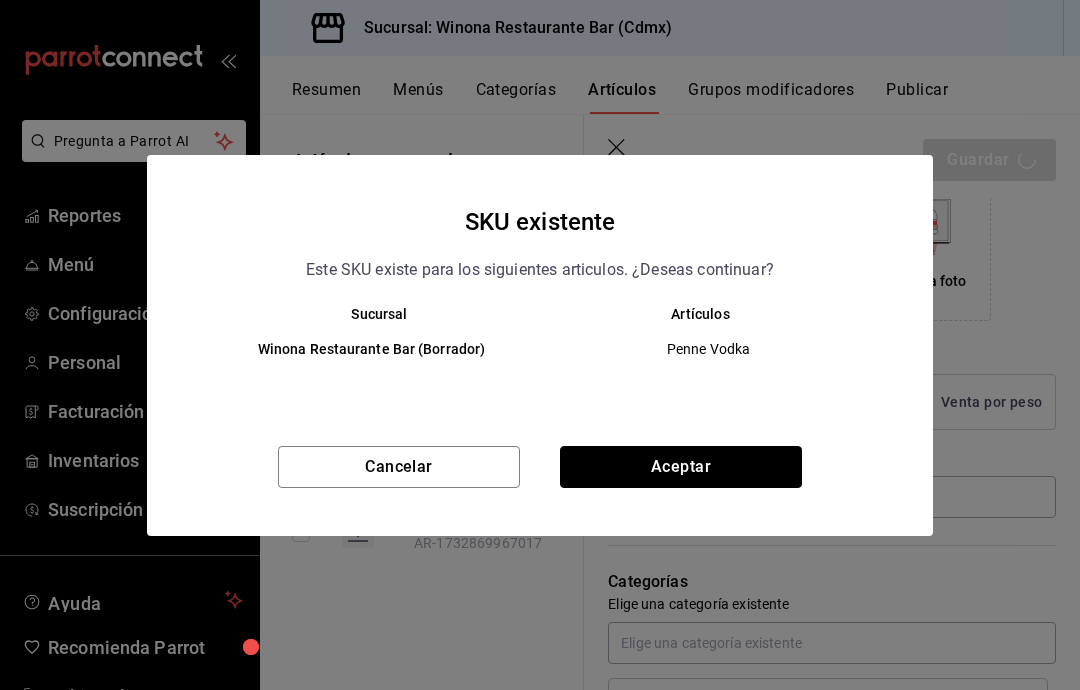click on "Aceptar" at bounding box center [681, 467] 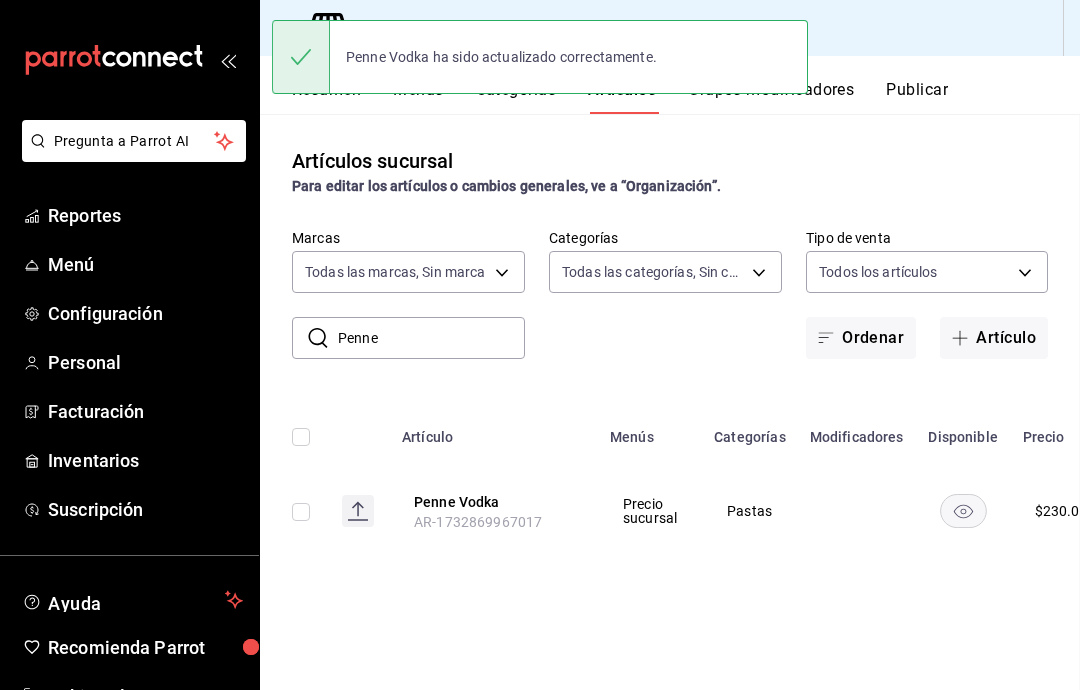 scroll, scrollTop: 0, scrollLeft: 0, axis: both 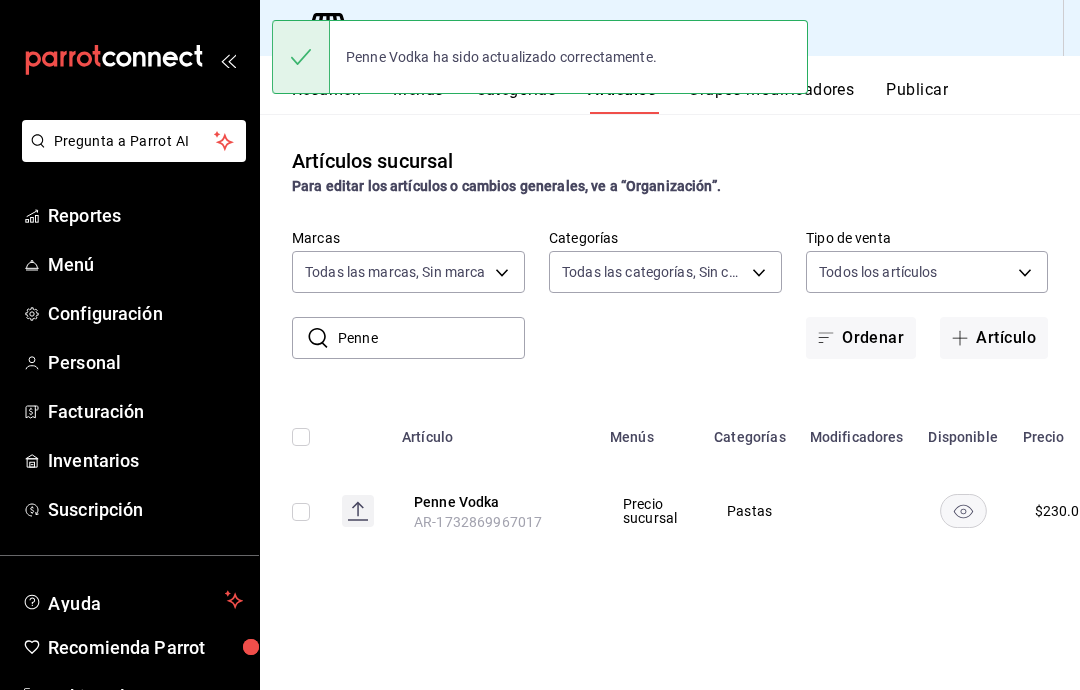 click on "Penne" at bounding box center (431, 338) 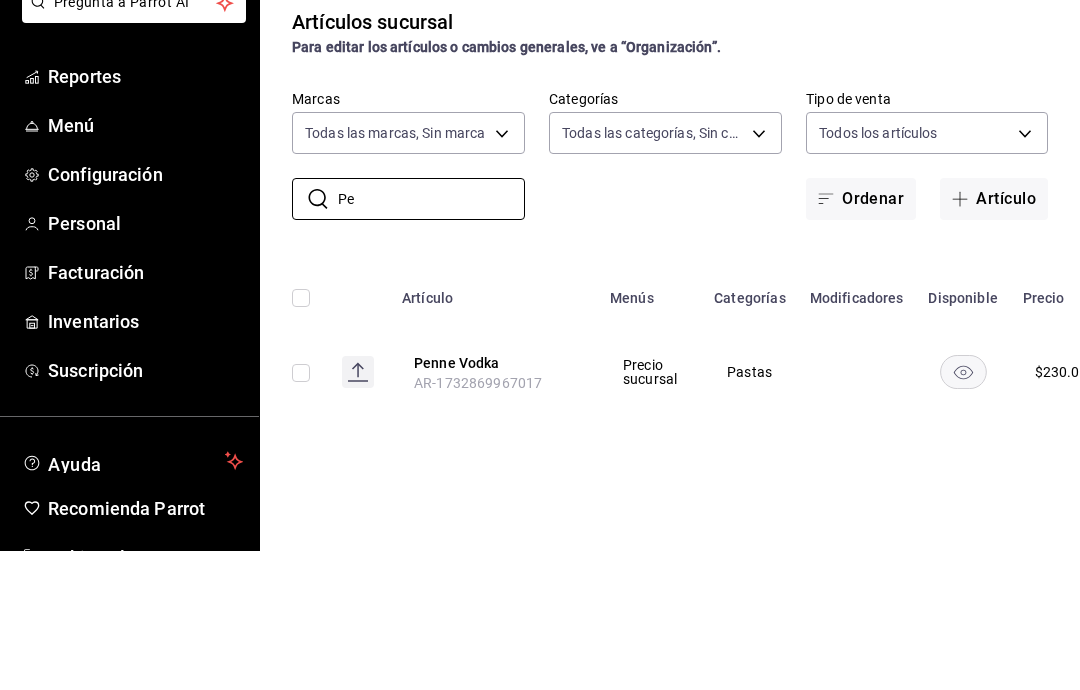 type on "P" 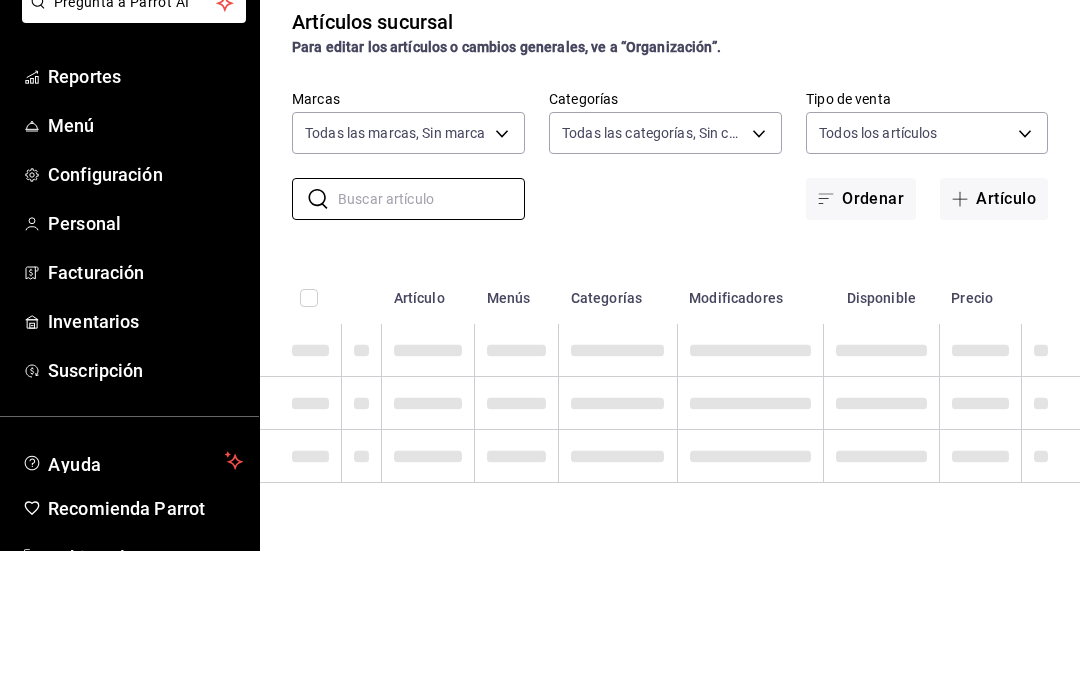 type on "S" 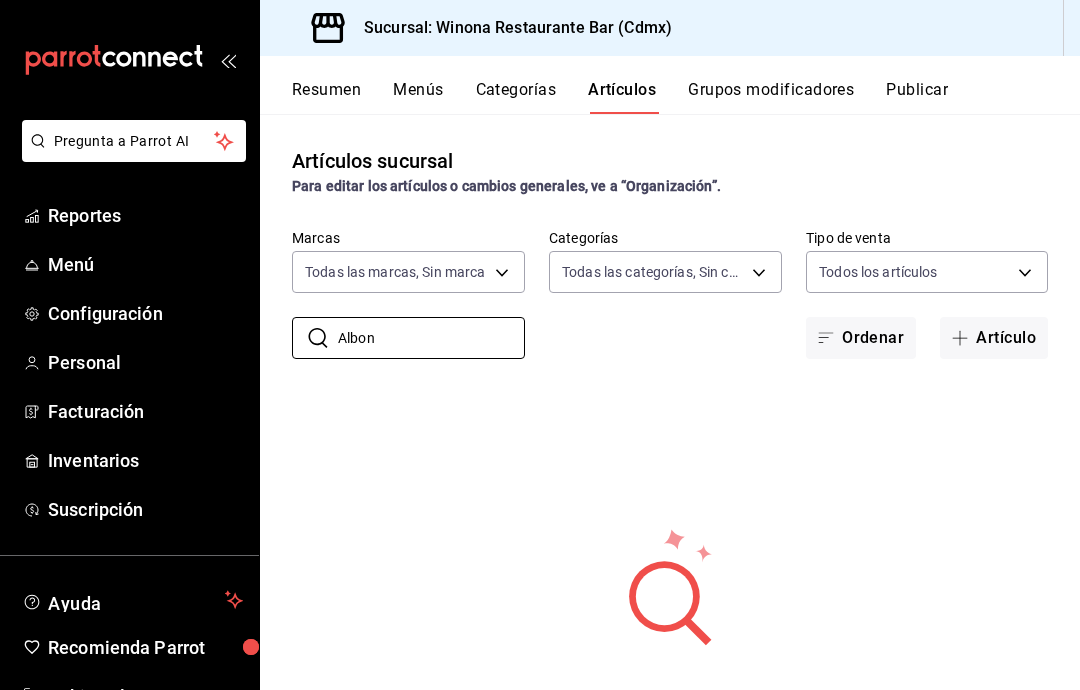 click on "Albon" at bounding box center (431, 338) 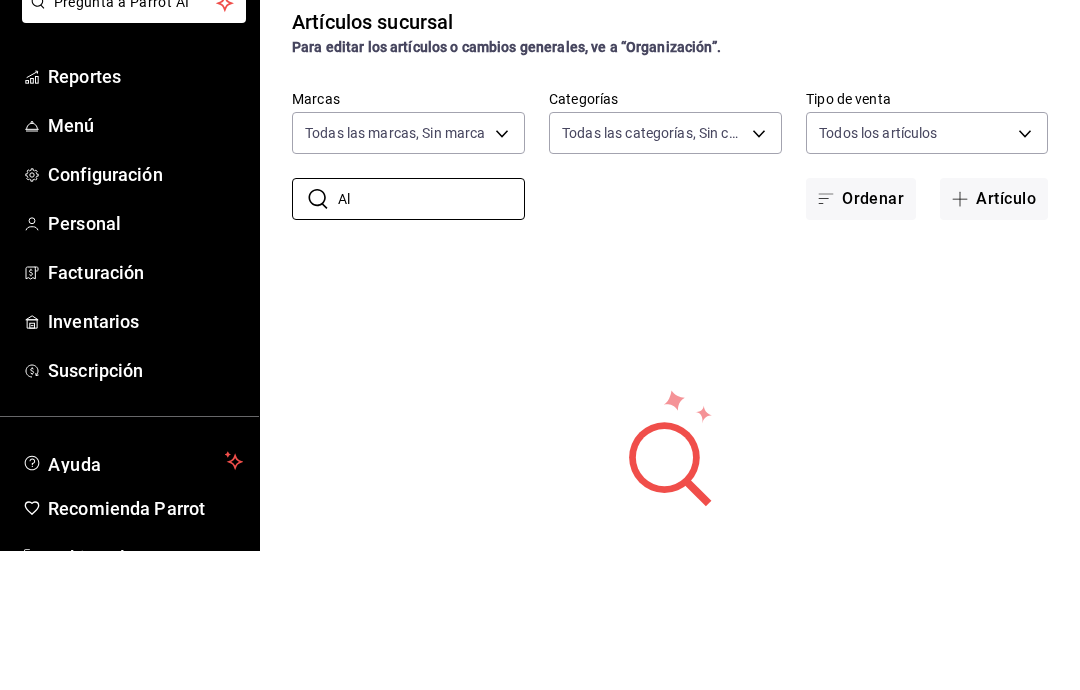 type on "A" 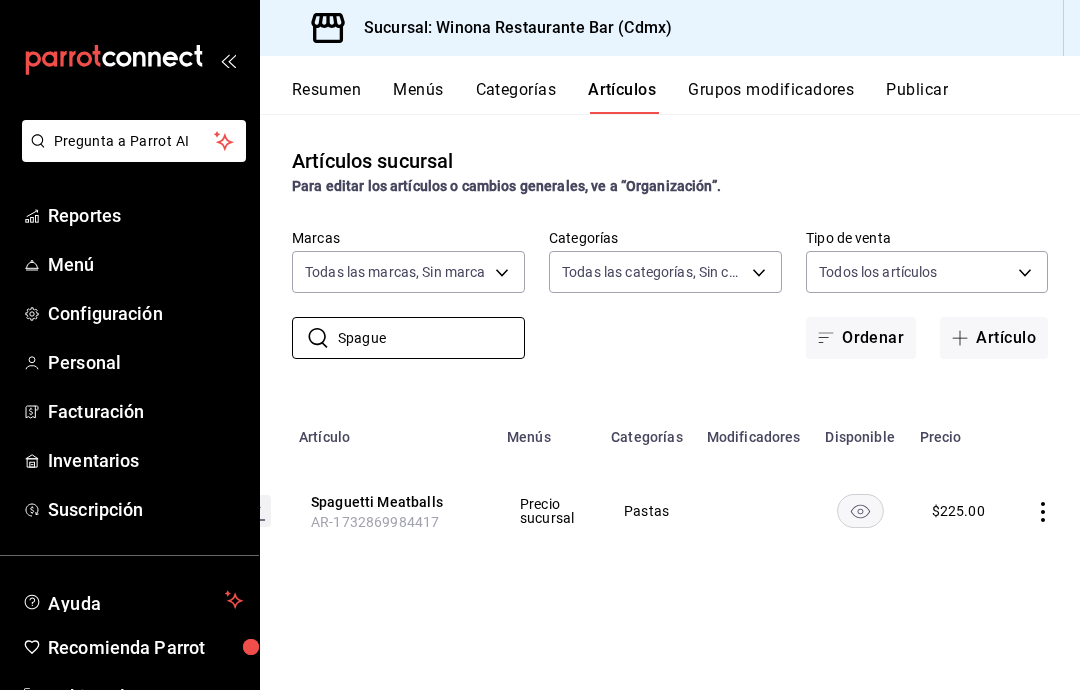 scroll, scrollTop: 0, scrollLeft: 103, axis: horizontal 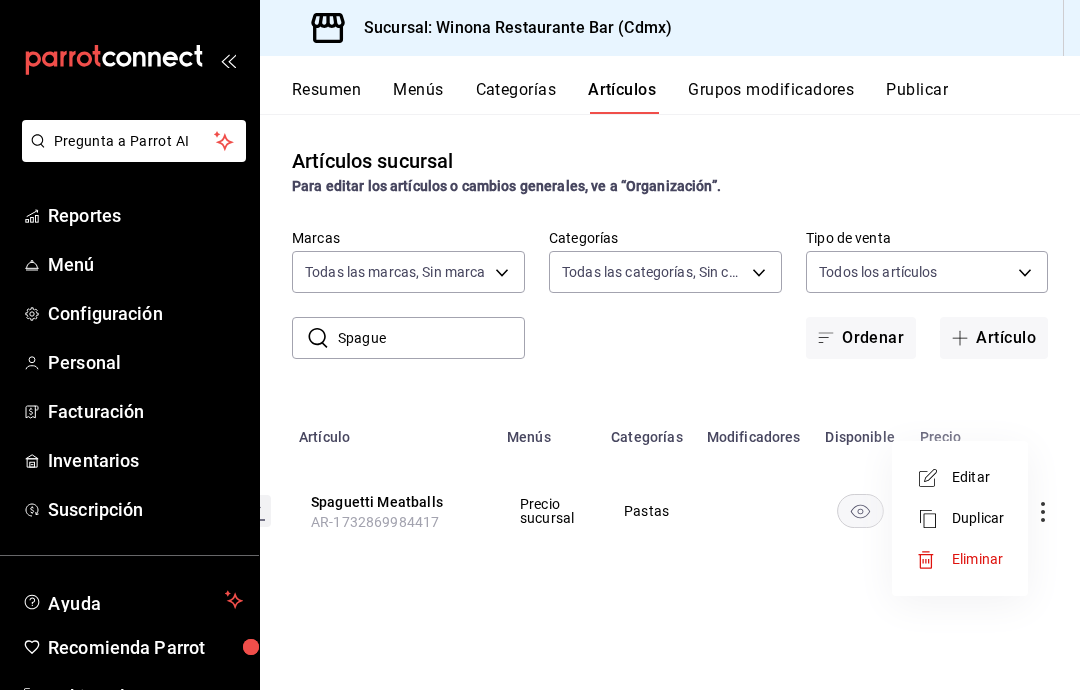 click on "Editar" at bounding box center [978, 477] 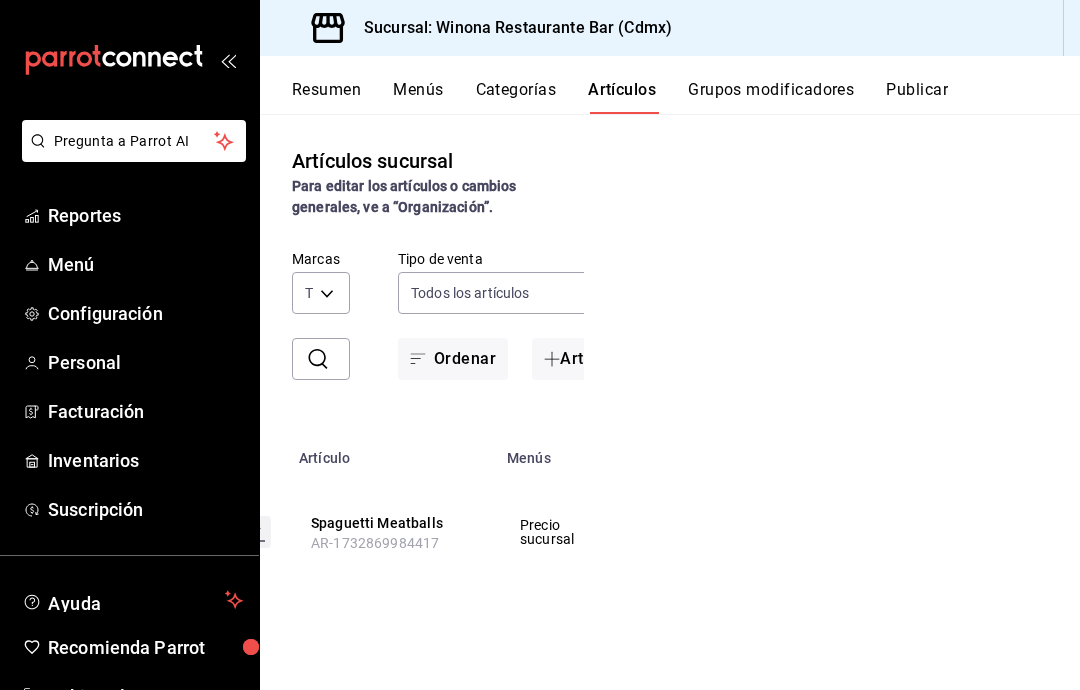 scroll, scrollTop: 0, scrollLeft: 0, axis: both 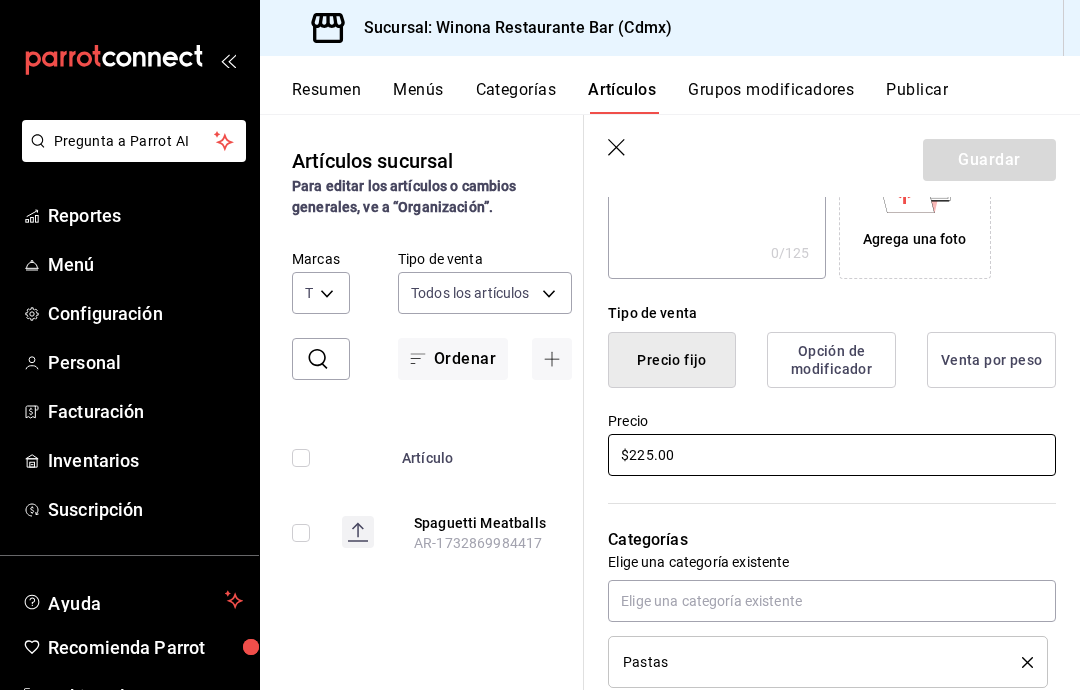 click on "$225.00" at bounding box center (832, 455) 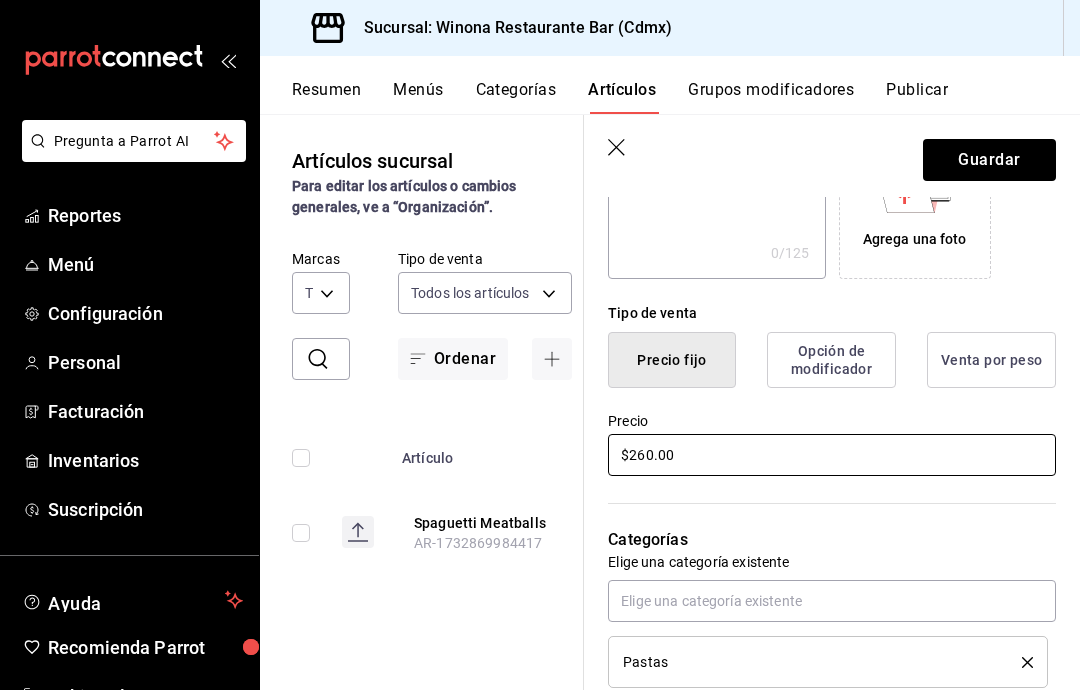 type on "$260.00" 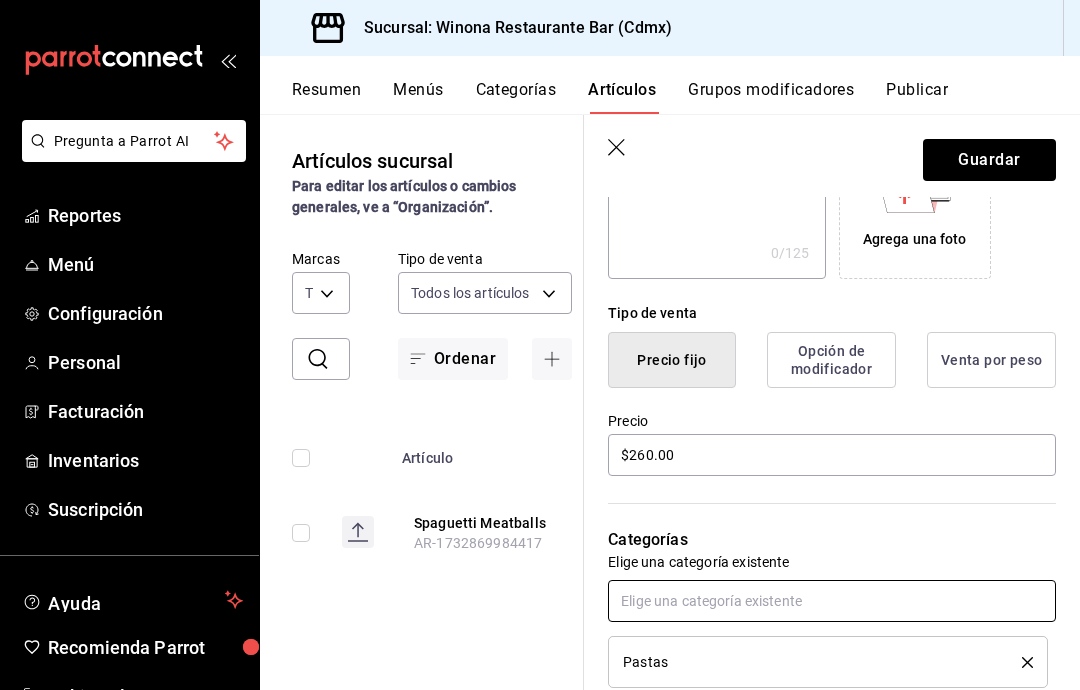 click at bounding box center [832, 601] 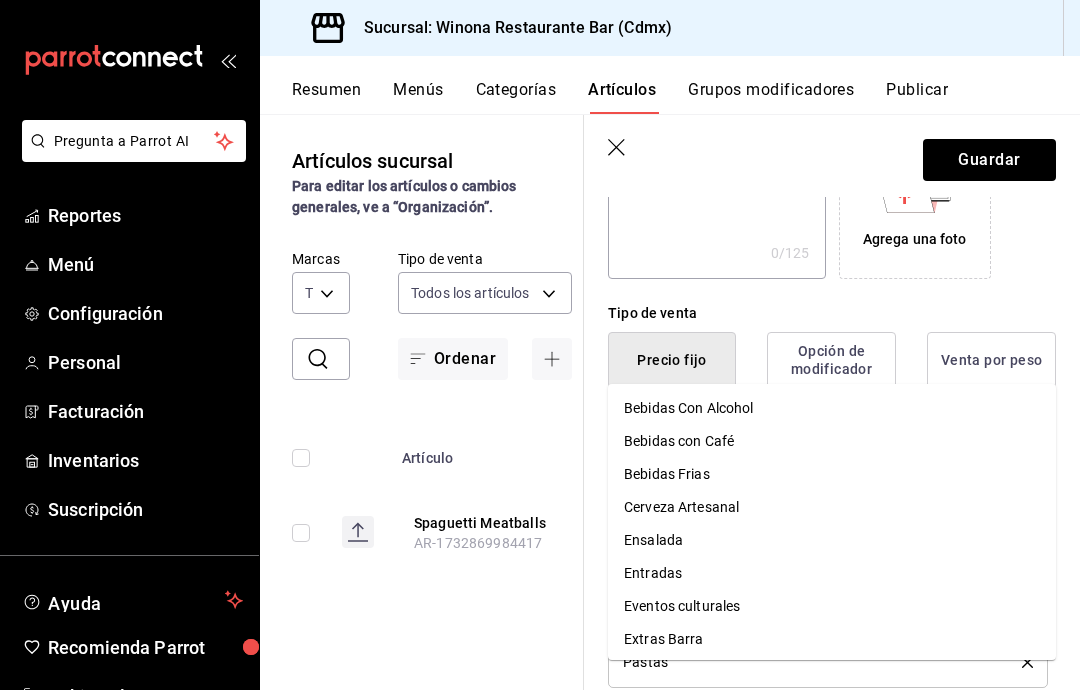 scroll, scrollTop: 0, scrollLeft: 0, axis: both 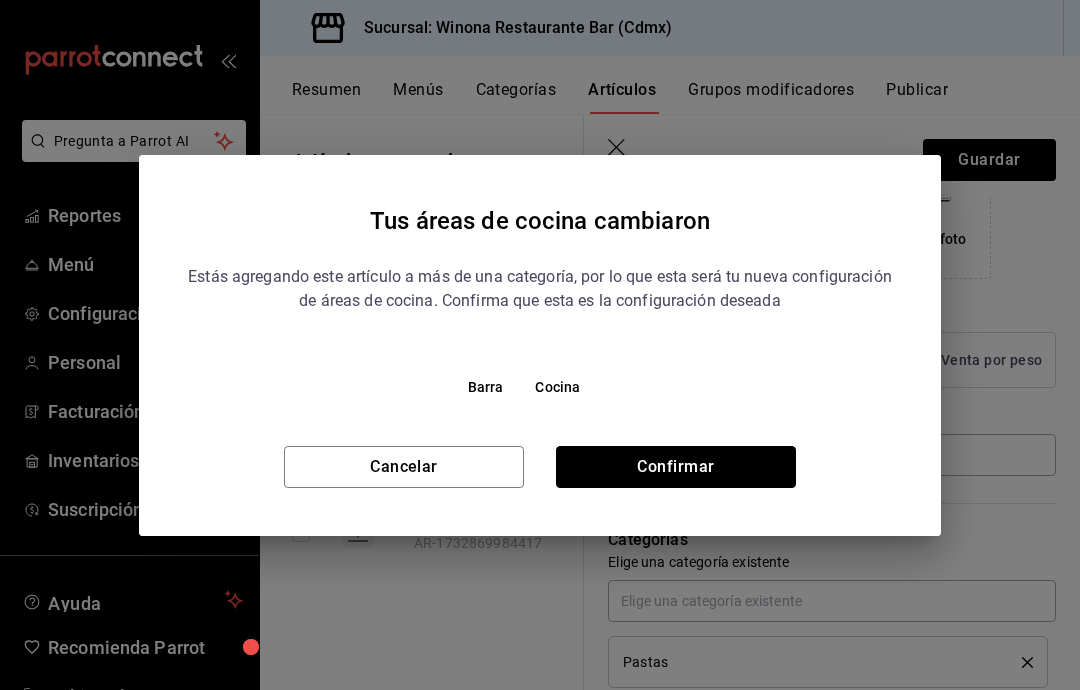 click on "Confirmar" at bounding box center (676, 467) 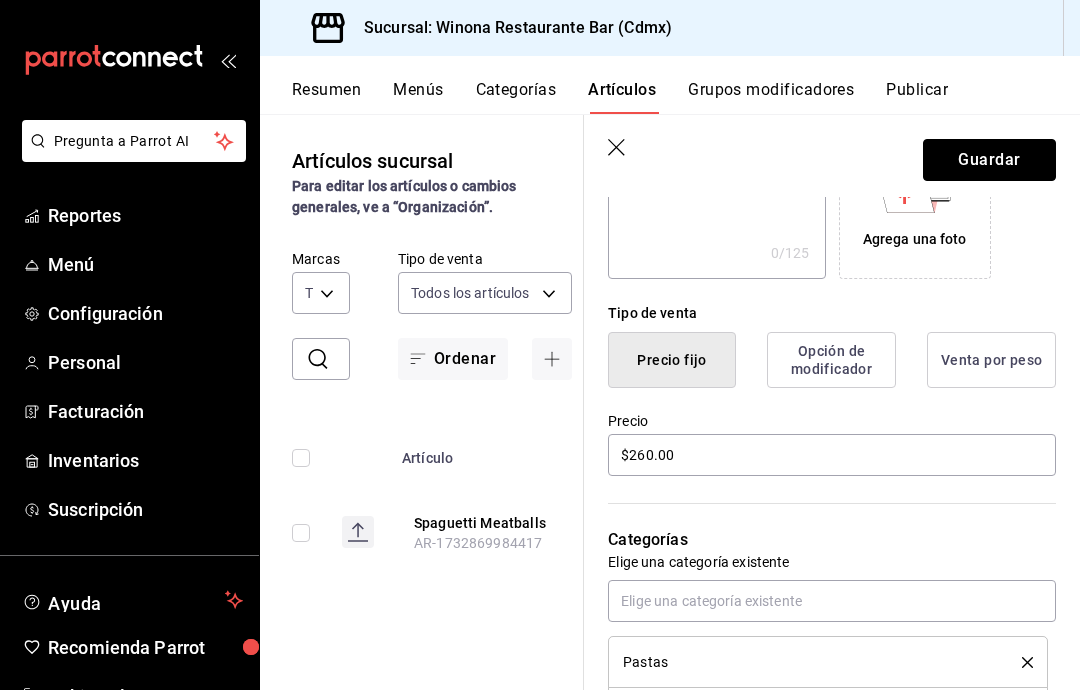 click on "Guardar" at bounding box center (989, 160) 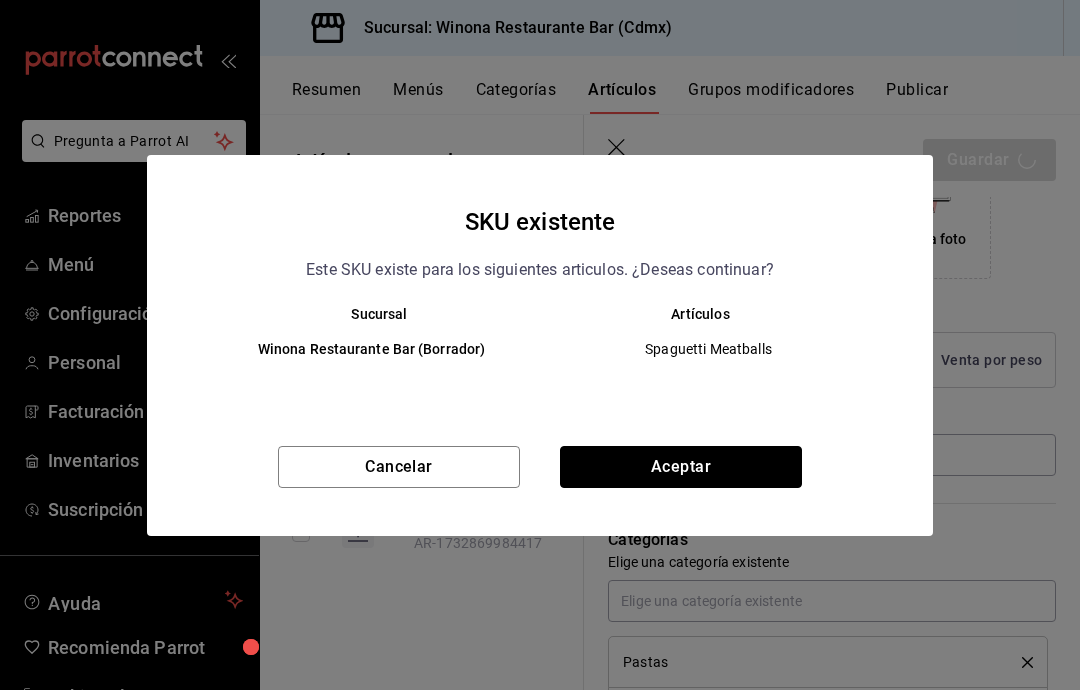click on "Aceptar" at bounding box center [681, 467] 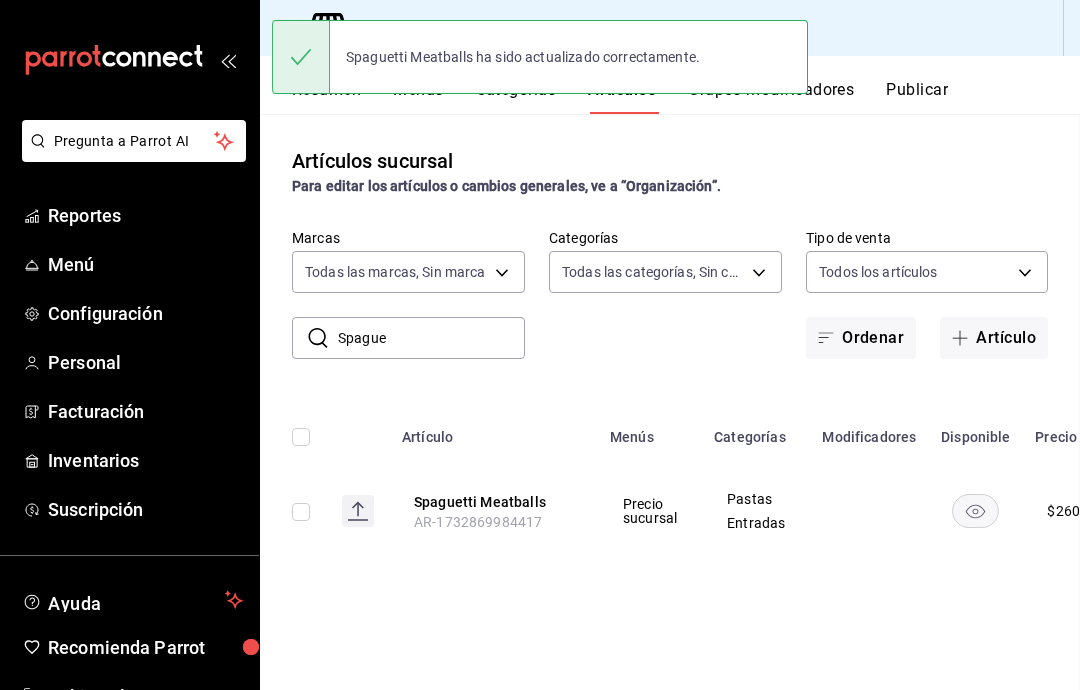 scroll, scrollTop: 0, scrollLeft: 0, axis: both 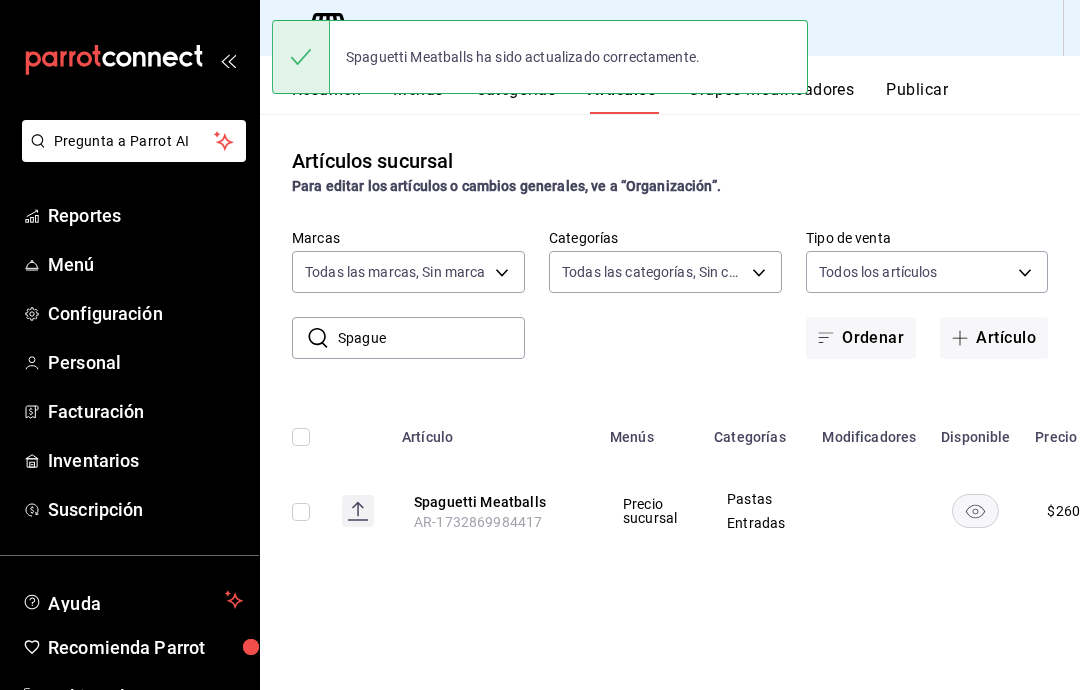 click on "Spague" at bounding box center [431, 338] 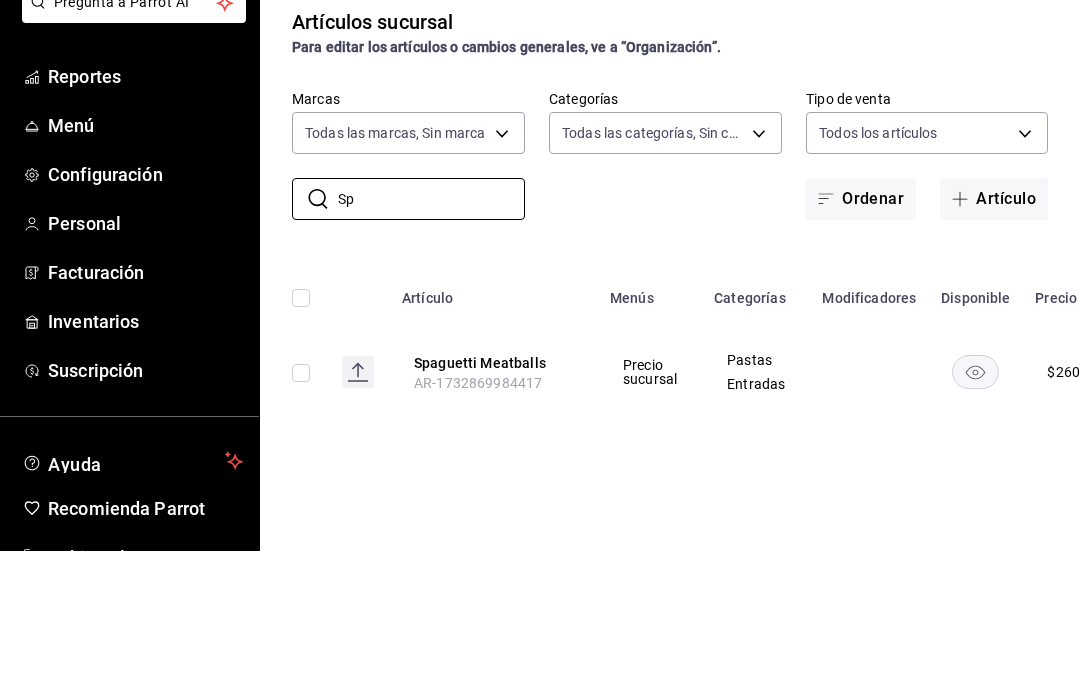 type on "S" 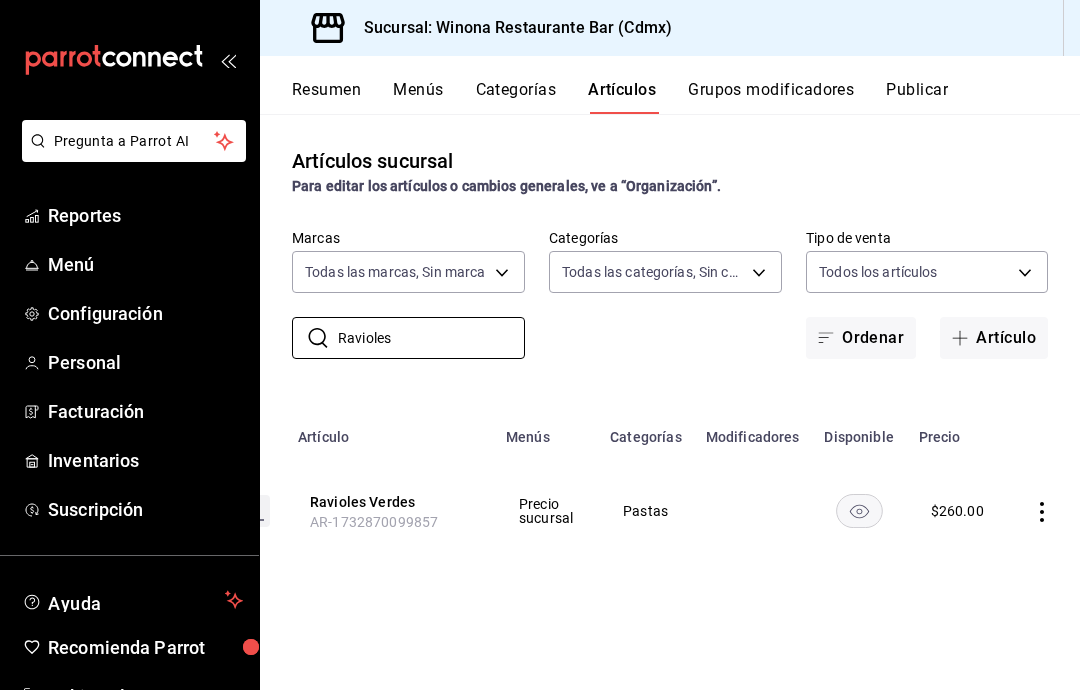 scroll, scrollTop: 0, scrollLeft: 103, axis: horizontal 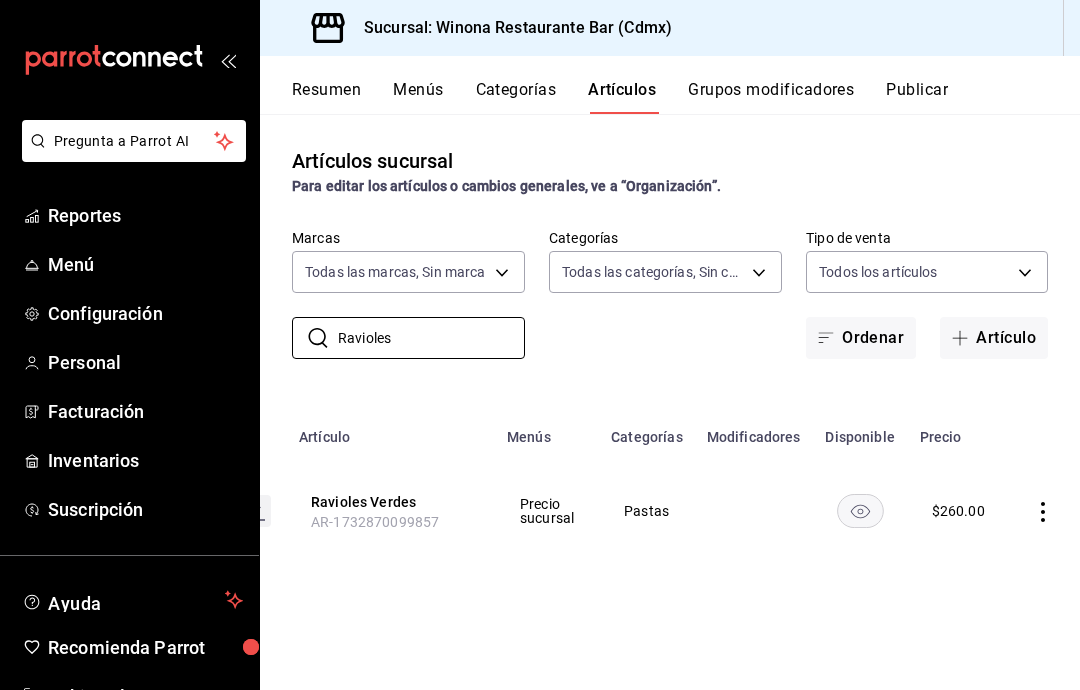 click on "Ravioles" at bounding box center [431, 338] 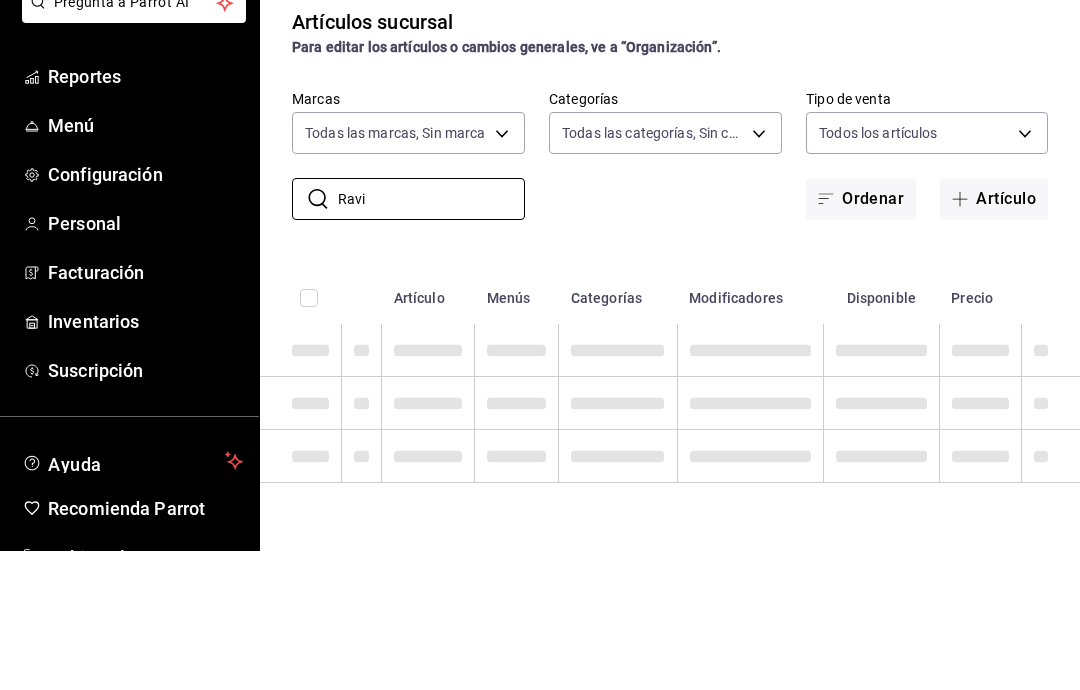 scroll, scrollTop: 0, scrollLeft: 0, axis: both 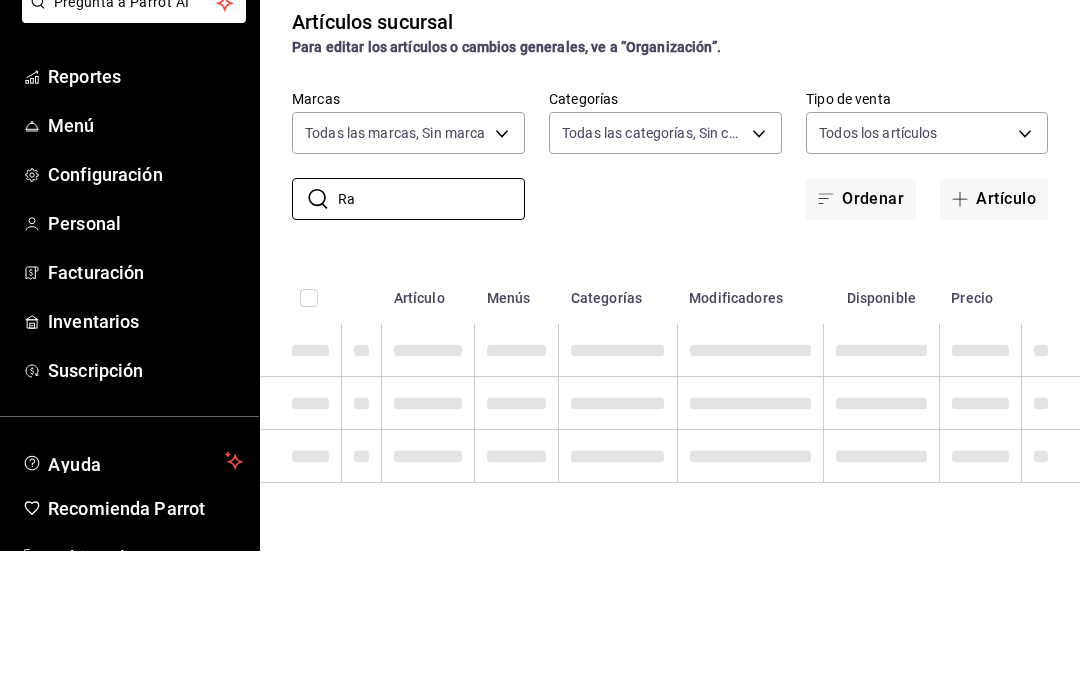 type on "R" 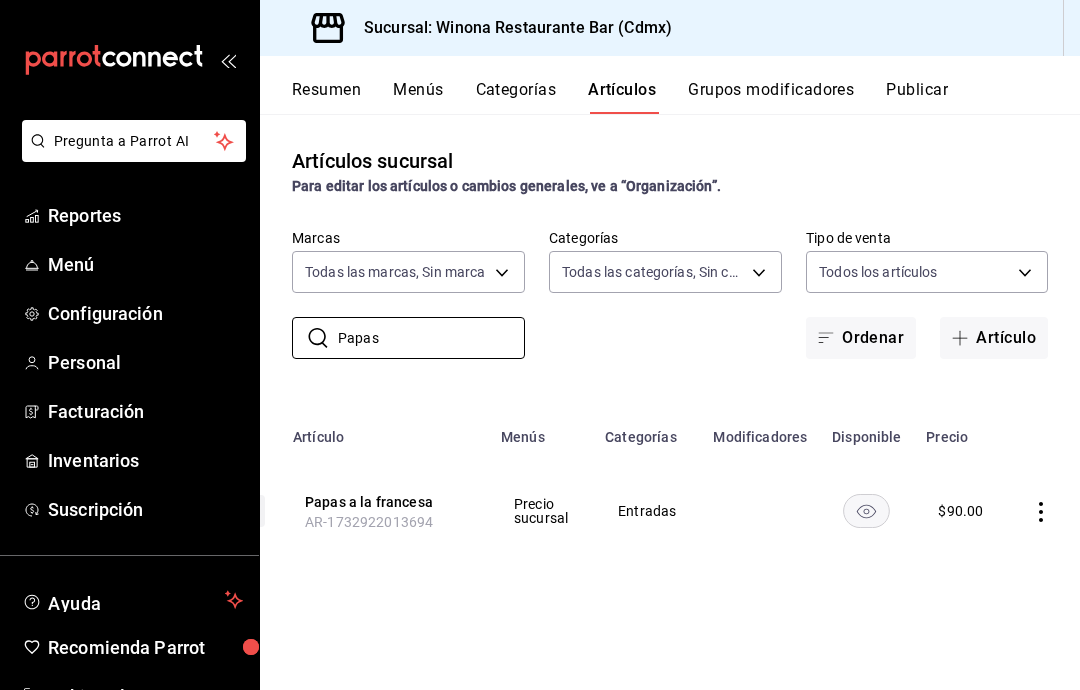 scroll, scrollTop: 0, scrollLeft: 108, axis: horizontal 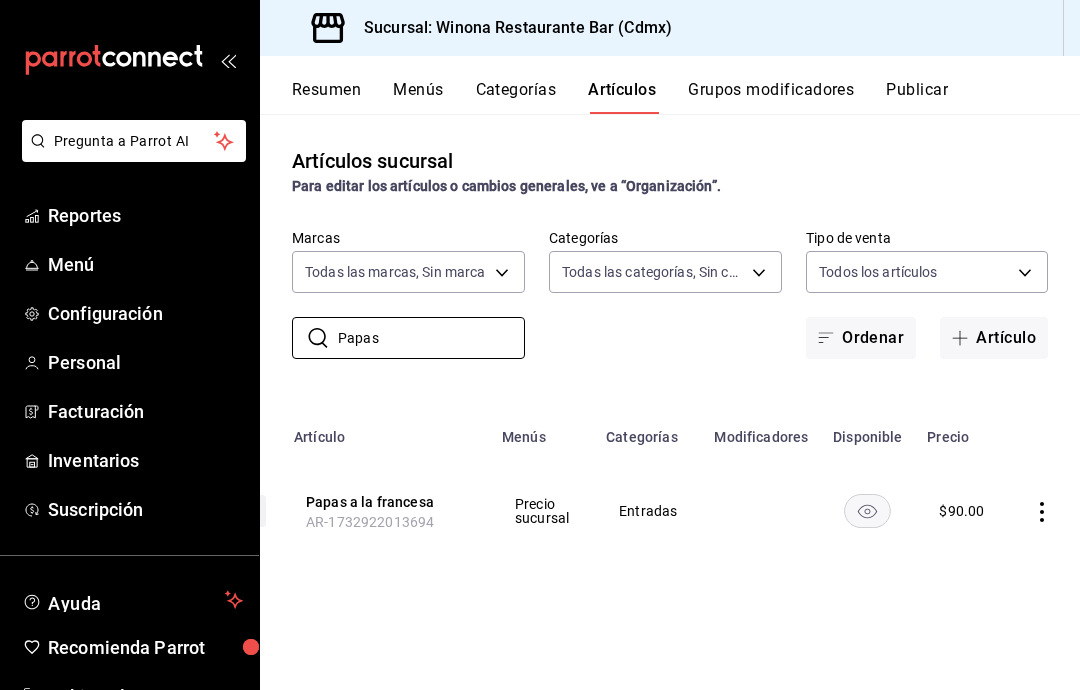 click on "Papas" at bounding box center [431, 338] 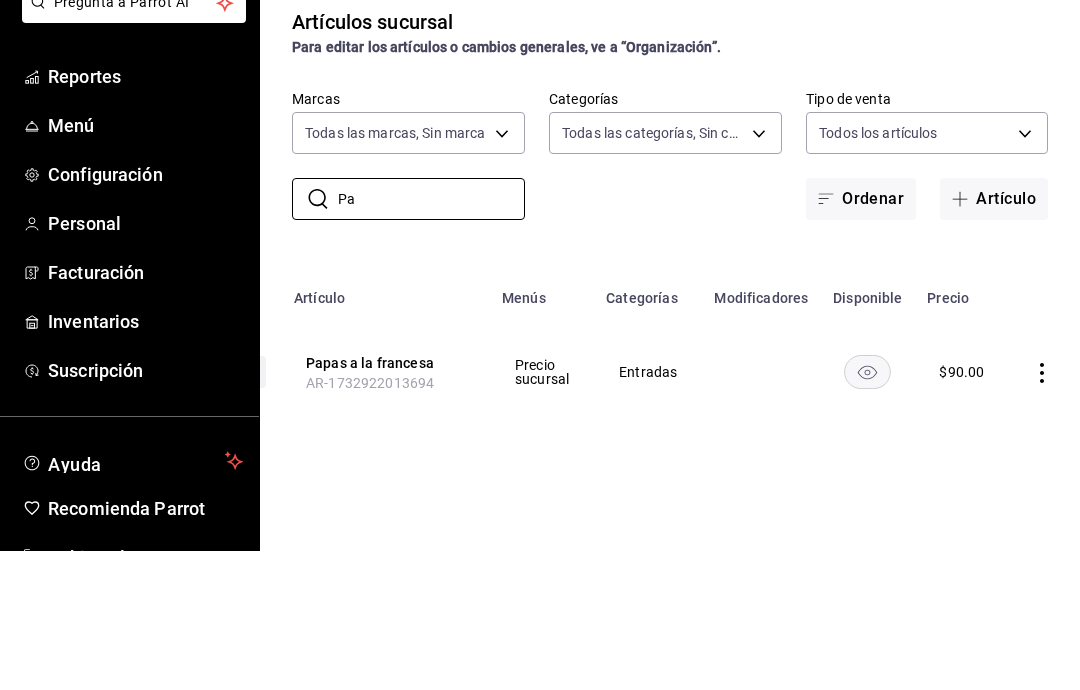 type on "P" 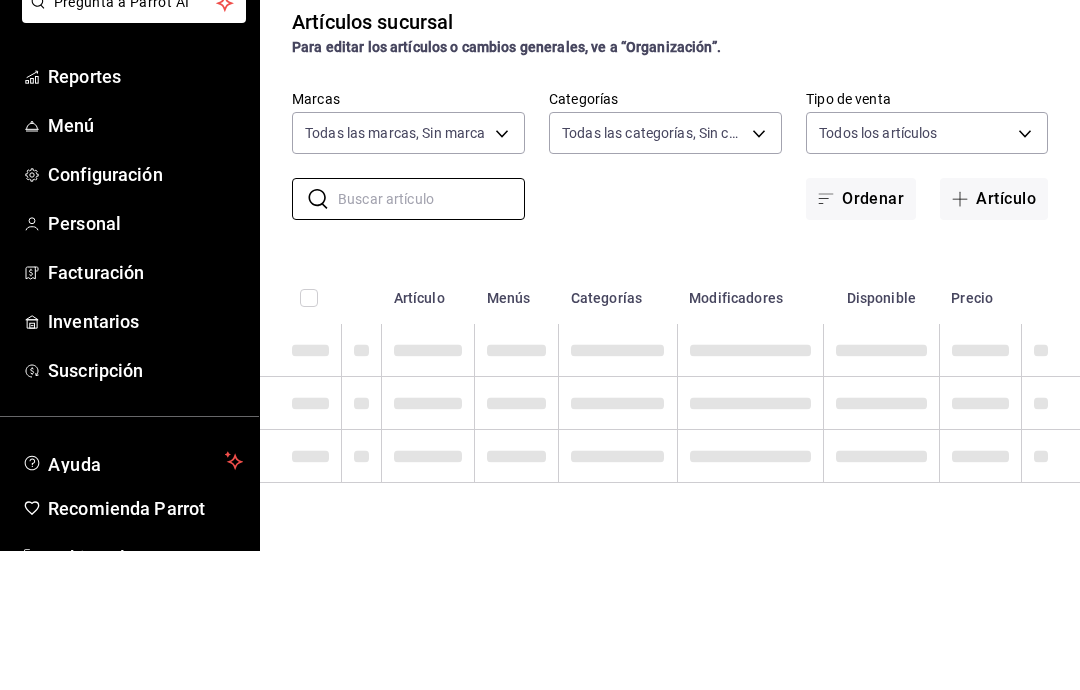 scroll, scrollTop: 0, scrollLeft: 0, axis: both 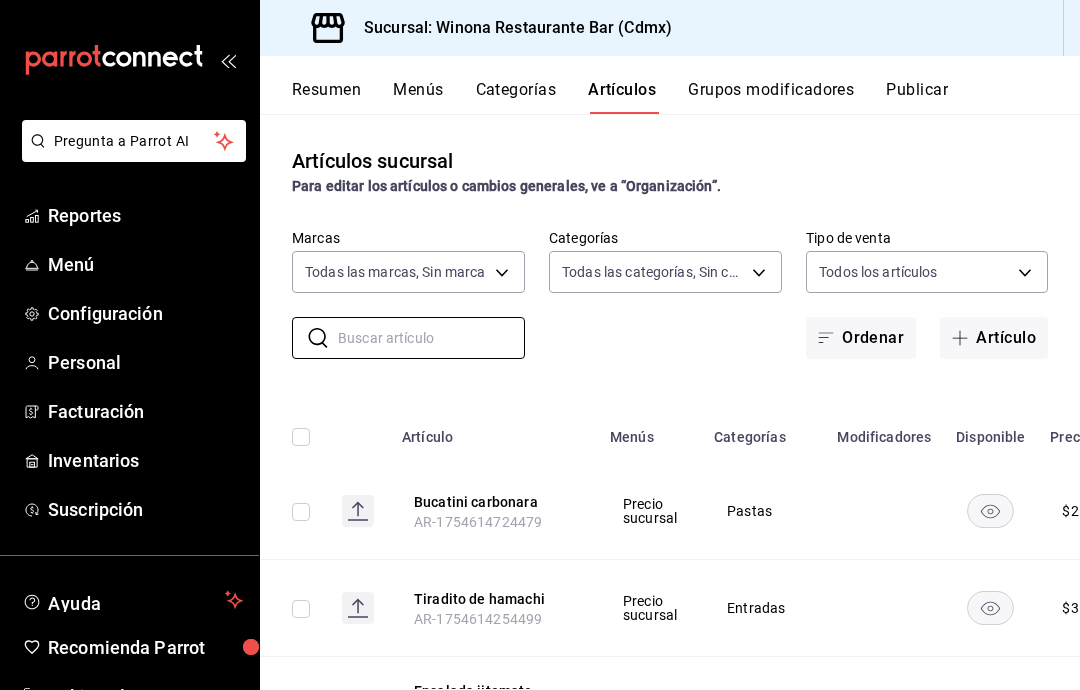 click at bounding box center [431, 338] 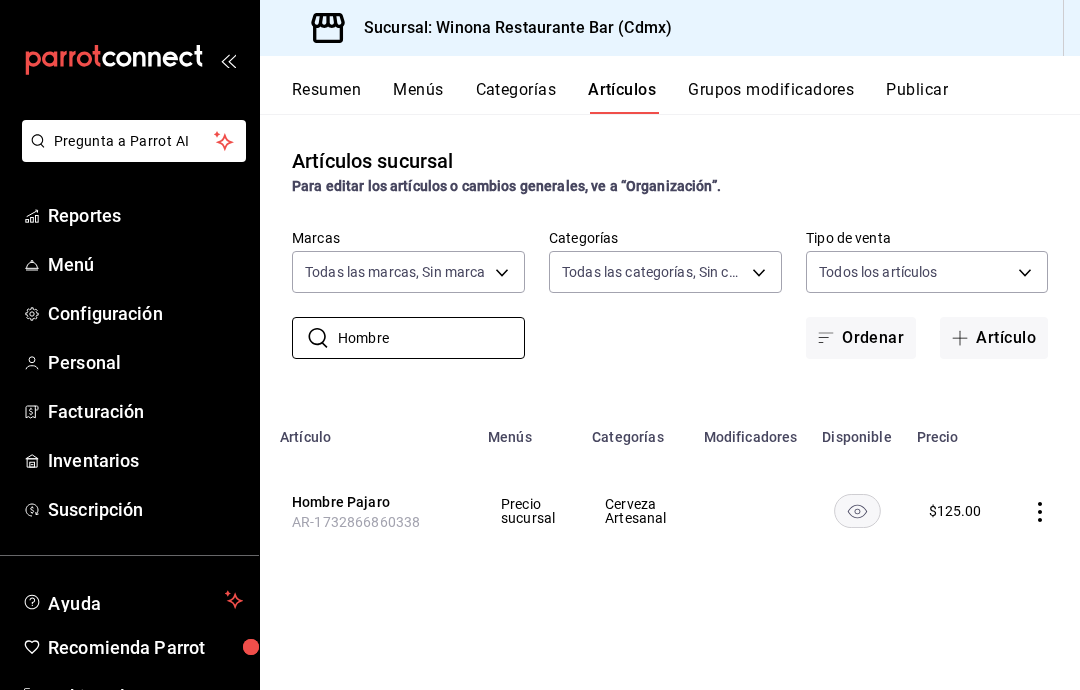 scroll, scrollTop: 0, scrollLeft: 121, axis: horizontal 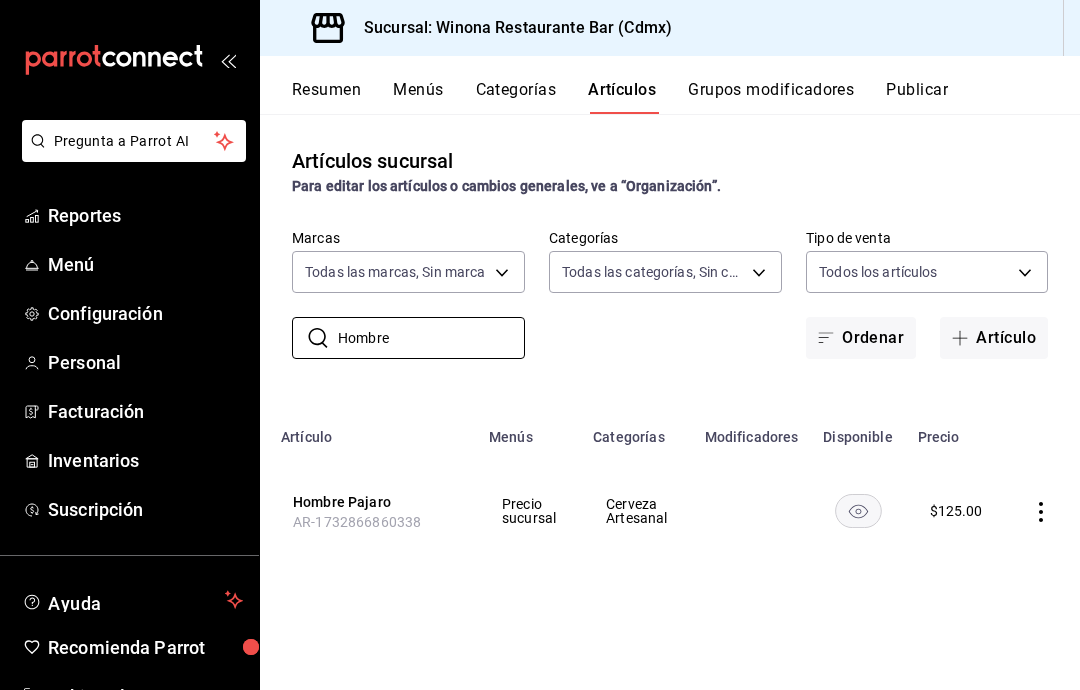 click on "Hombre" at bounding box center (431, 338) 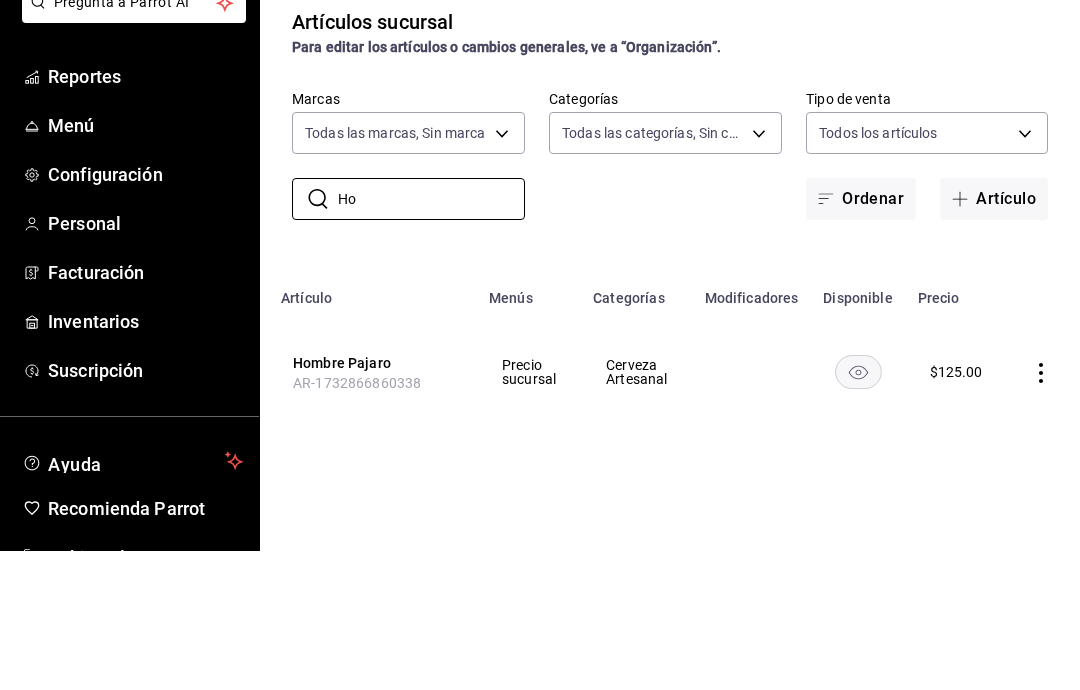 type on "H" 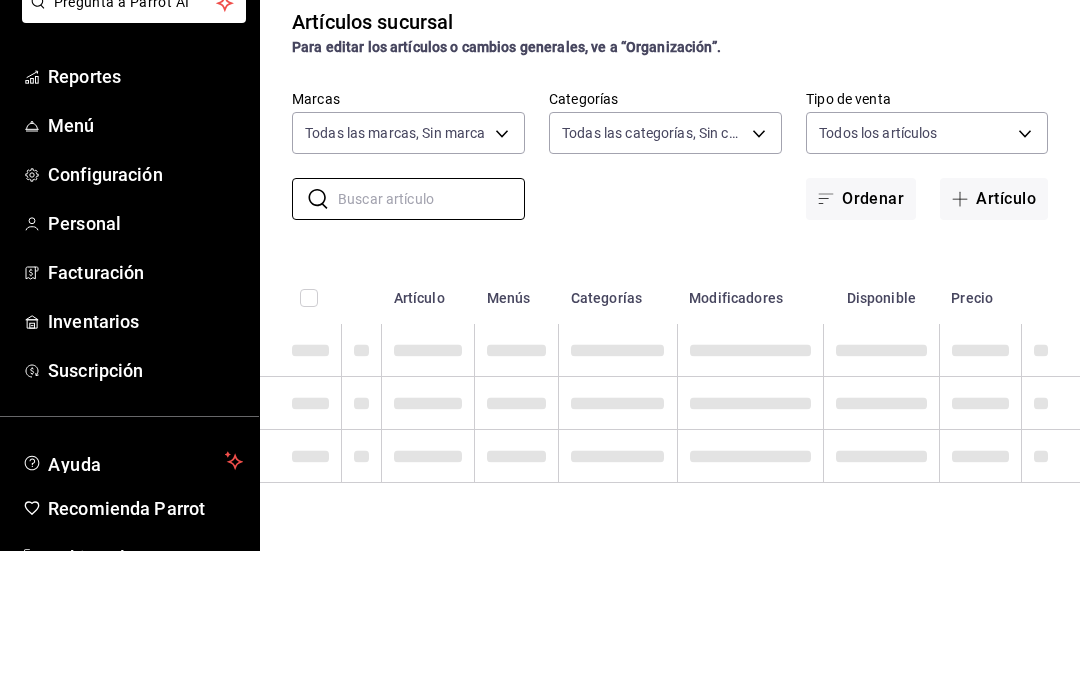 scroll, scrollTop: 0, scrollLeft: 0, axis: both 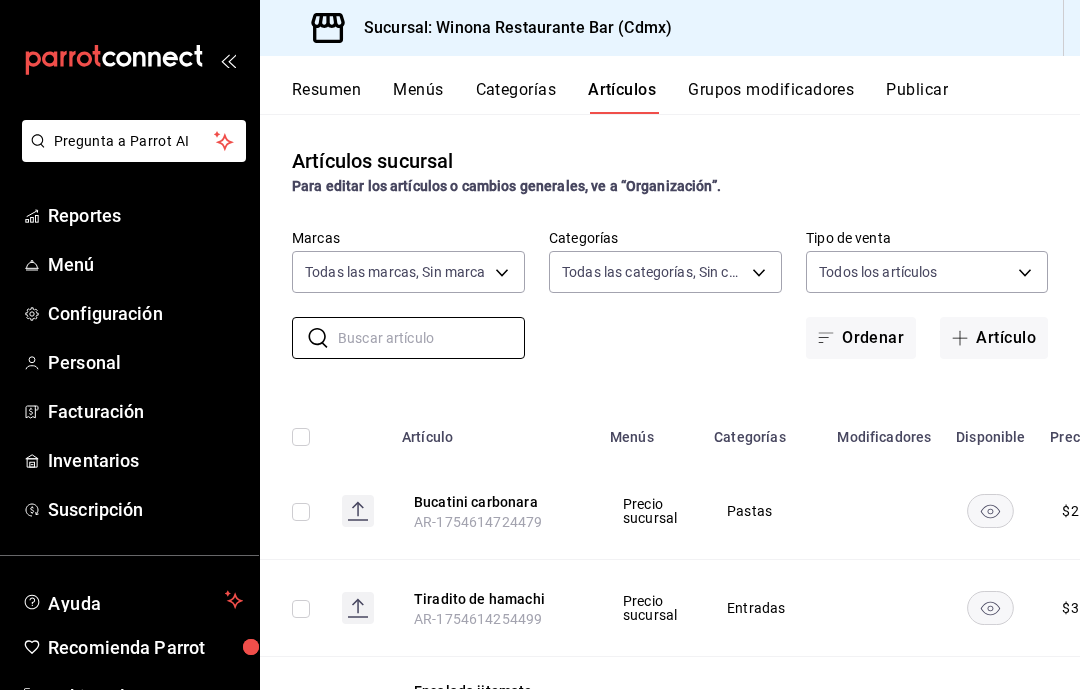 type 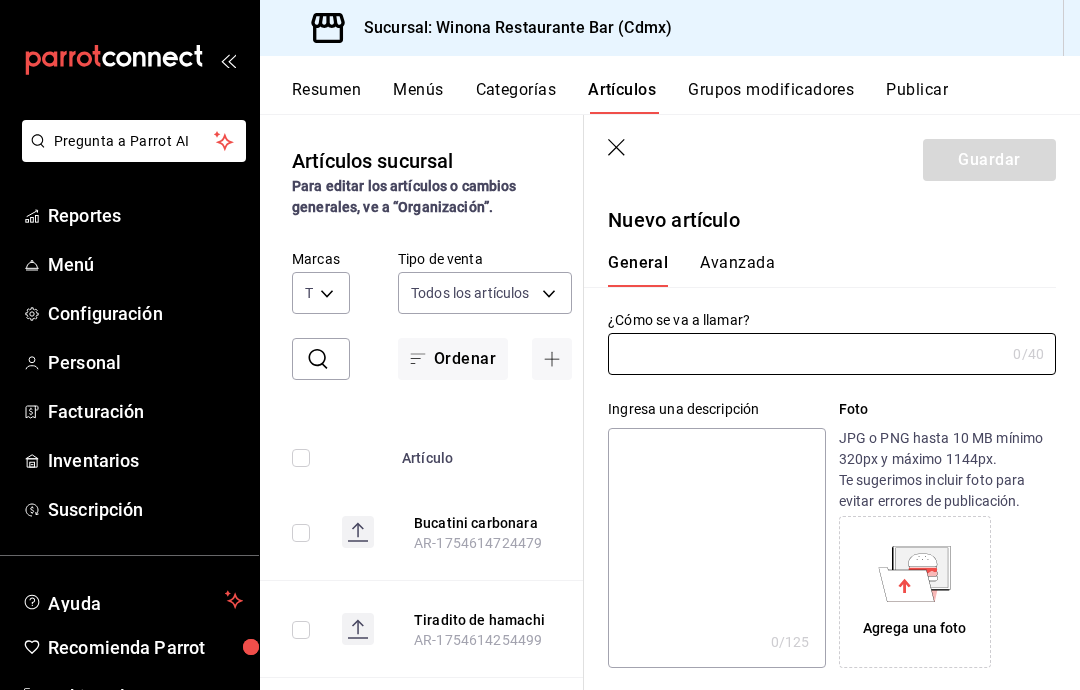 type on "AR-1754616389782" 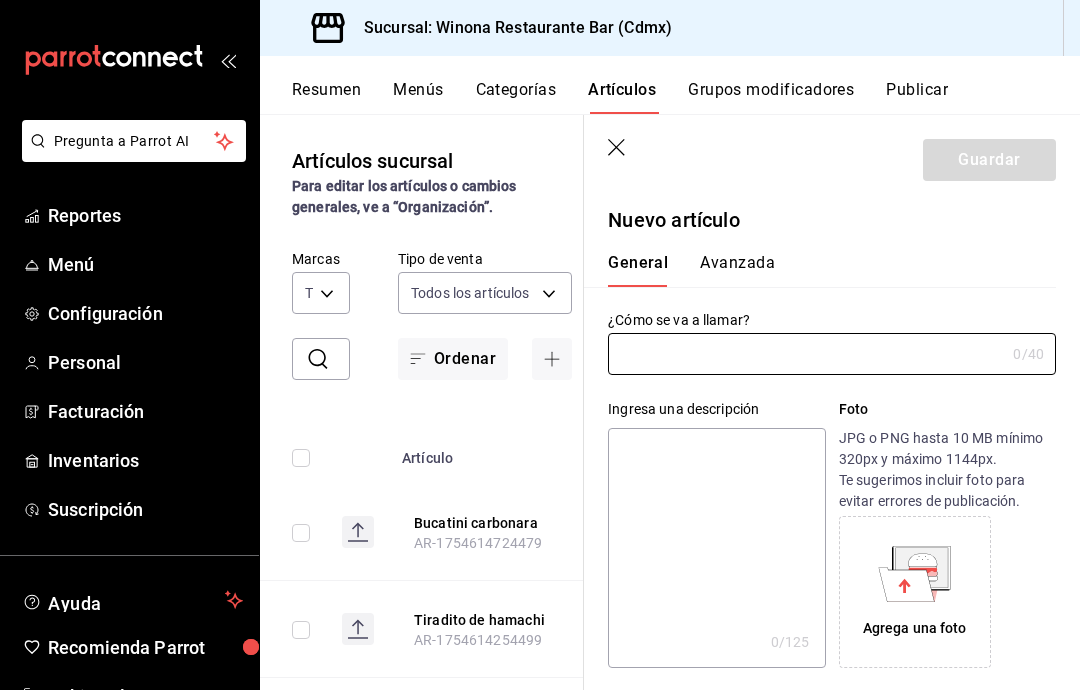 click at bounding box center [806, 354] 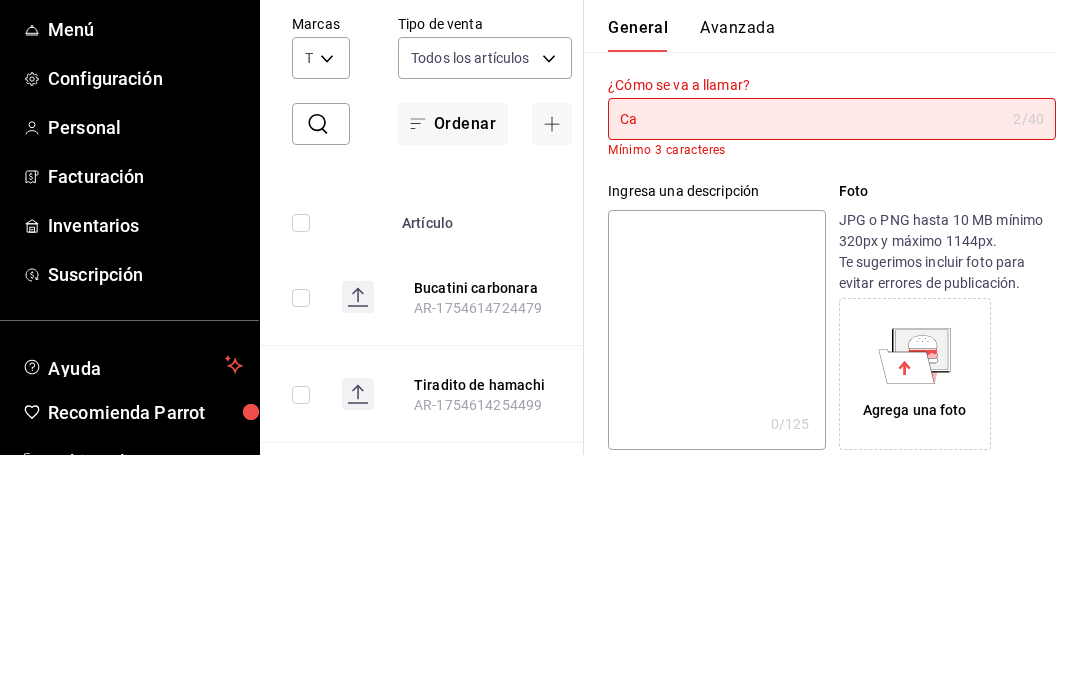 type on "C" 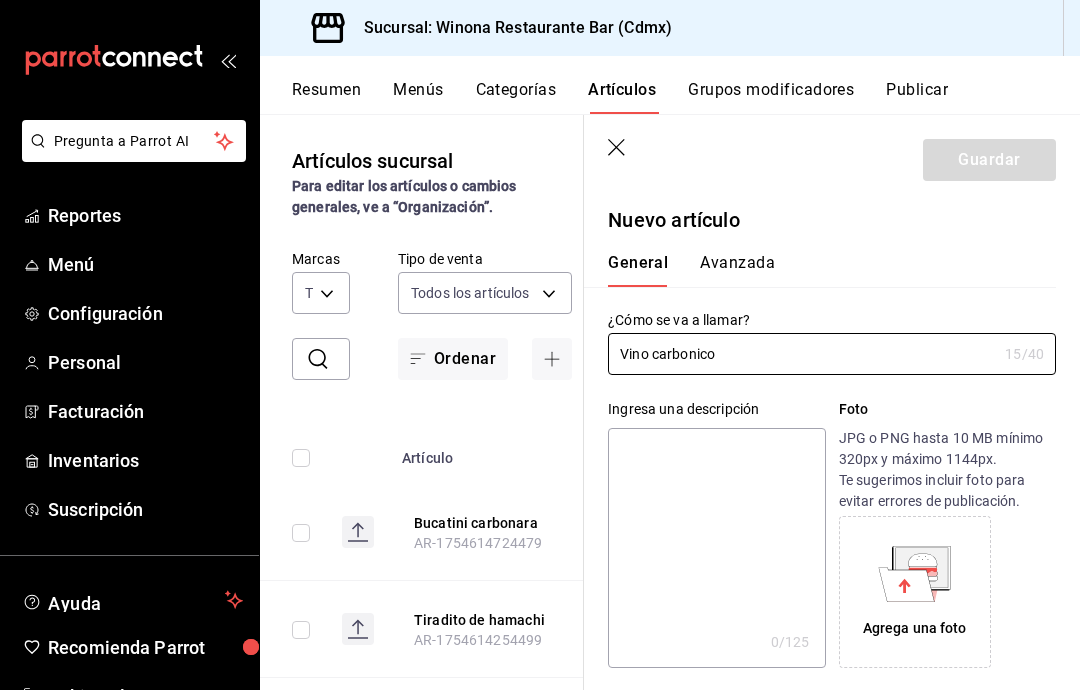 click on "Vino carbonico" at bounding box center [802, 354] 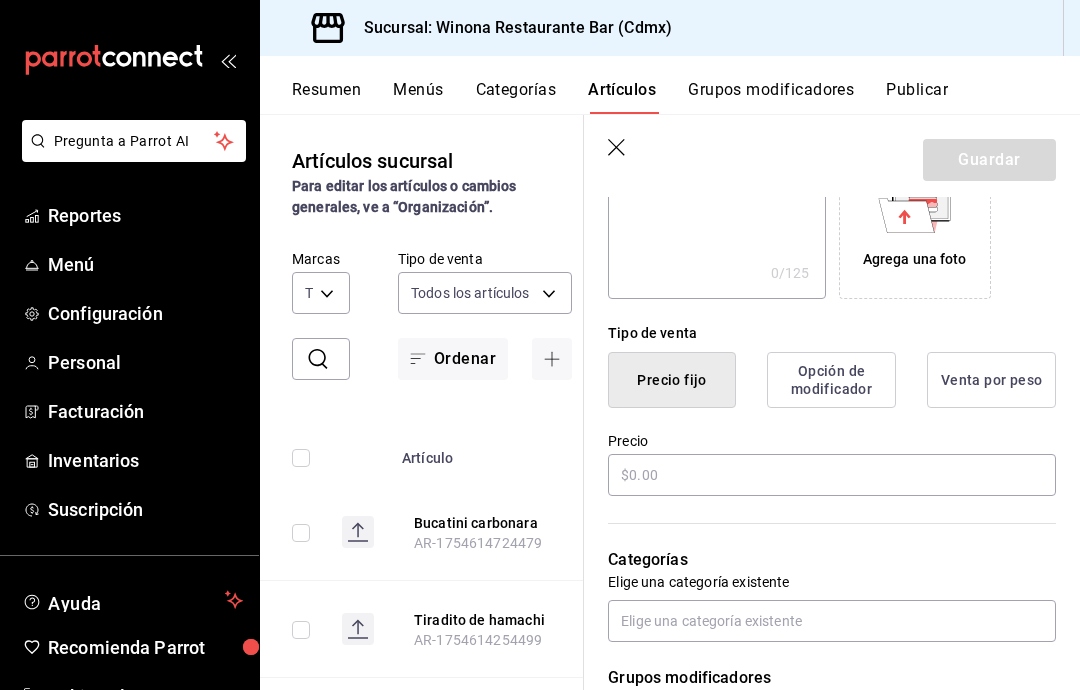scroll, scrollTop: 372, scrollLeft: 0, axis: vertical 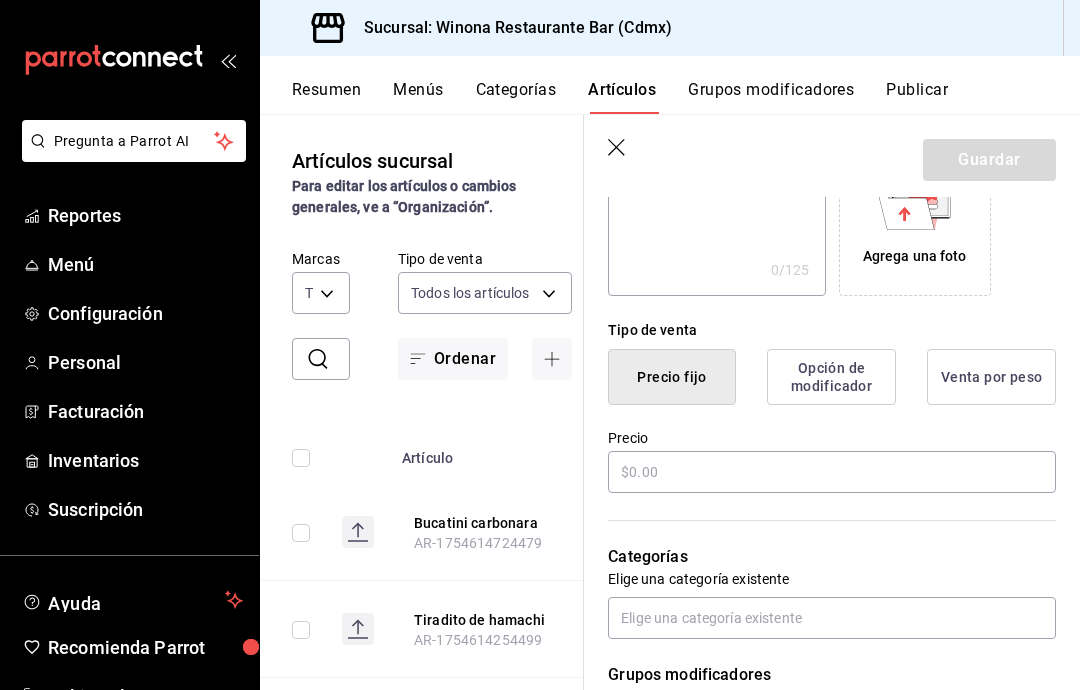 type on "Vino carbonico botella" 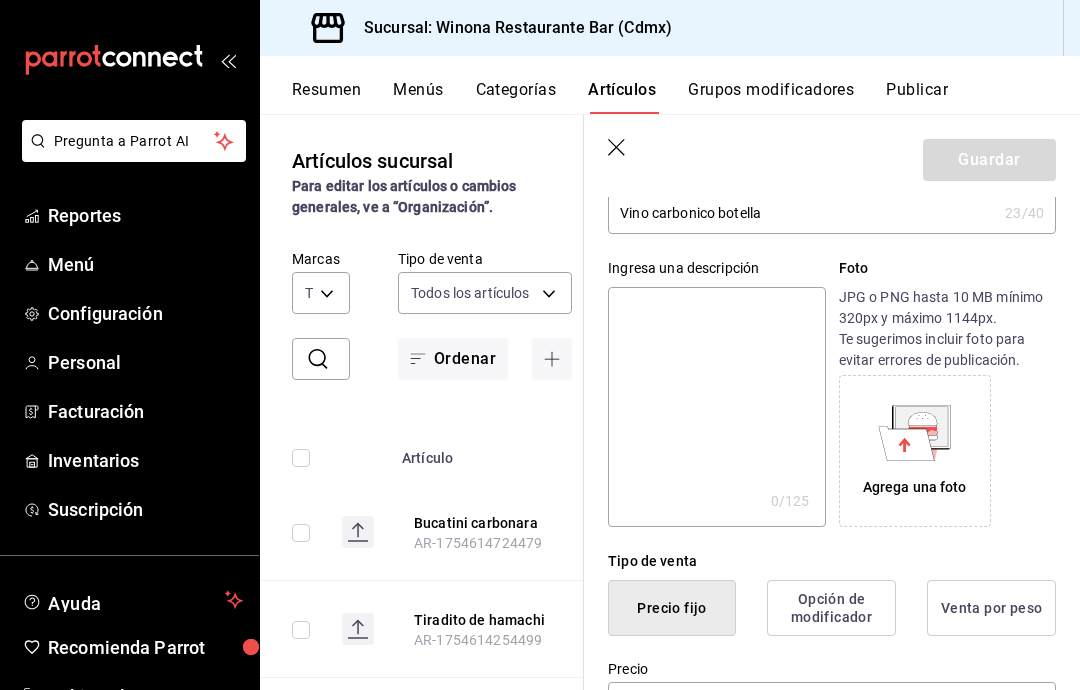 scroll, scrollTop: 257, scrollLeft: 0, axis: vertical 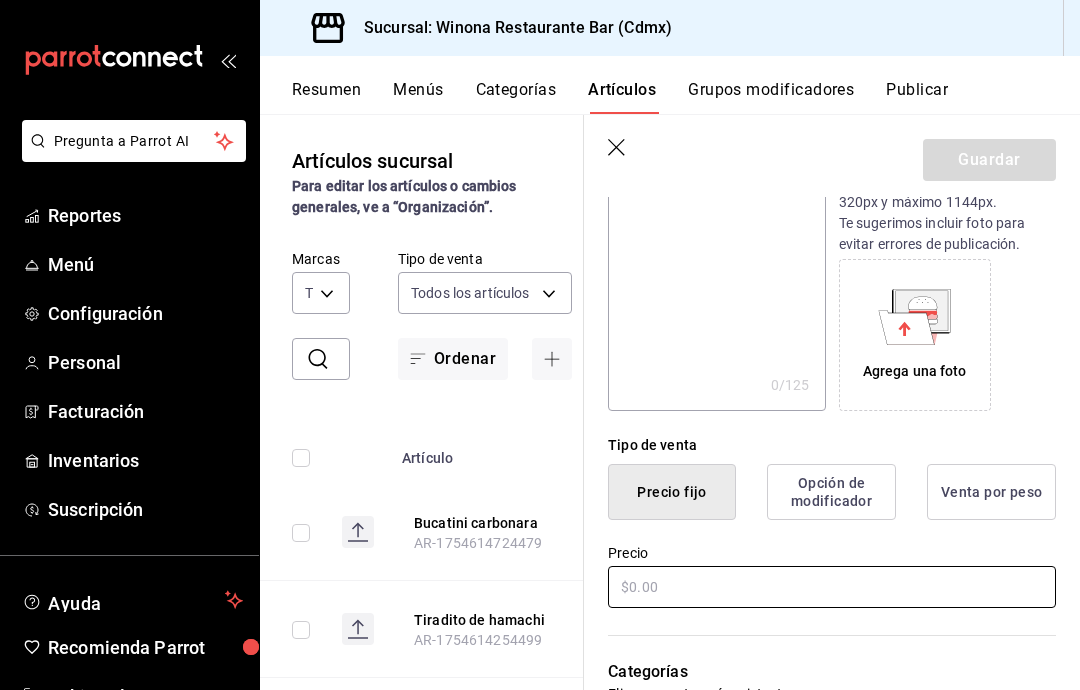 click at bounding box center (832, 587) 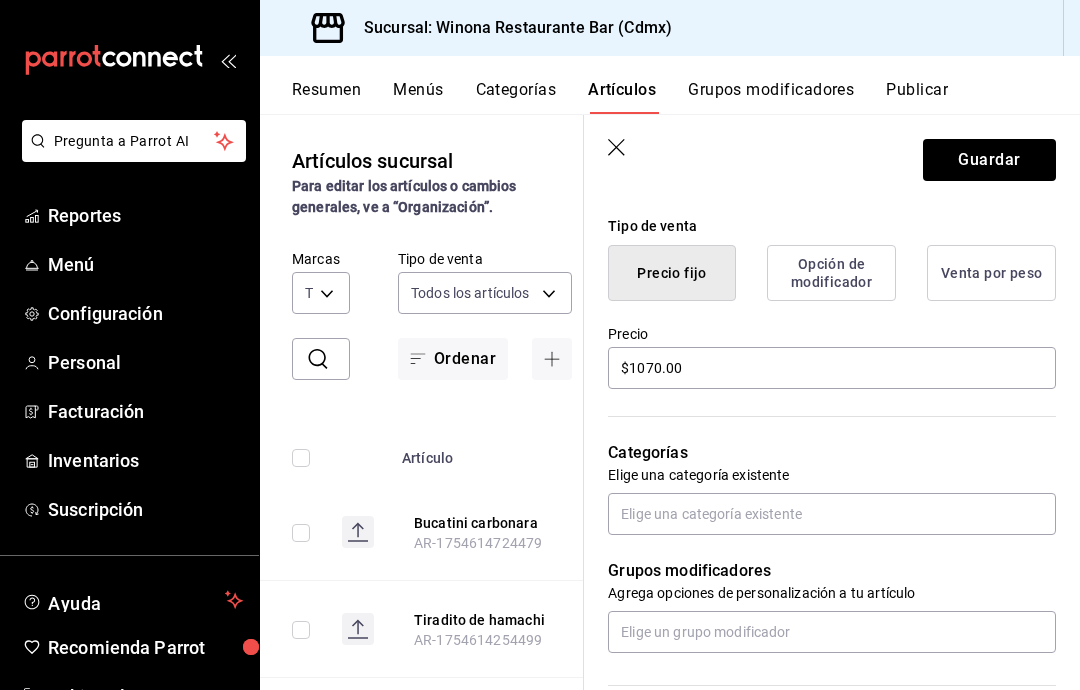 scroll, scrollTop: 473, scrollLeft: 0, axis: vertical 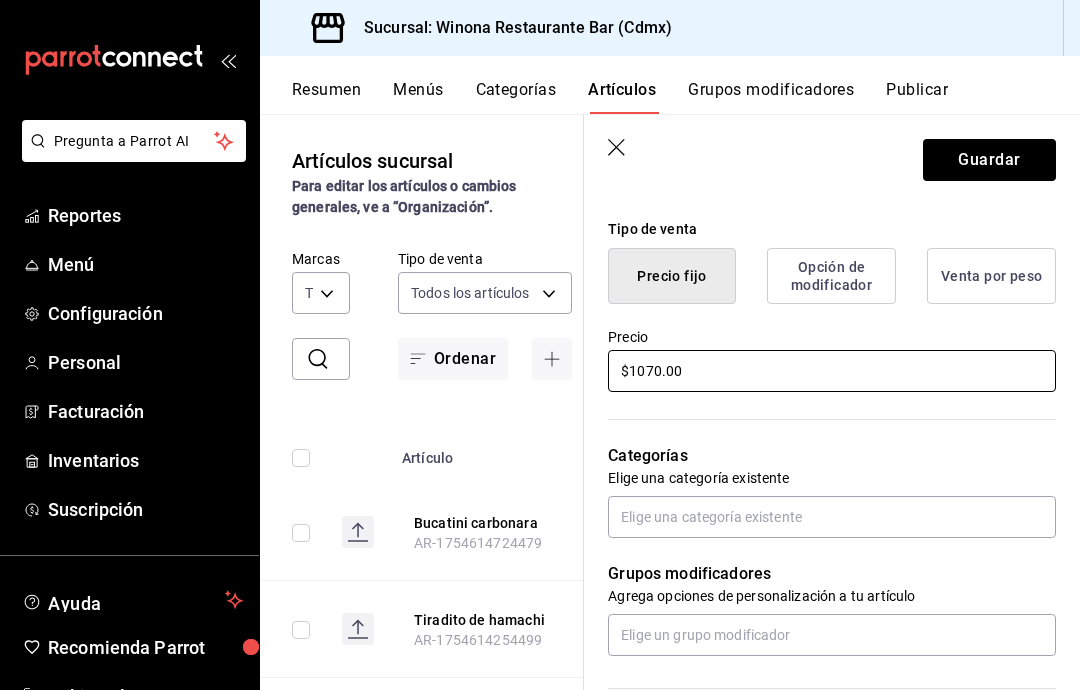 type on "$1070.00" 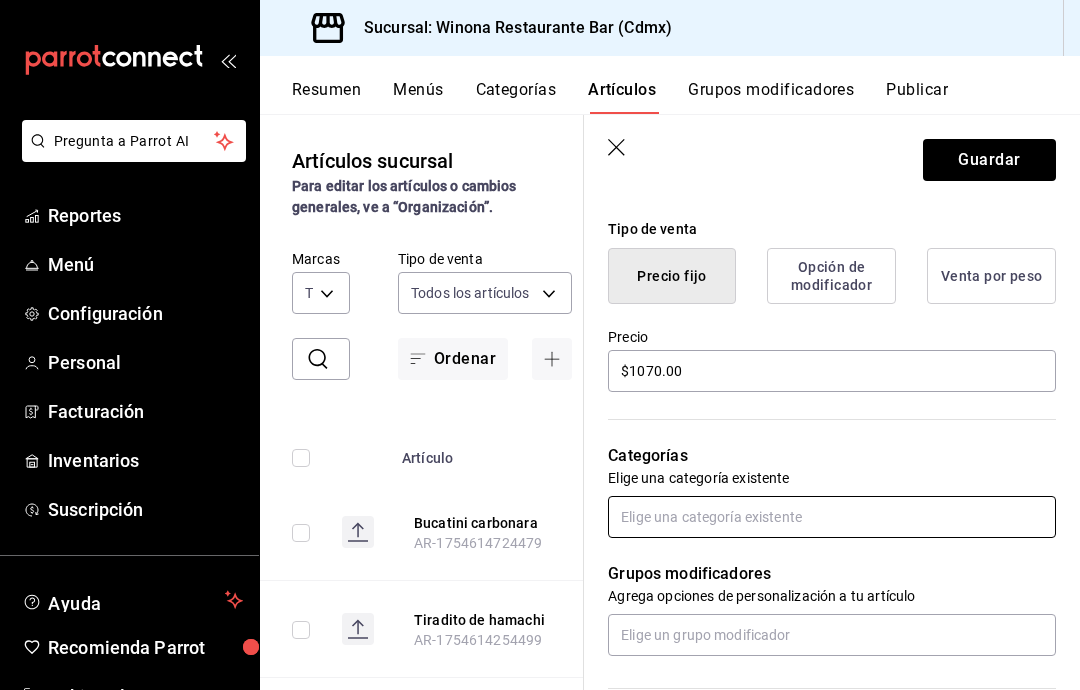 click at bounding box center (832, 517) 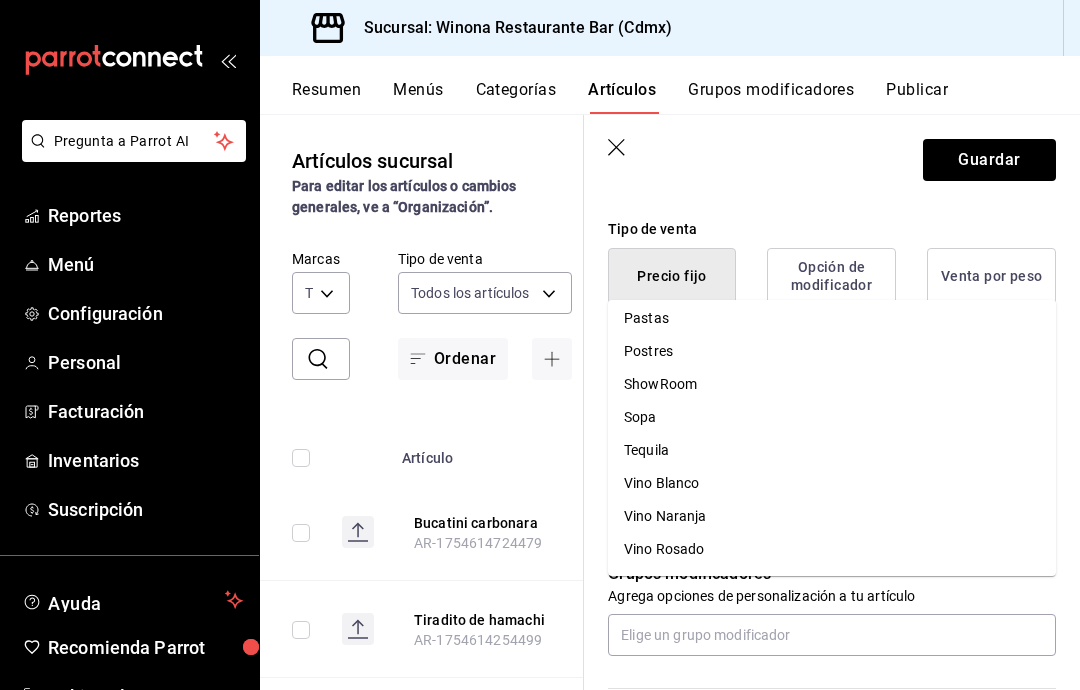 scroll, scrollTop: 368, scrollLeft: 0, axis: vertical 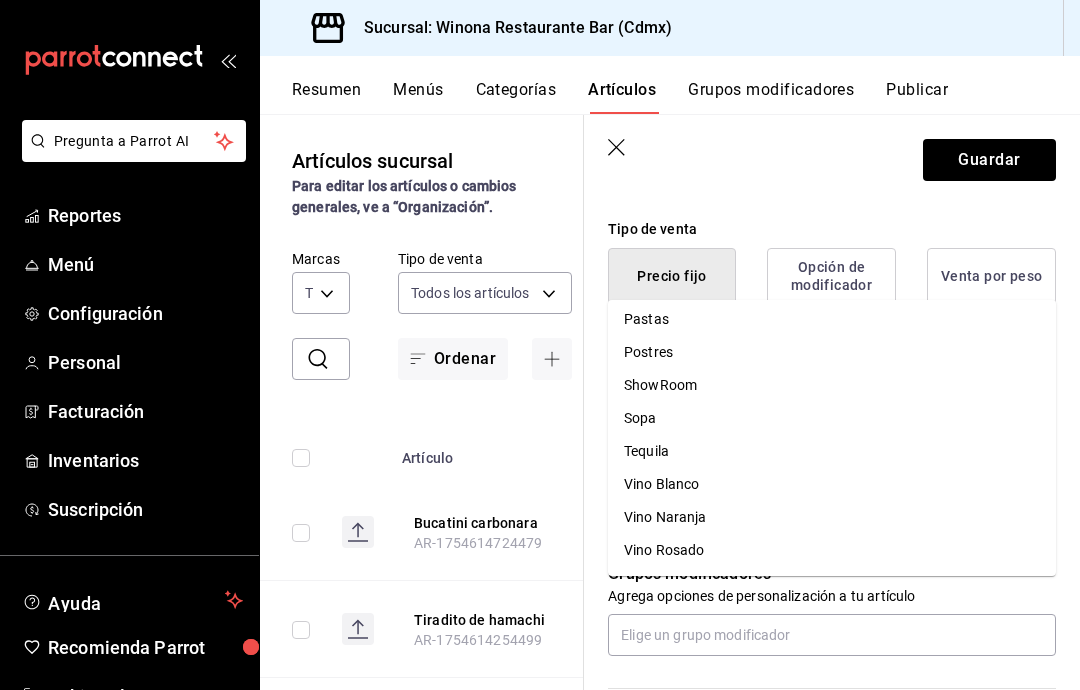 click on "Vino Tinto" at bounding box center (832, 583) 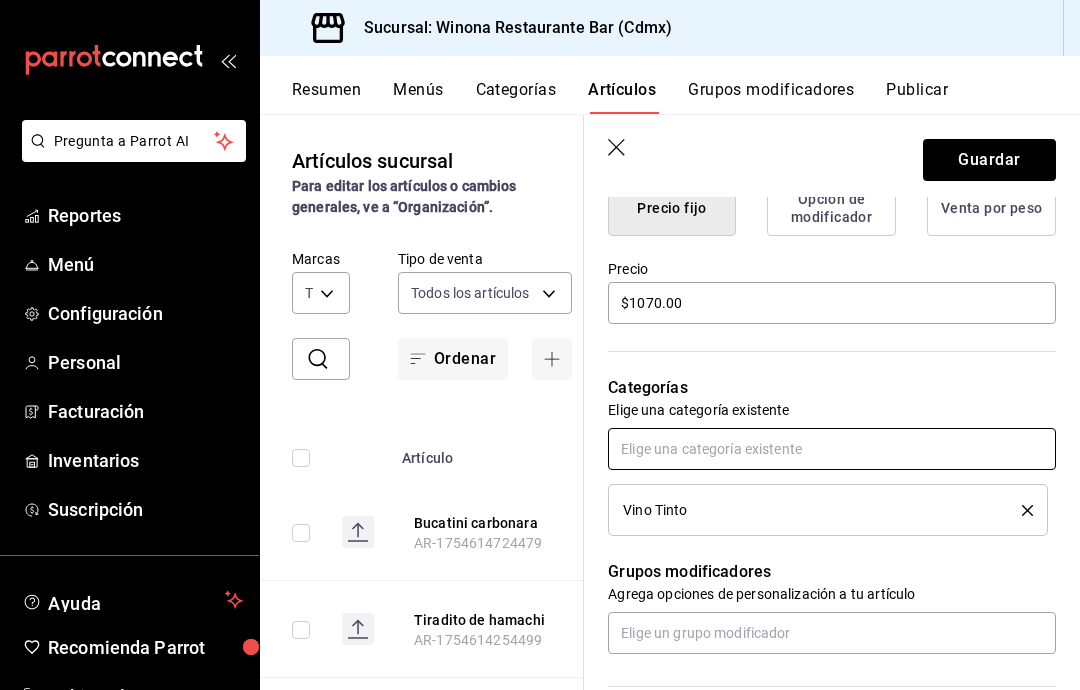 scroll, scrollTop: 743, scrollLeft: 0, axis: vertical 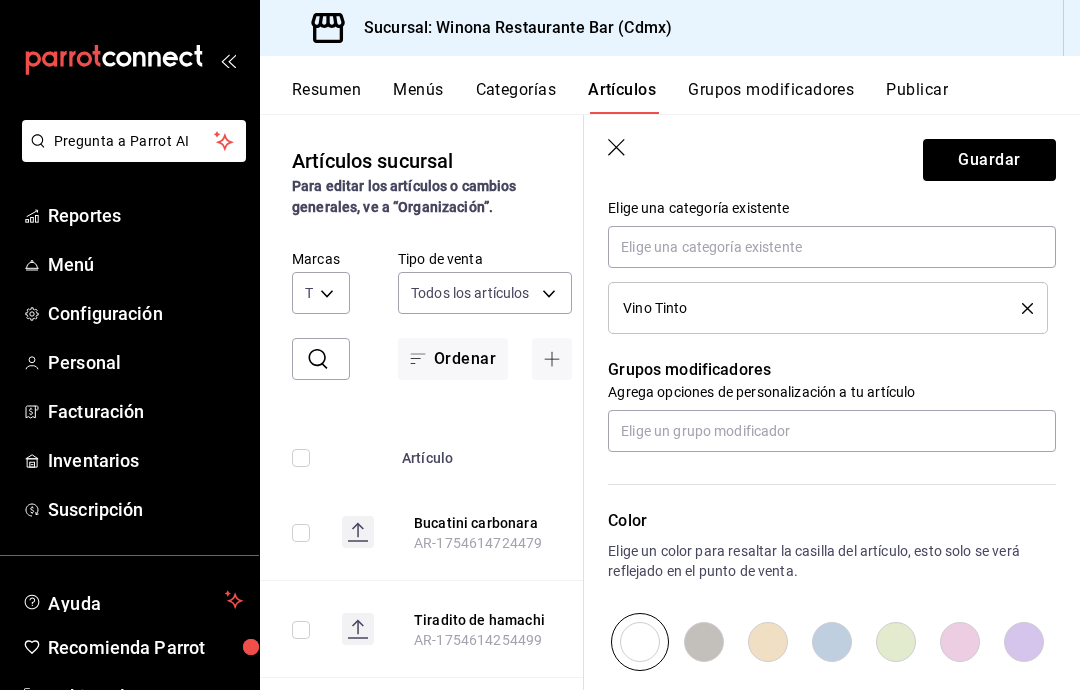click on "Guardar" at bounding box center [832, 156] 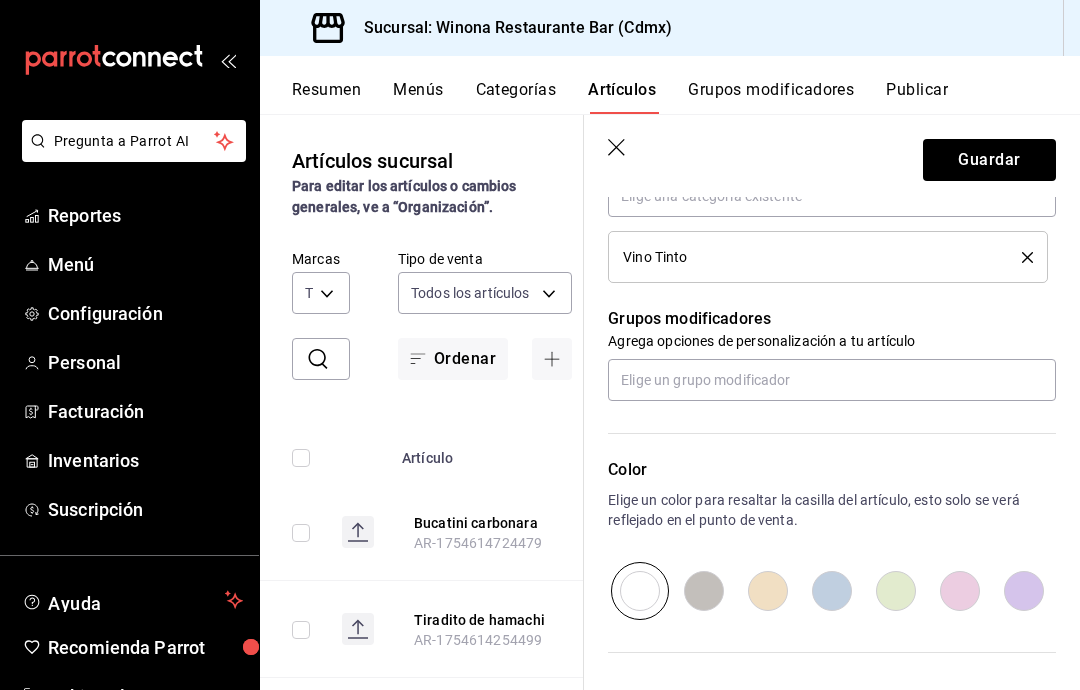 scroll, scrollTop: 796, scrollLeft: 0, axis: vertical 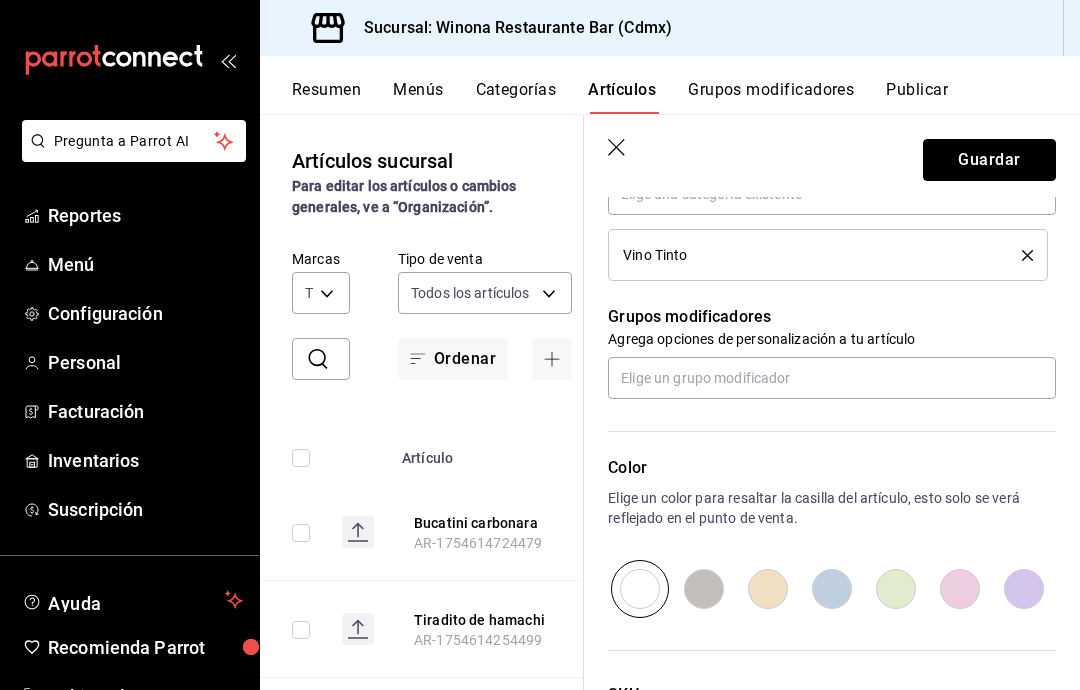click on "Guardar" at bounding box center [989, 160] 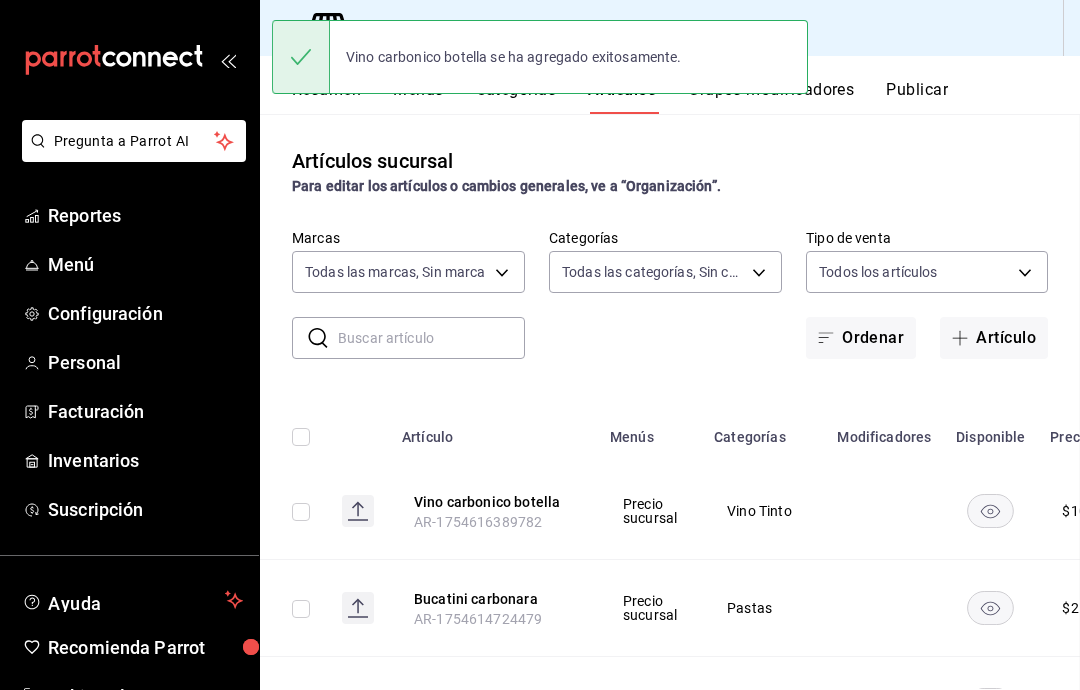 scroll, scrollTop: 0, scrollLeft: 0, axis: both 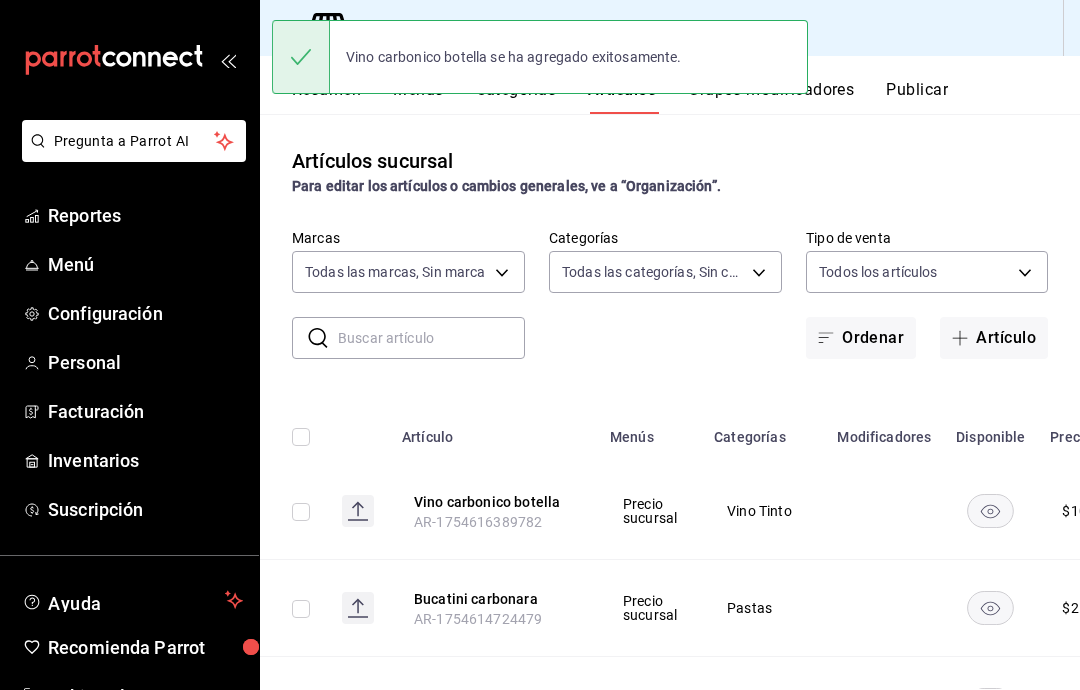 click on "Artículo" at bounding box center [994, 338] 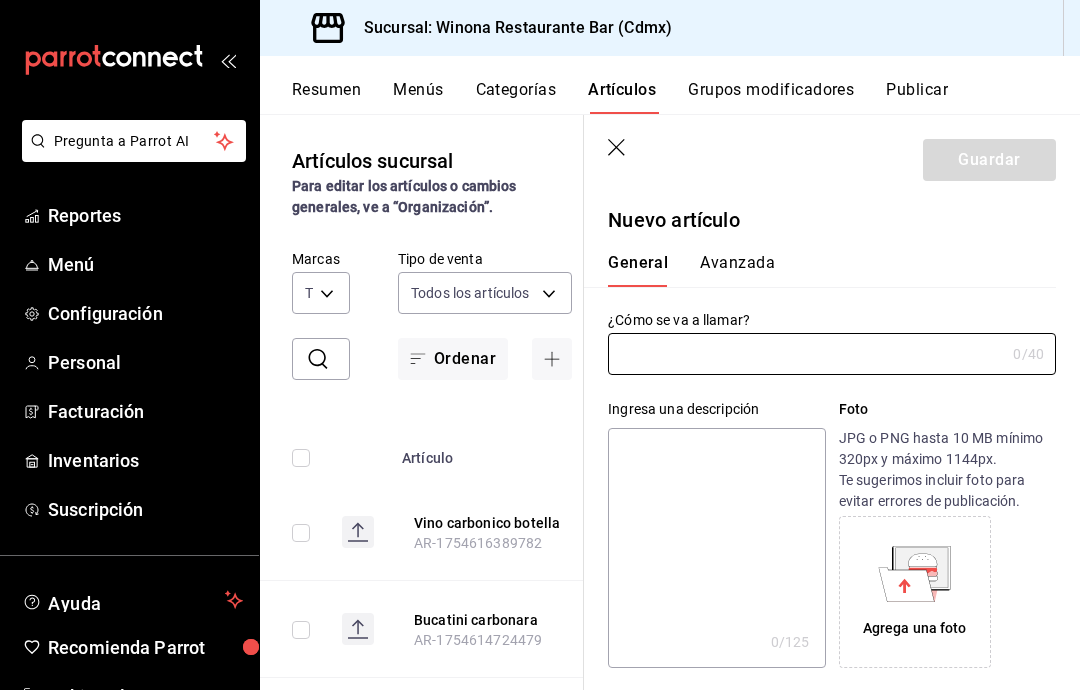 click at bounding box center (806, 354) 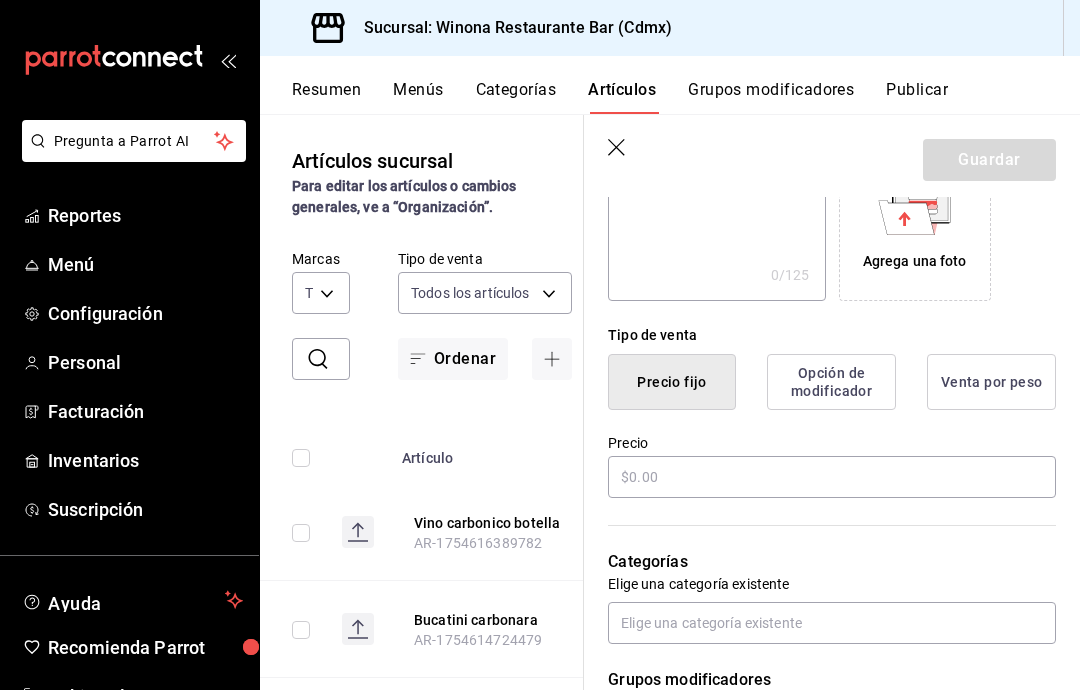 scroll, scrollTop: 376, scrollLeft: 0, axis: vertical 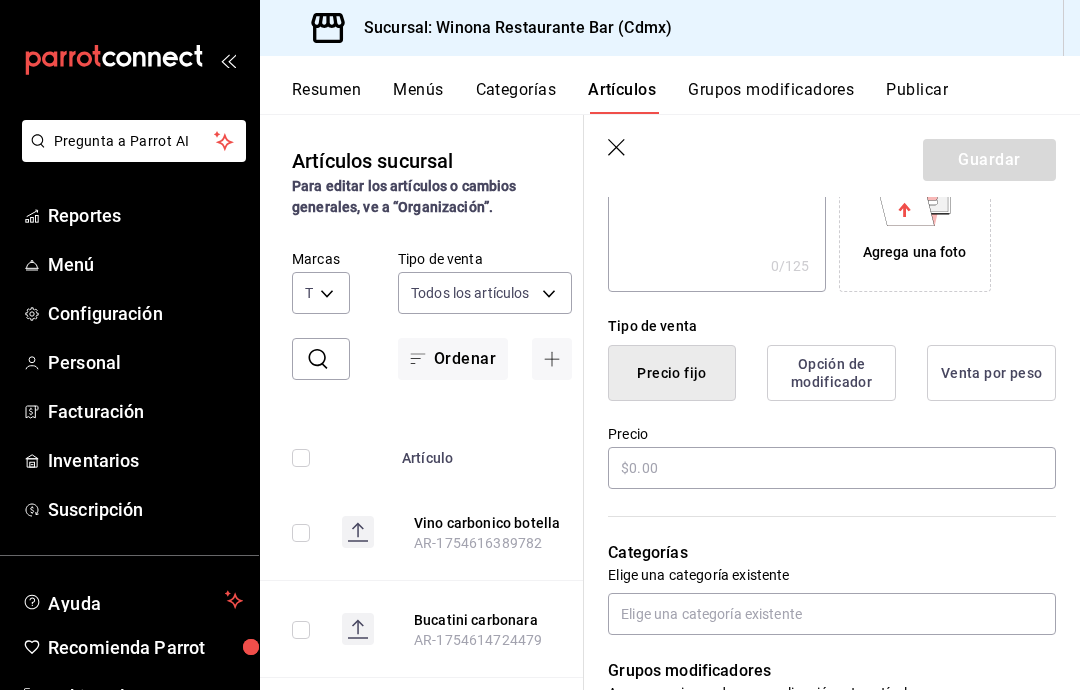 type on "Carbonico vino copa" 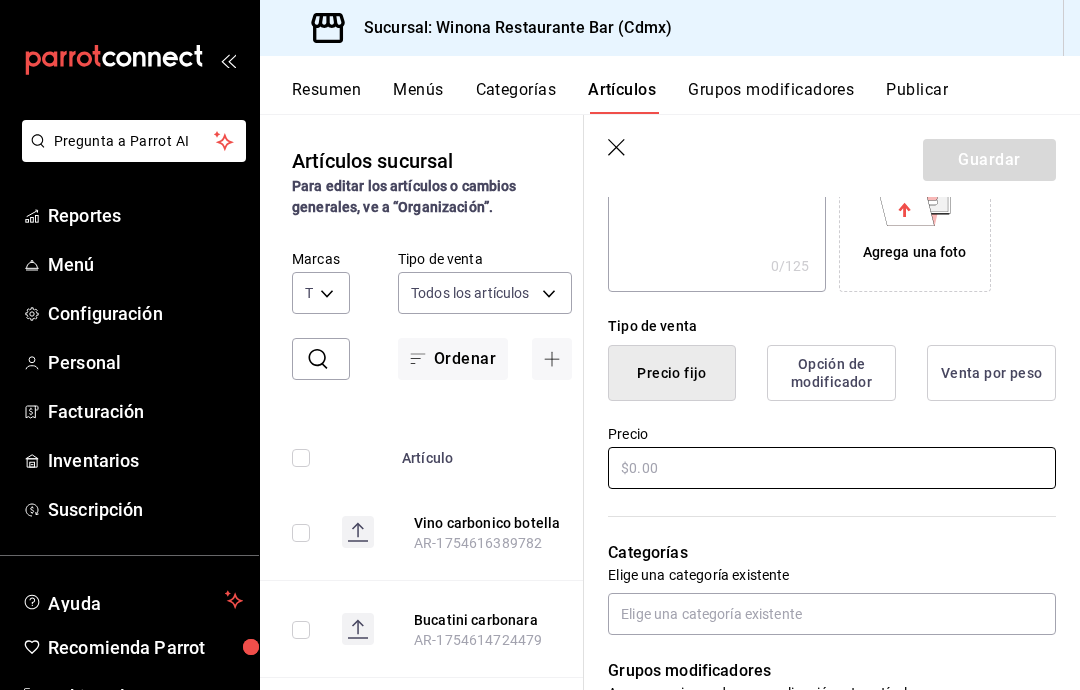 click at bounding box center [832, 468] 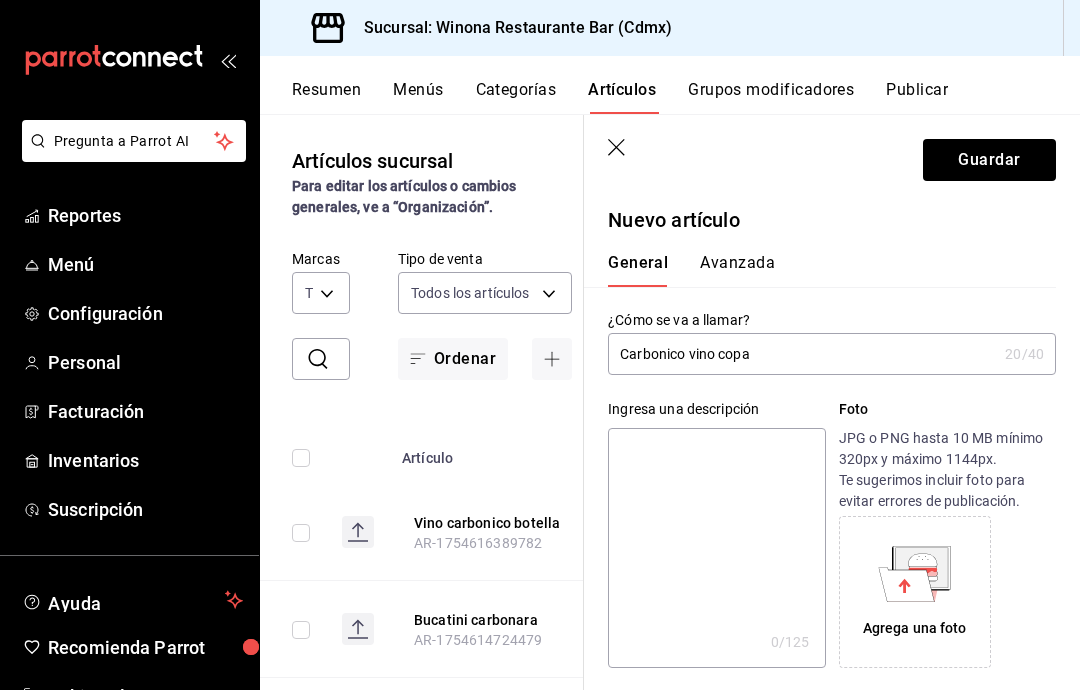 scroll, scrollTop: 0, scrollLeft: 0, axis: both 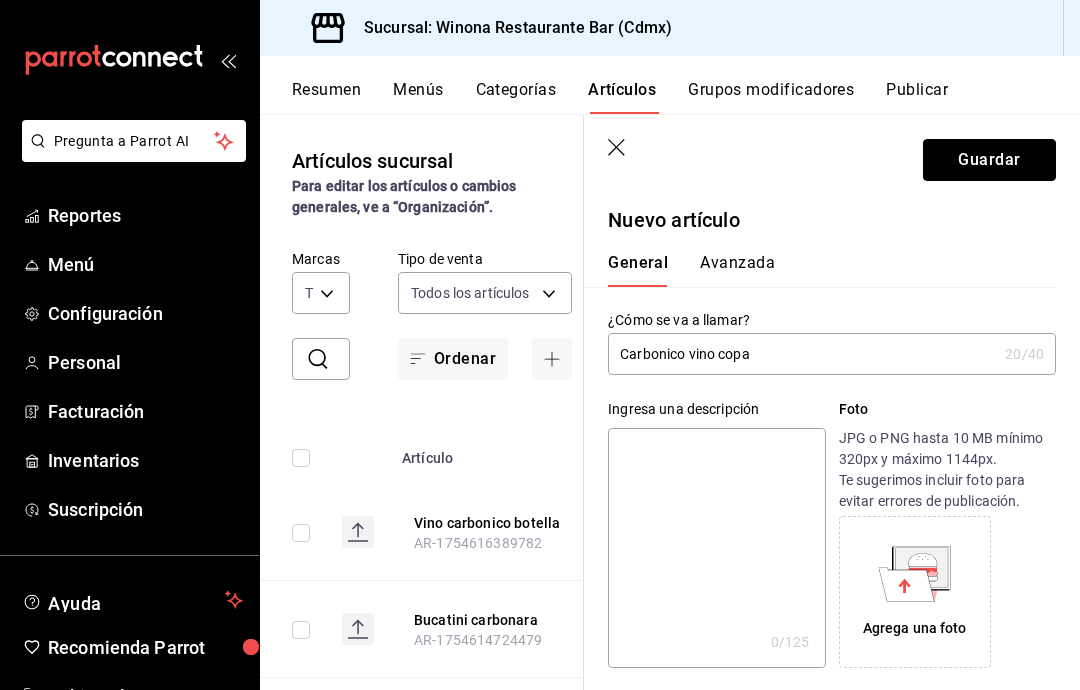 click on "Guardar" at bounding box center [989, 160] 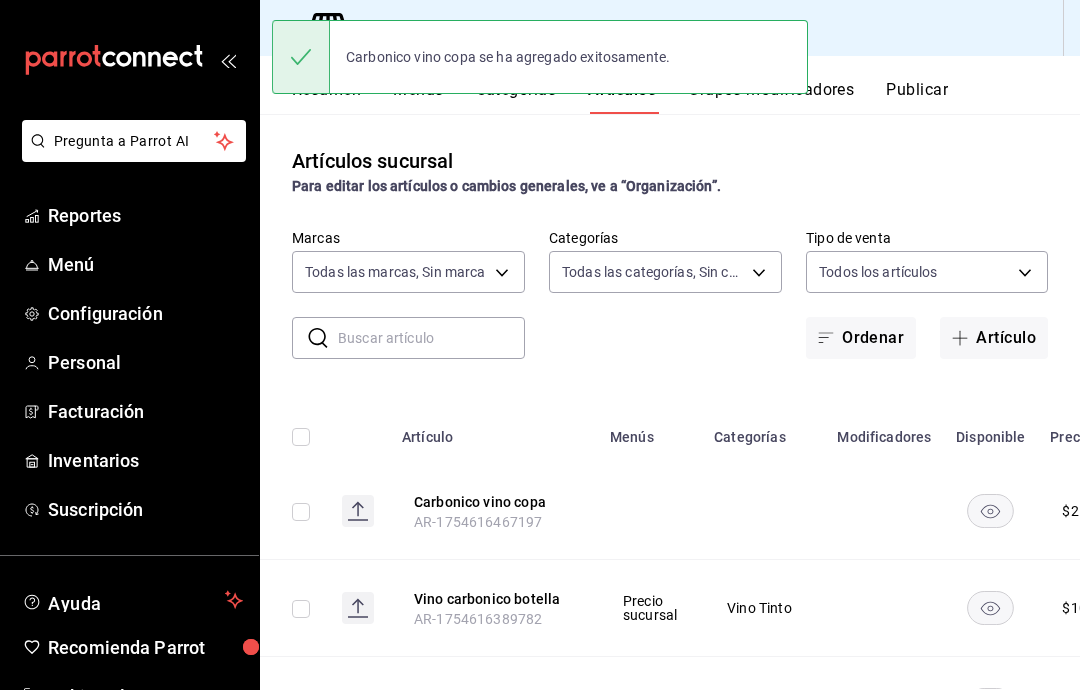 click on "Artículo" at bounding box center [994, 338] 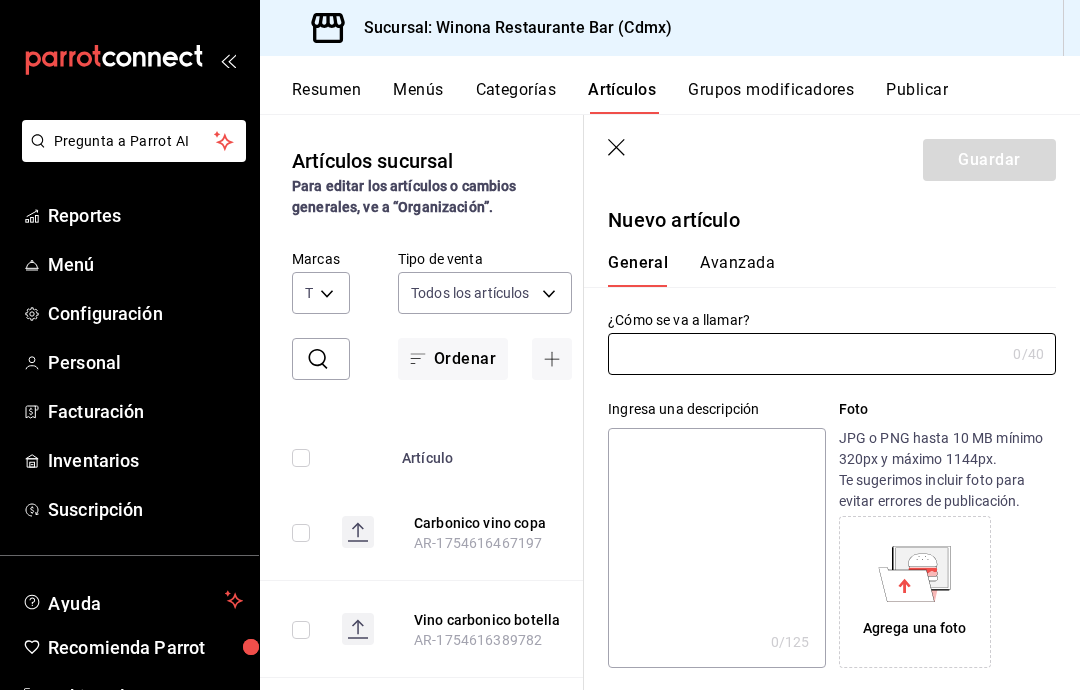 click at bounding box center [806, 354] 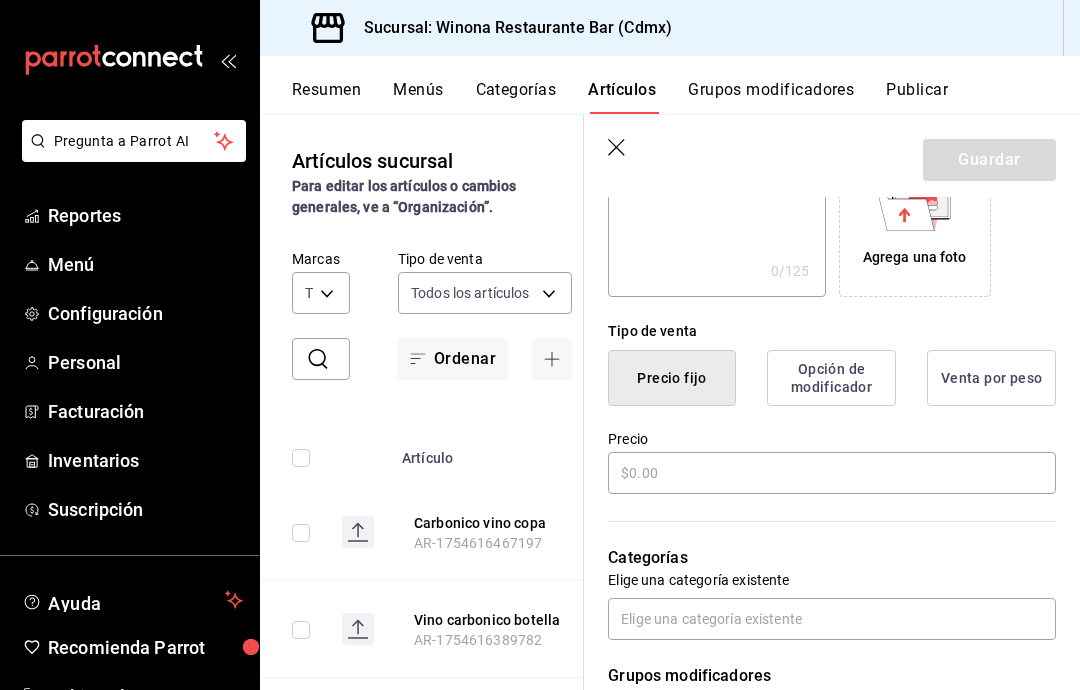 scroll, scrollTop: 390, scrollLeft: 0, axis: vertical 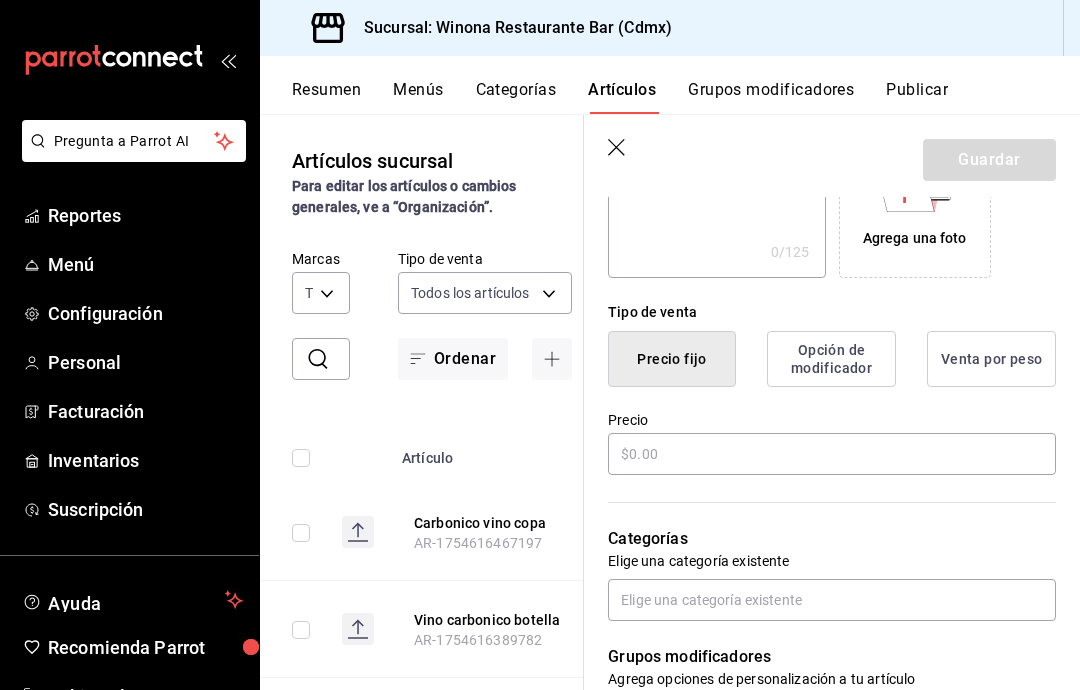 type on "Collage vino" 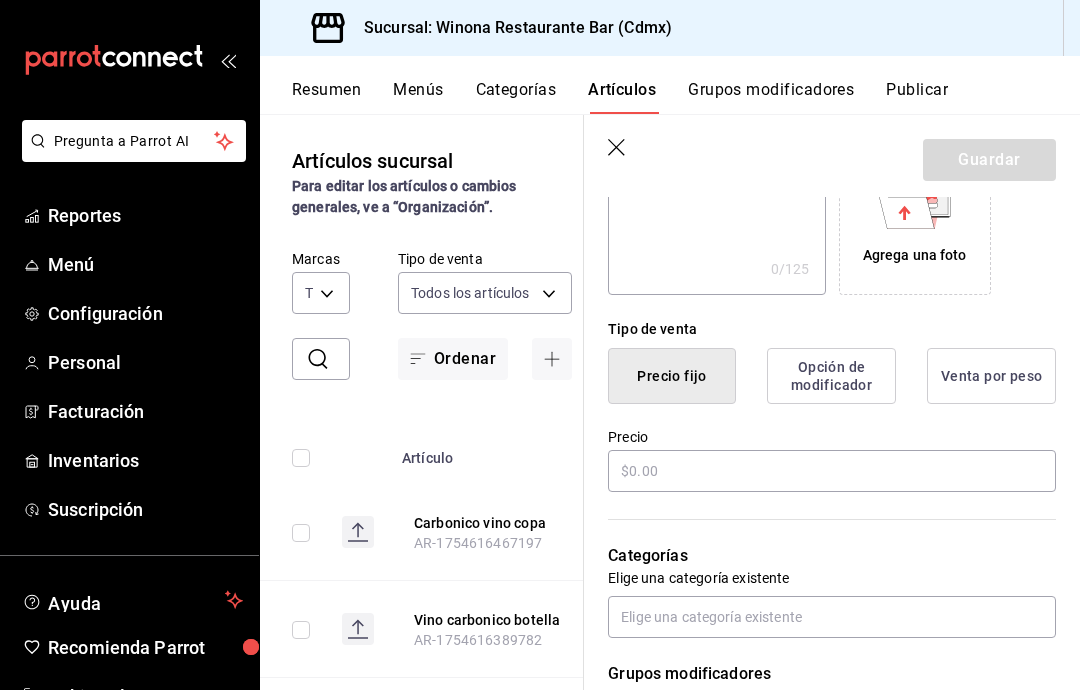 scroll, scrollTop: 426, scrollLeft: 0, axis: vertical 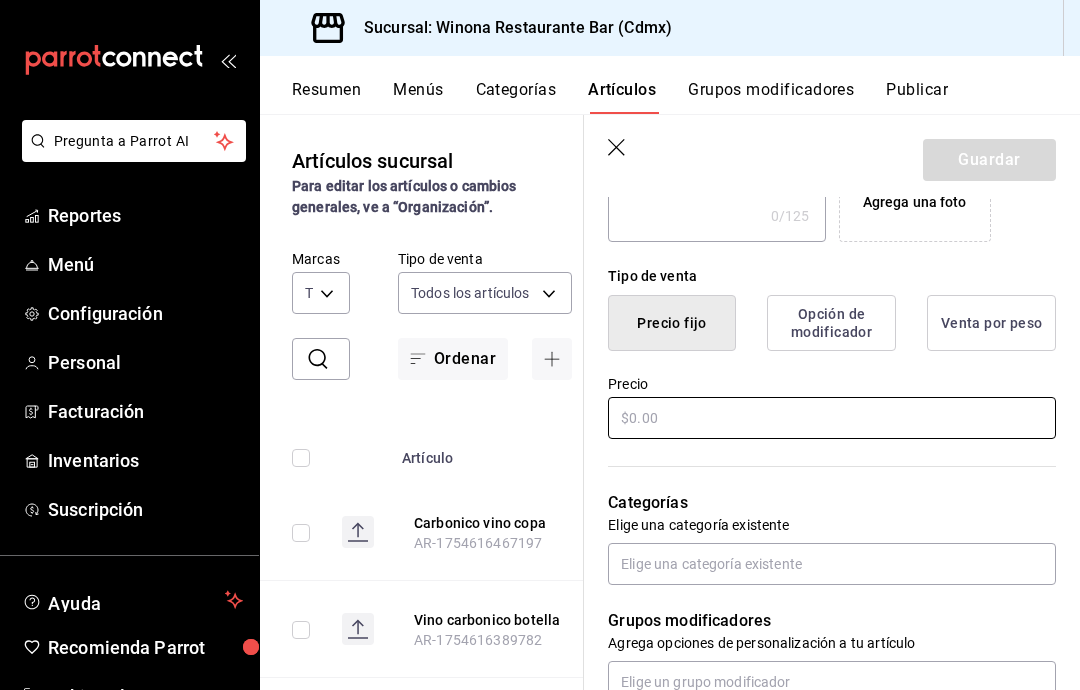 click at bounding box center [832, 418] 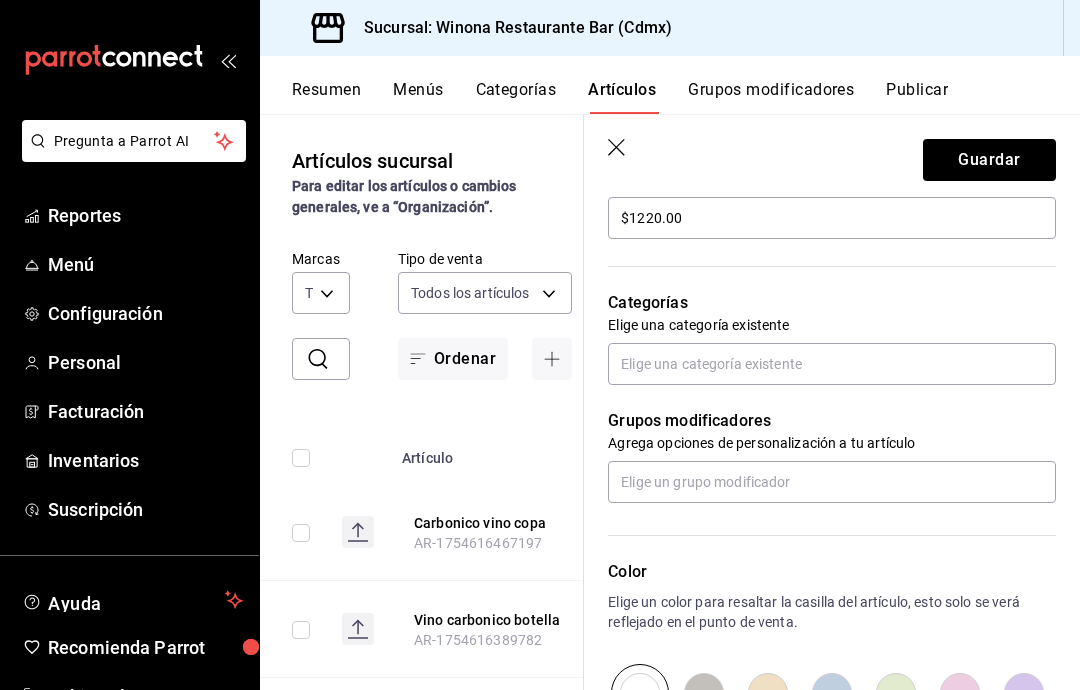 scroll, scrollTop: 598, scrollLeft: 0, axis: vertical 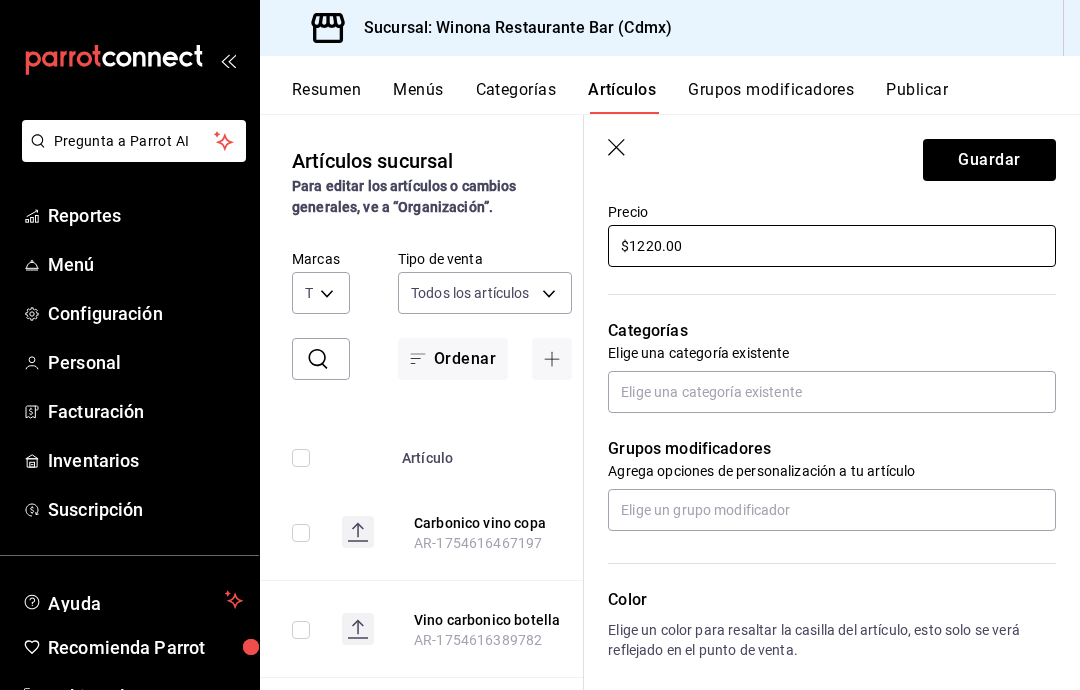 type on "$1220.00" 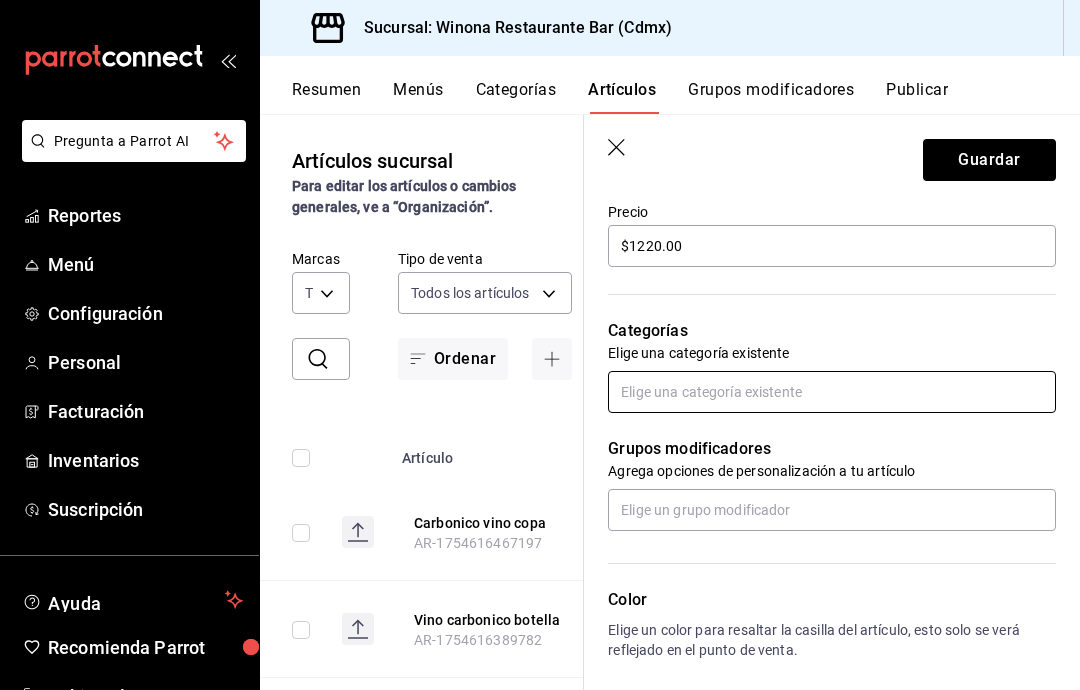 click at bounding box center [832, 392] 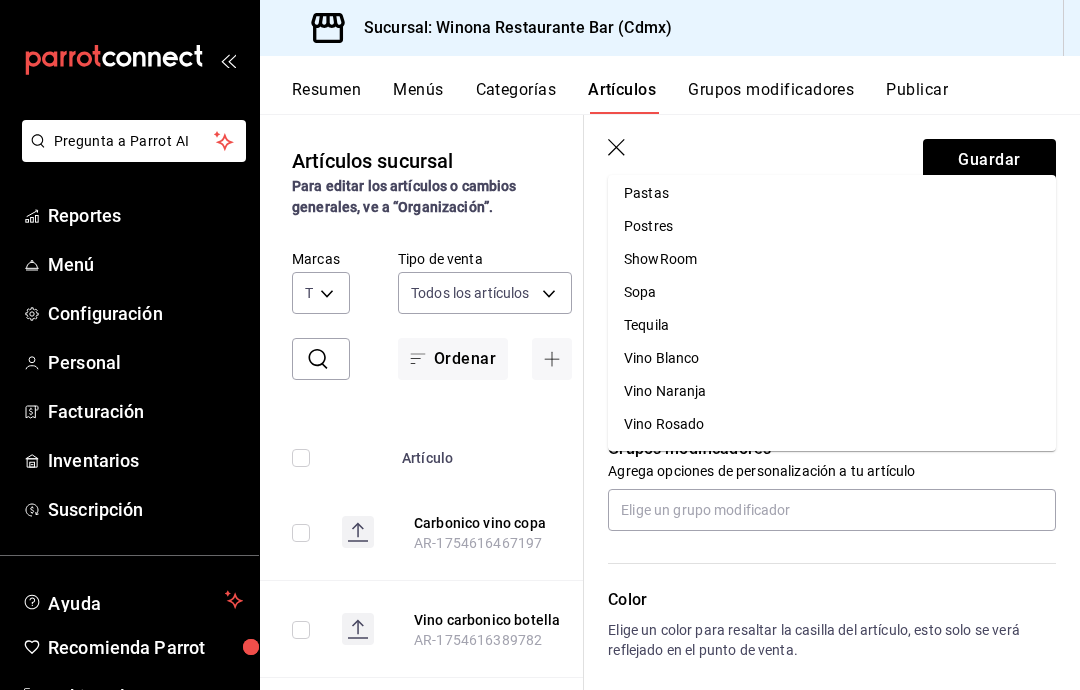 scroll, scrollTop: 368, scrollLeft: 0, axis: vertical 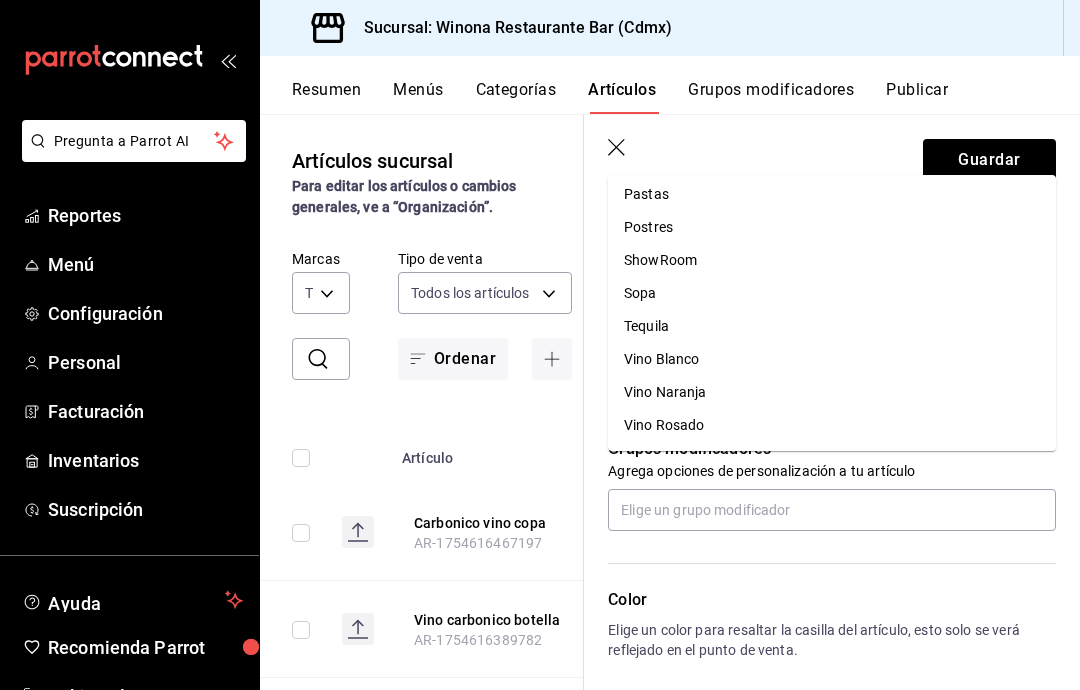 click on "Vino Tinto" at bounding box center [832, 458] 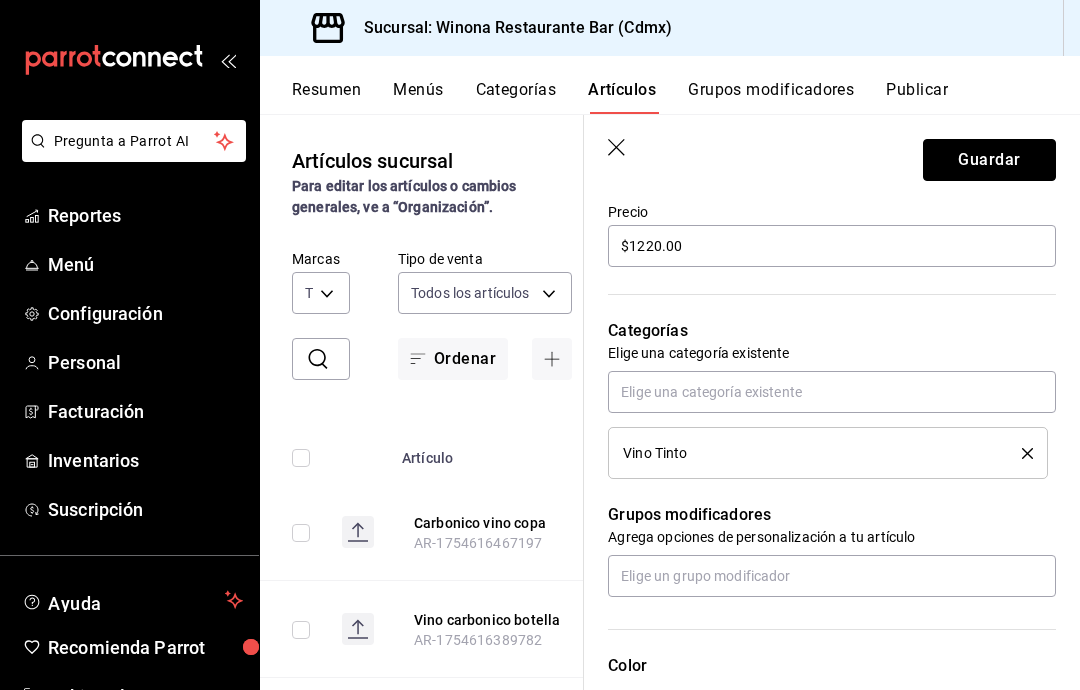 click on "Guardar" at bounding box center [989, 160] 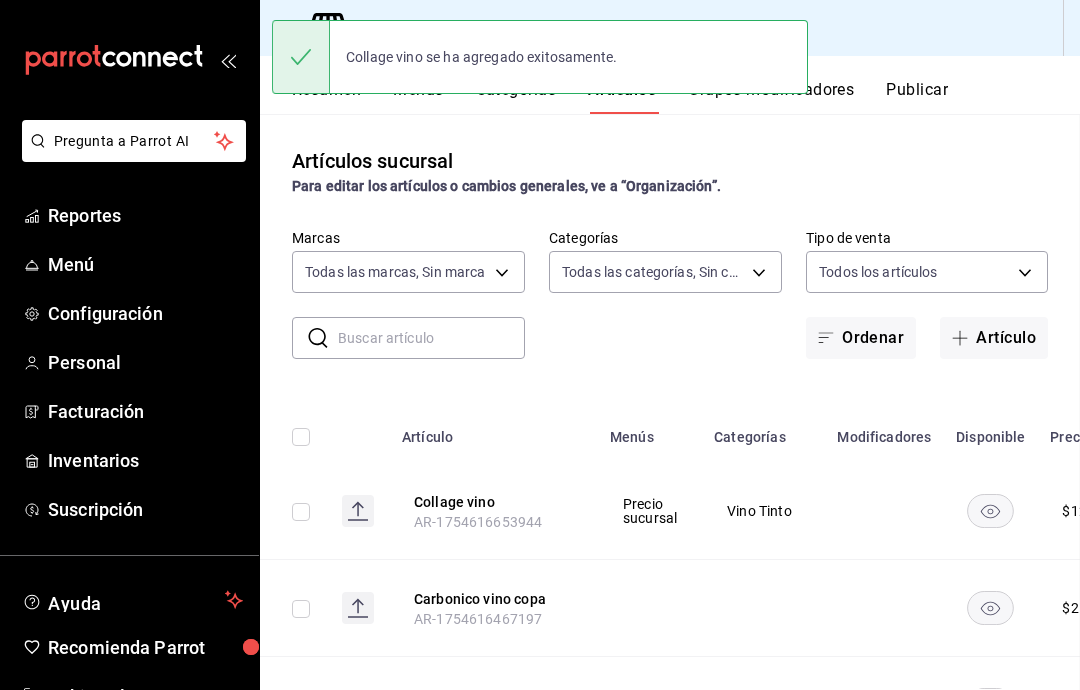 scroll, scrollTop: 0, scrollLeft: 0, axis: both 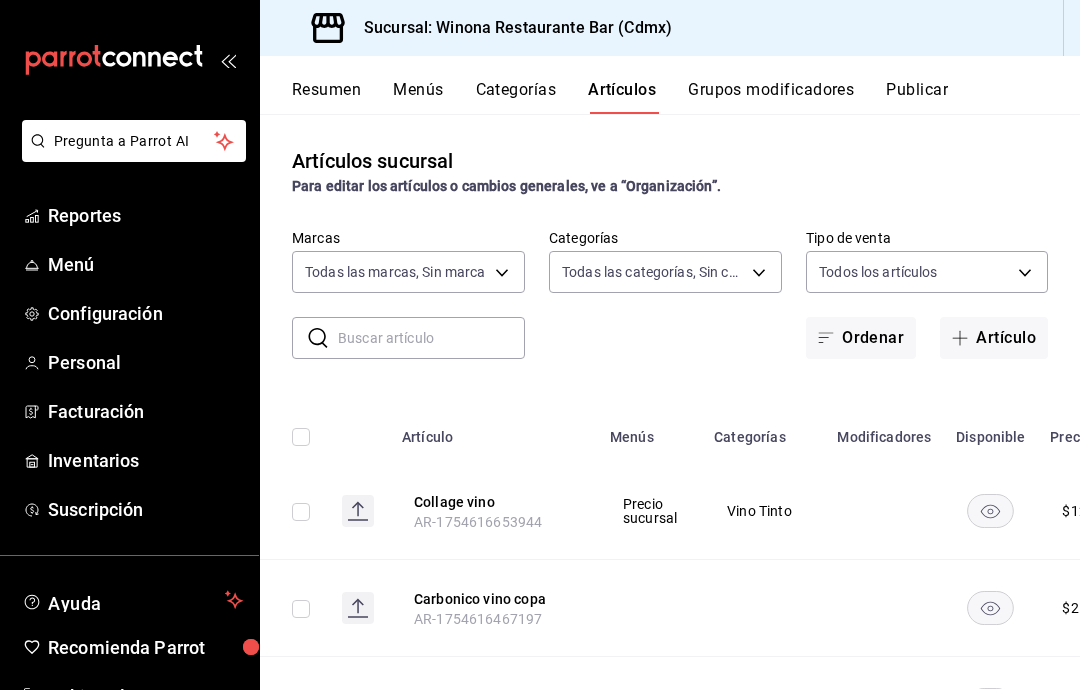 click on "Artículo" at bounding box center [994, 338] 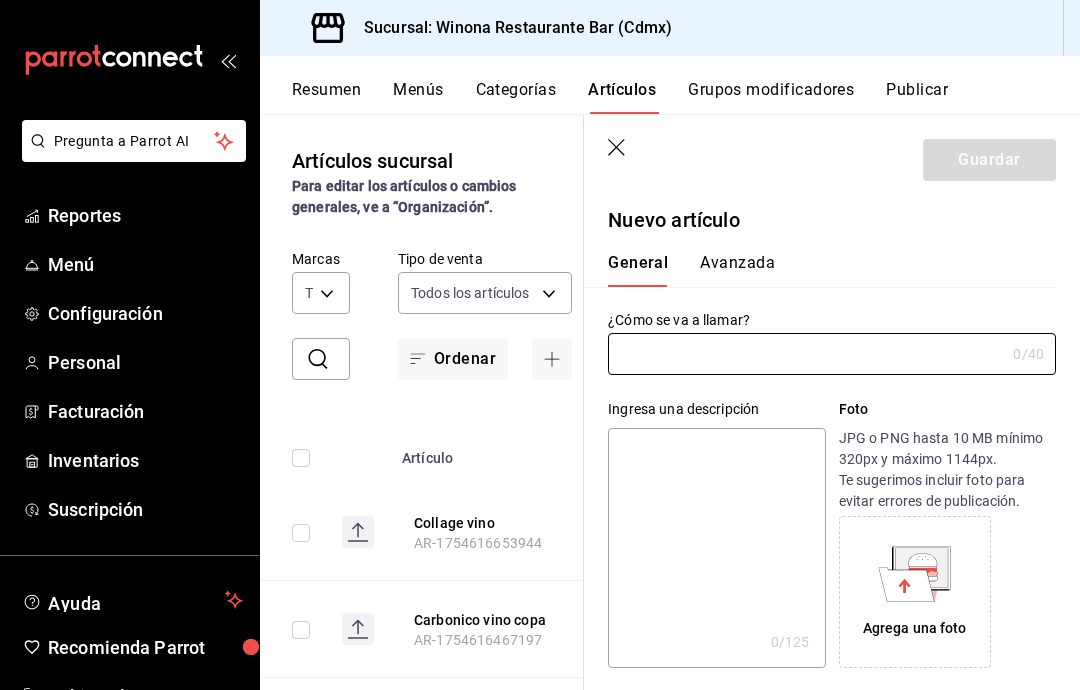 click at bounding box center [806, 354] 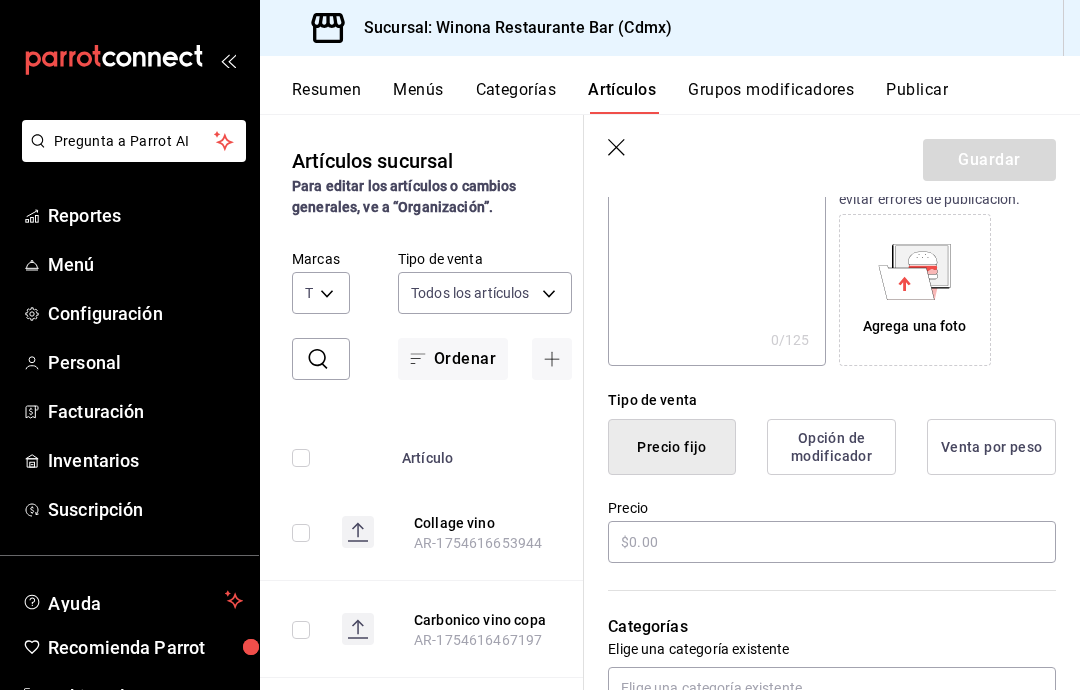 scroll, scrollTop: 310, scrollLeft: 0, axis: vertical 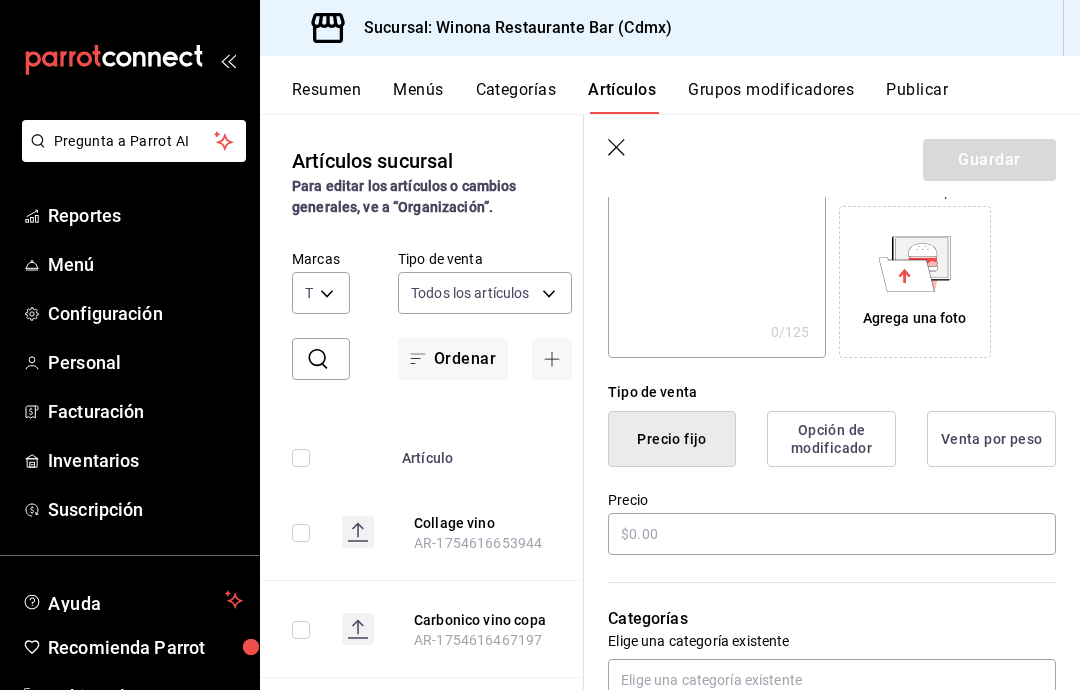 type on "Collage blanco" 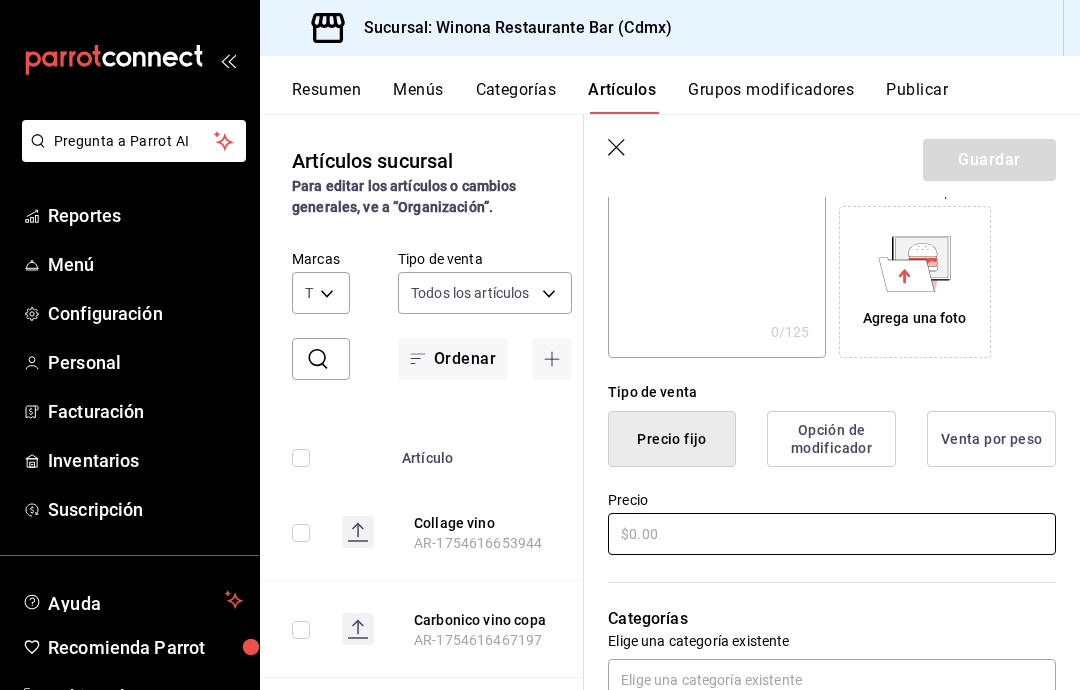click at bounding box center (832, 534) 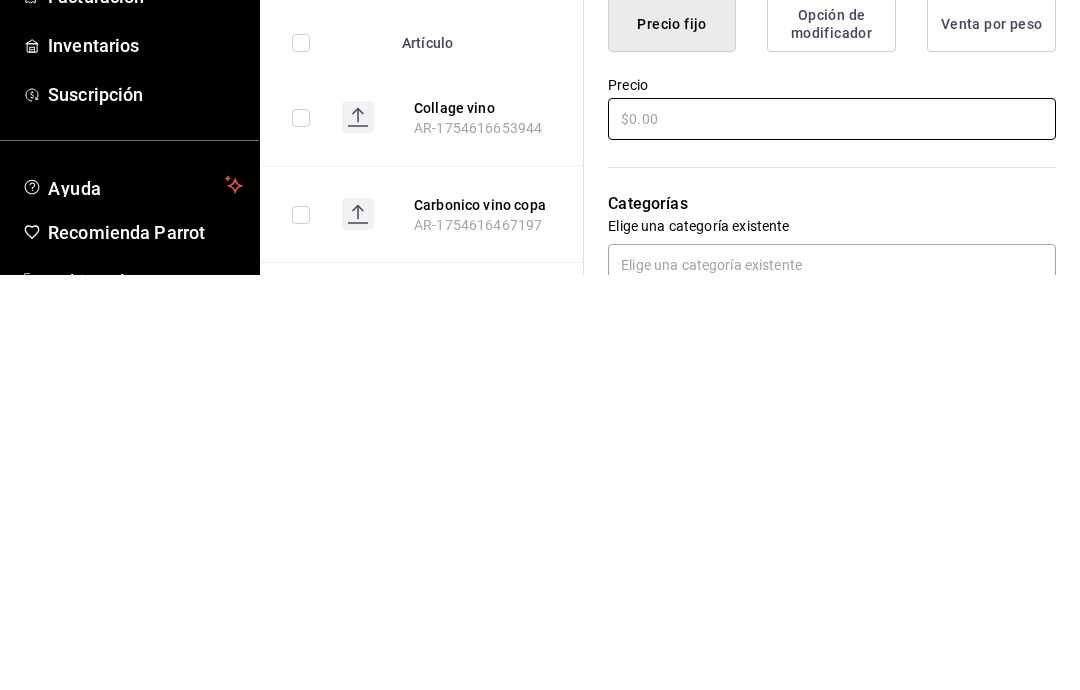 type on "$2.00" 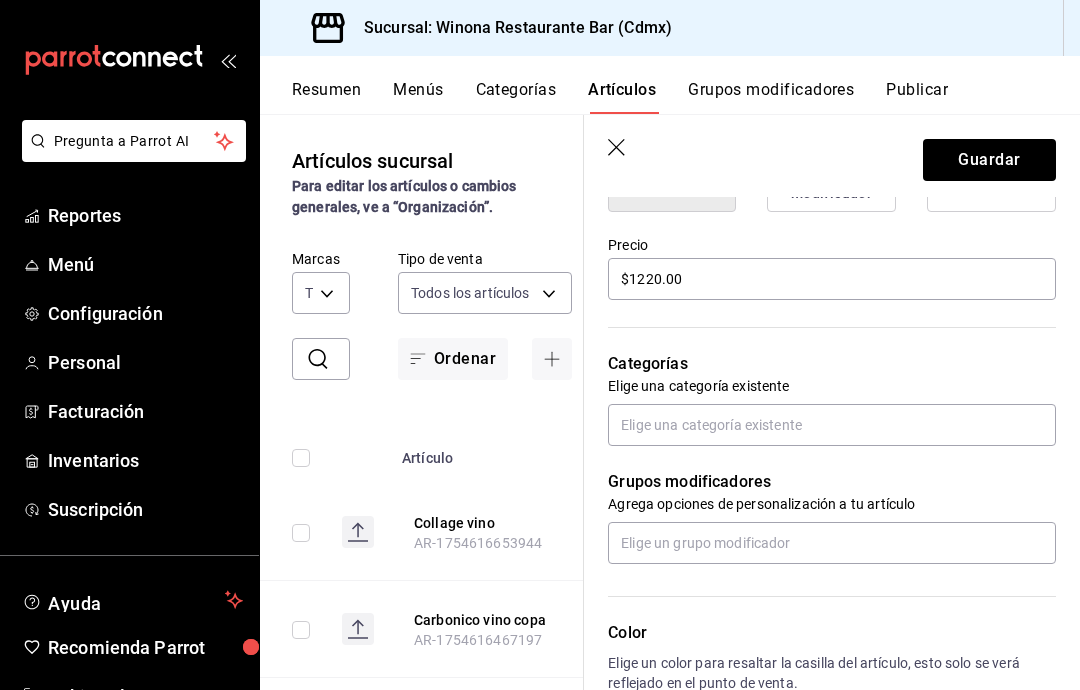 scroll, scrollTop: 570, scrollLeft: 0, axis: vertical 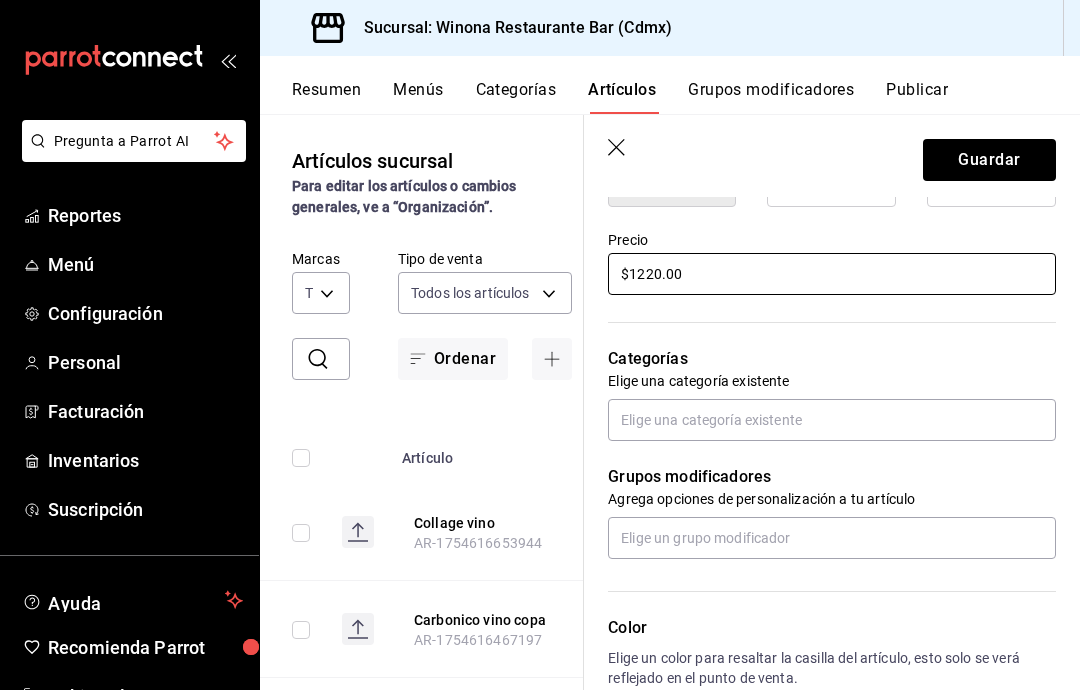 type on "$1220.00" 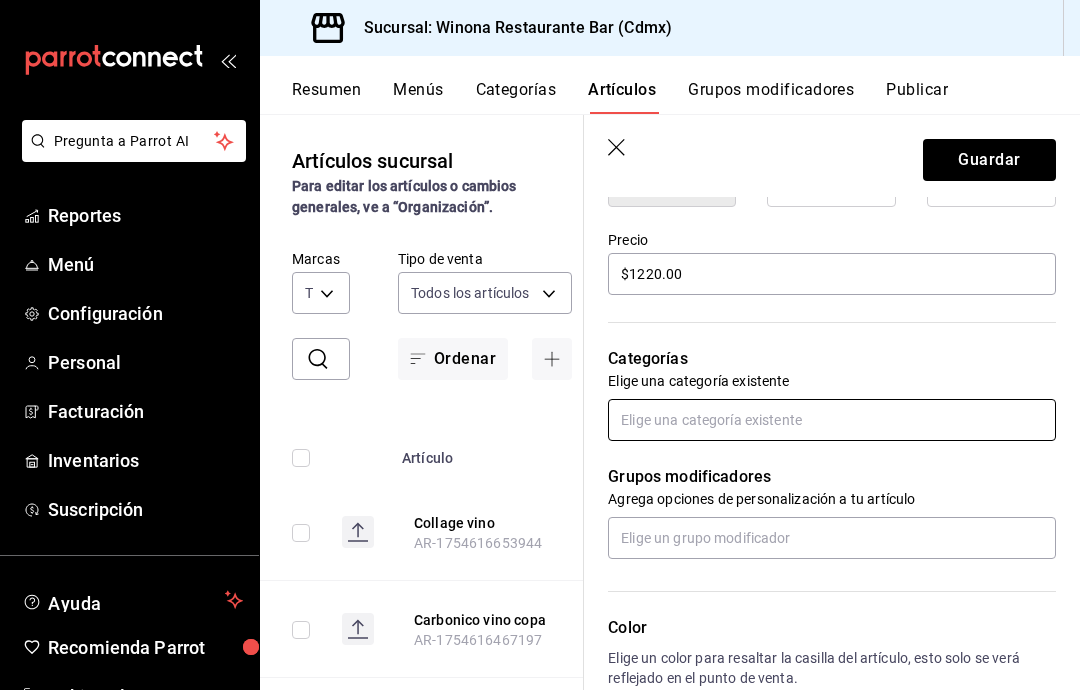 click at bounding box center (832, 420) 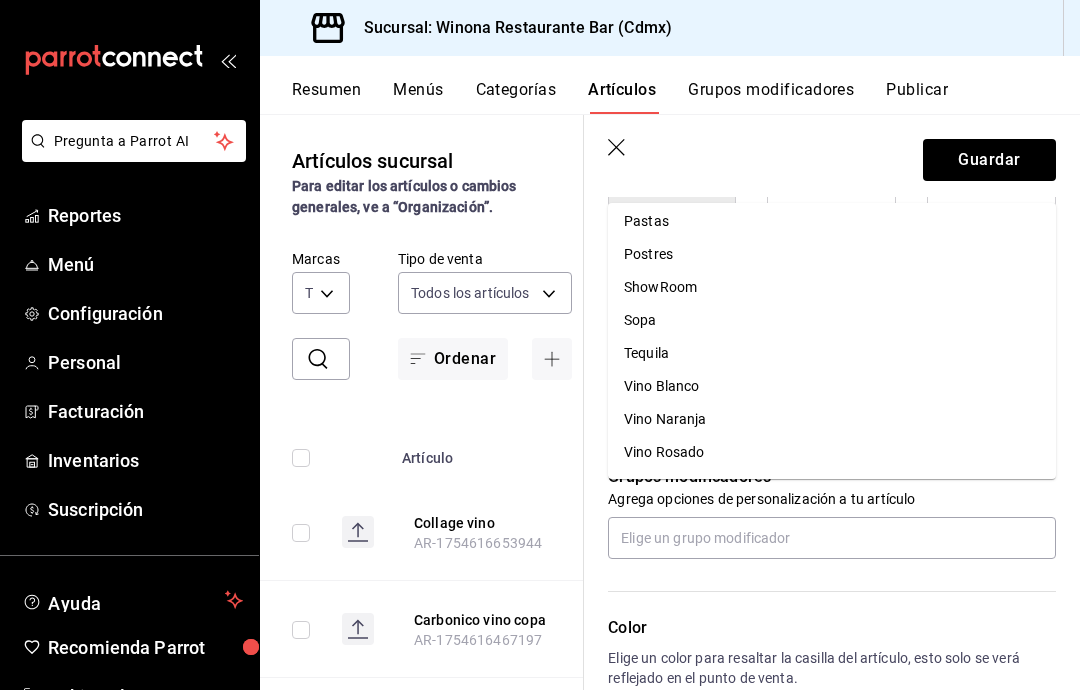 scroll, scrollTop: 368, scrollLeft: 0, axis: vertical 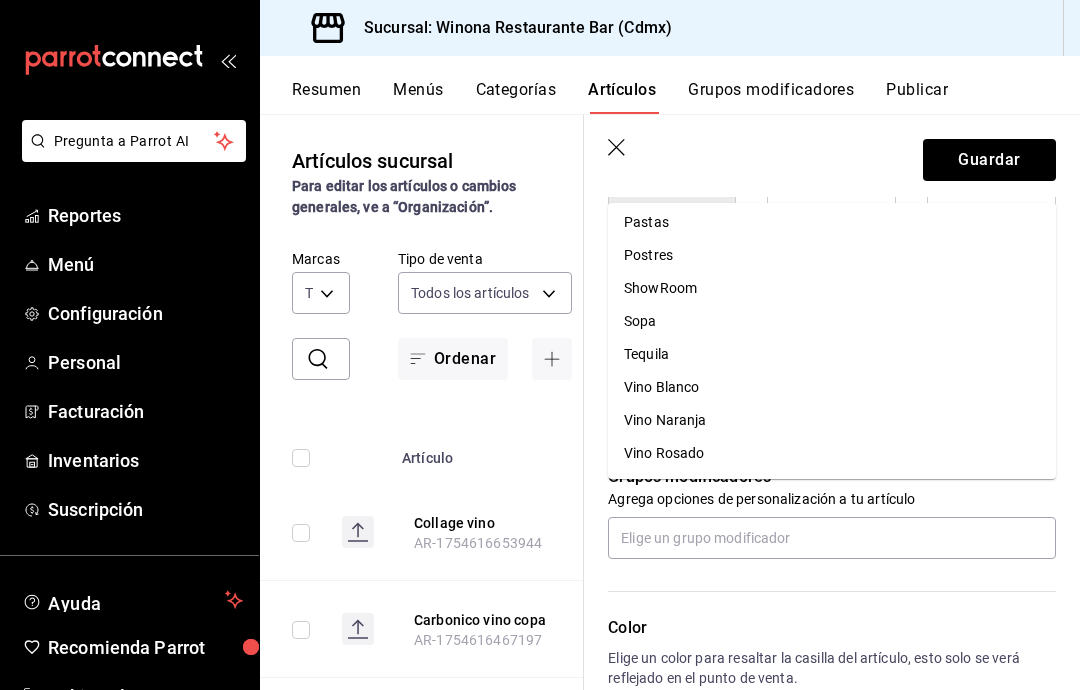 click on "Vino Blanco" at bounding box center [832, 387] 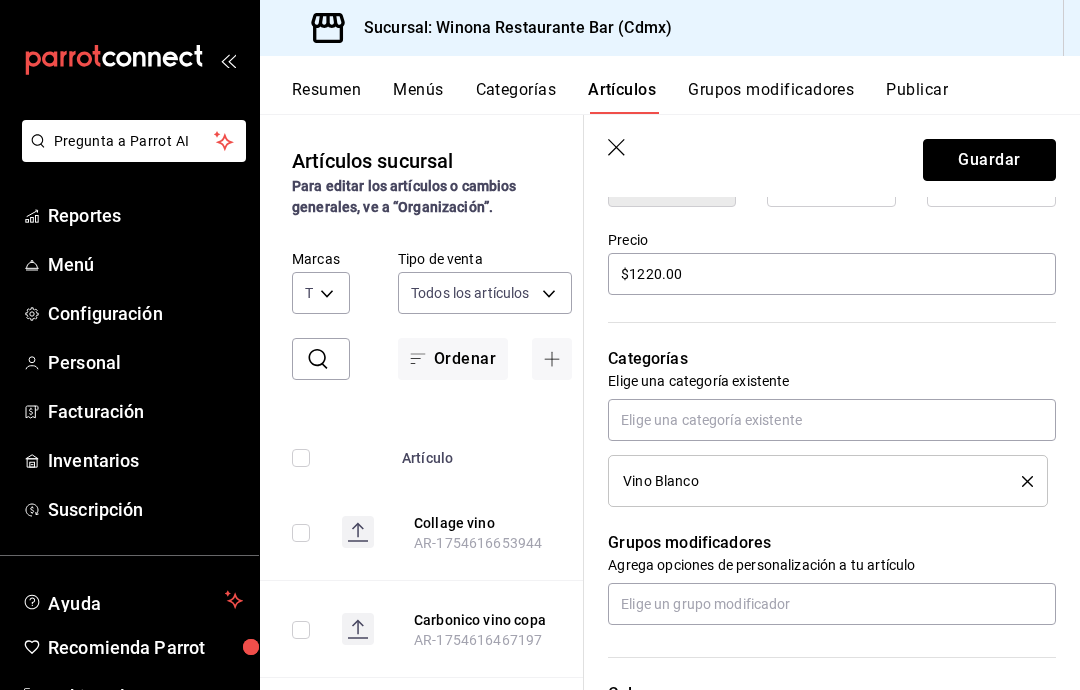 click on "Guardar" at bounding box center (989, 160) 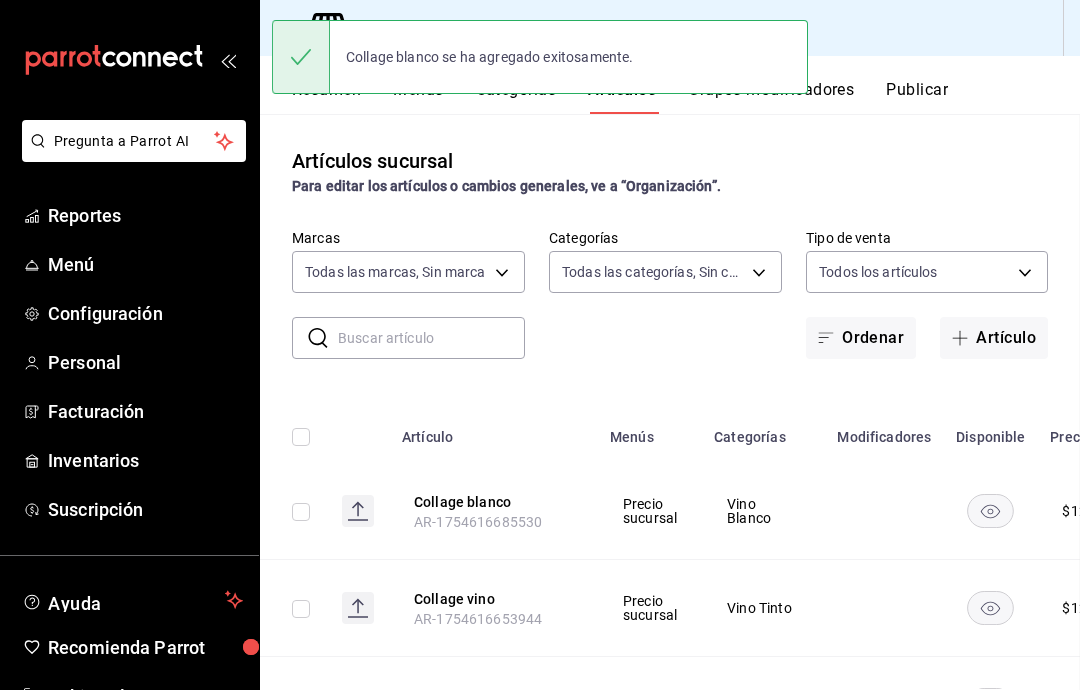 scroll, scrollTop: 0, scrollLeft: 0, axis: both 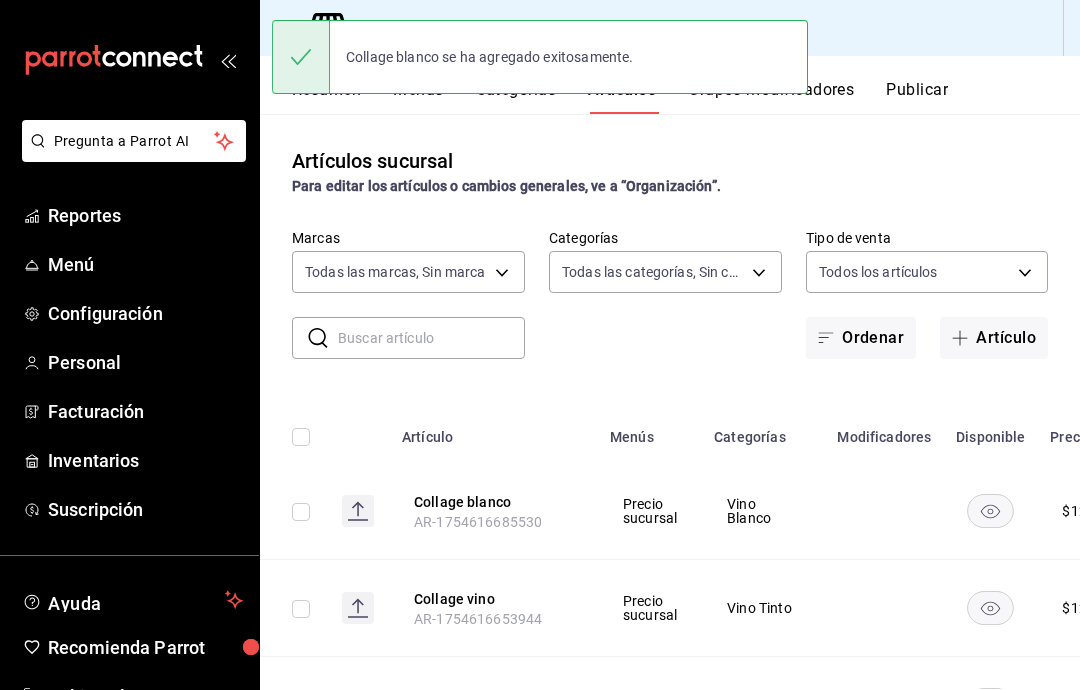click on "Collage vino AR-1754616653944" at bounding box center (494, 608) 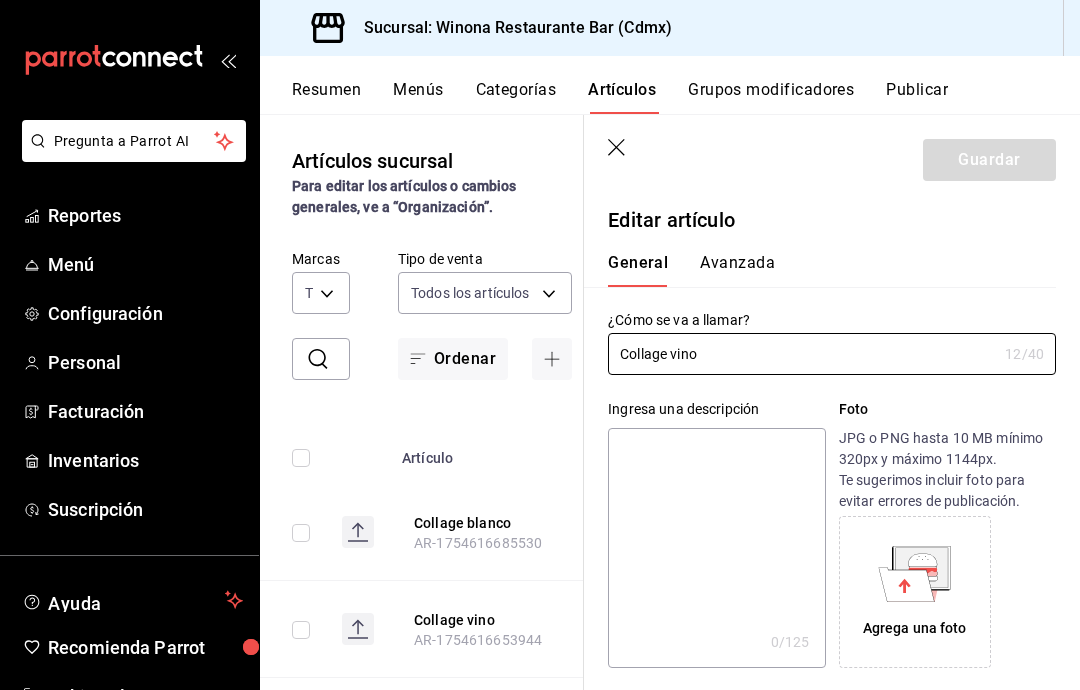 scroll, scrollTop: 65, scrollLeft: 0, axis: vertical 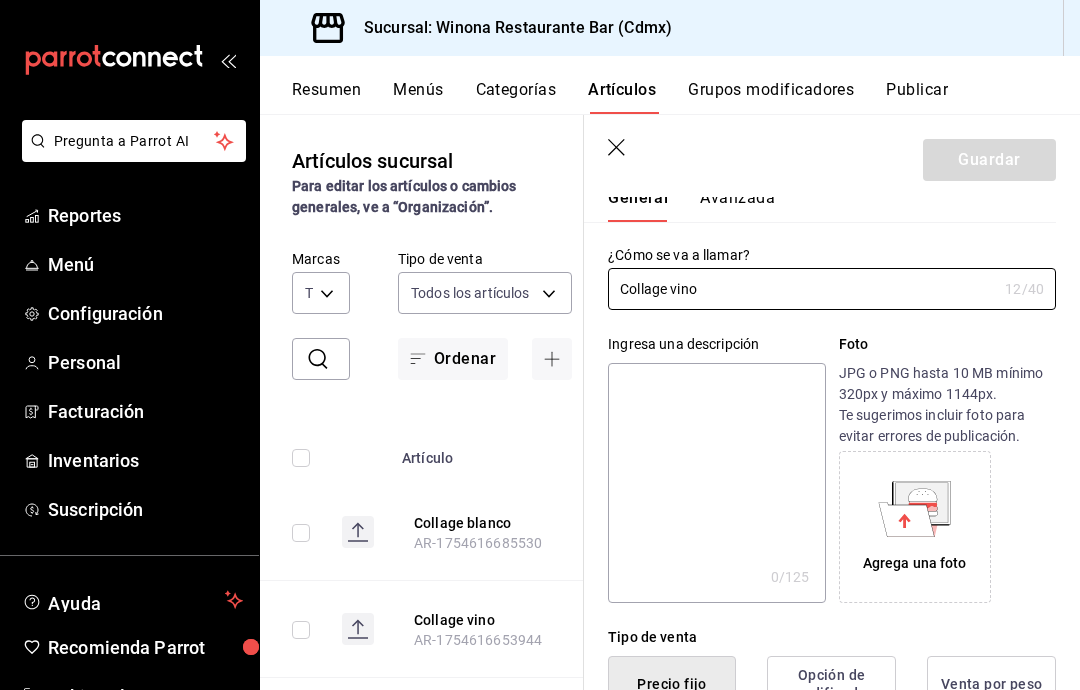 click on "Collage vino" at bounding box center (802, 289) 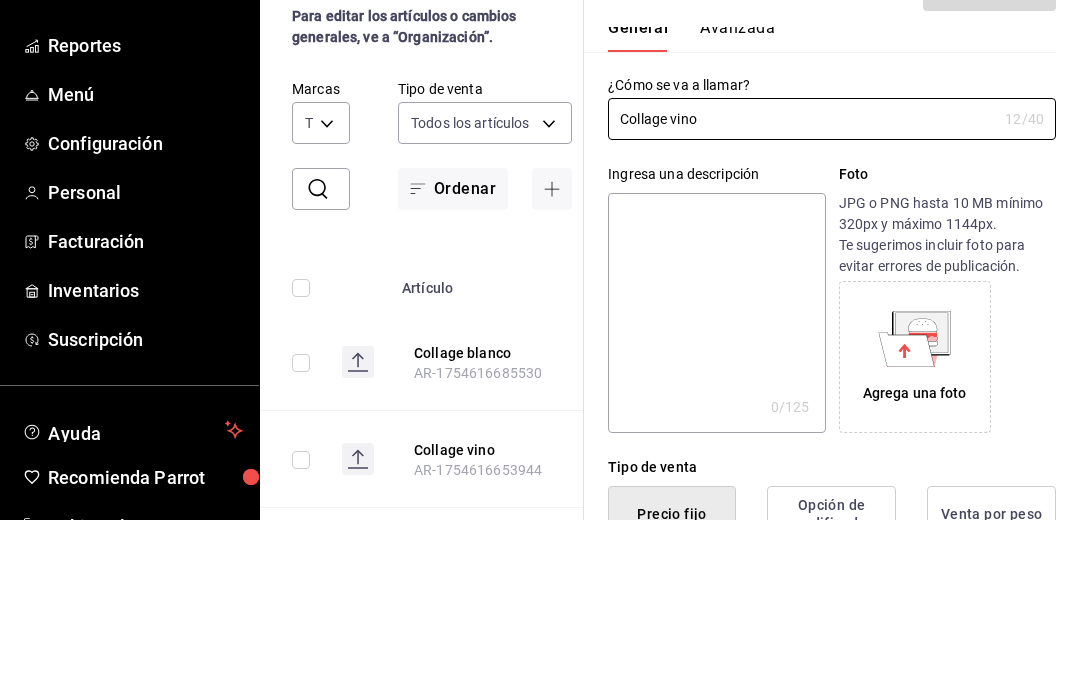 scroll, scrollTop: 80, scrollLeft: 0, axis: vertical 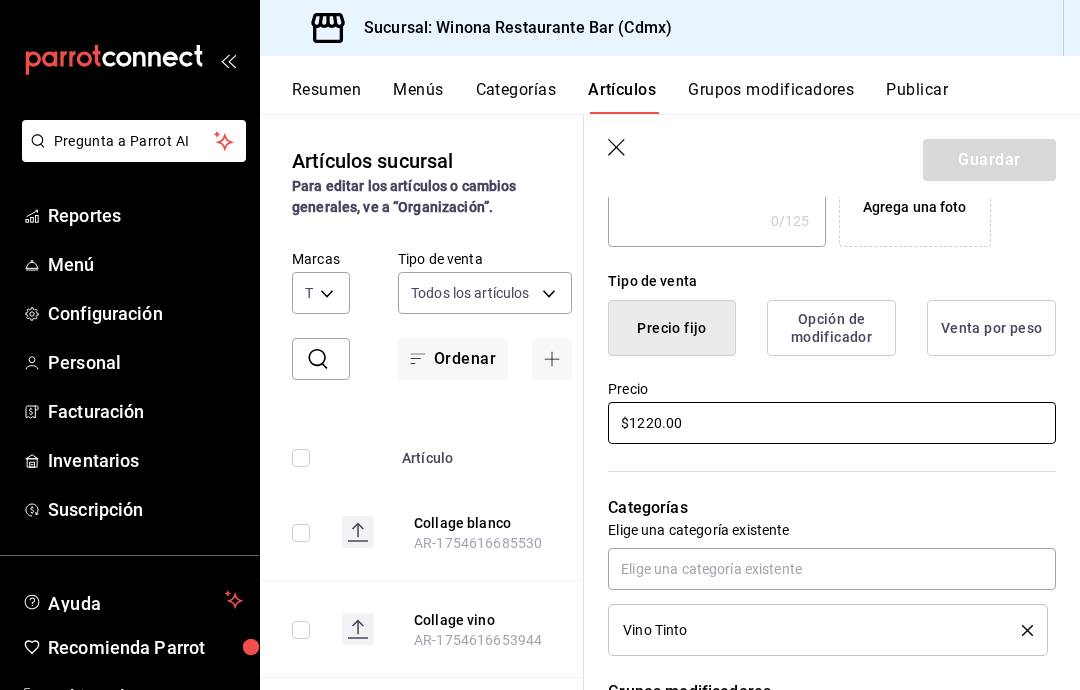 click on "$1220.00" at bounding box center (832, 423) 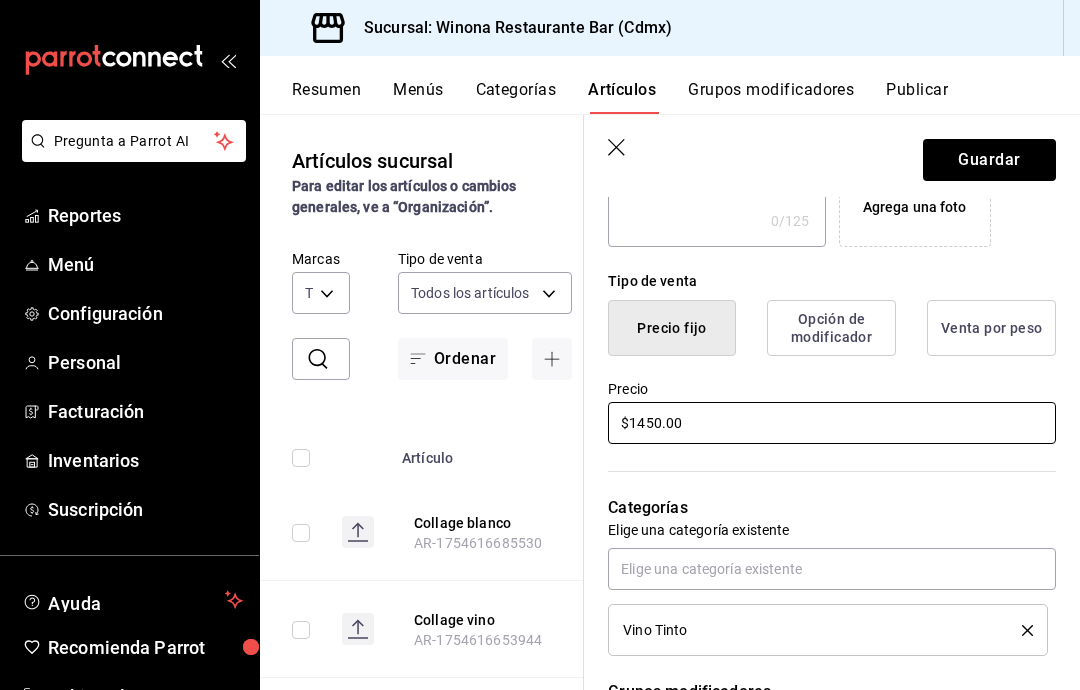 type on "$1450.00" 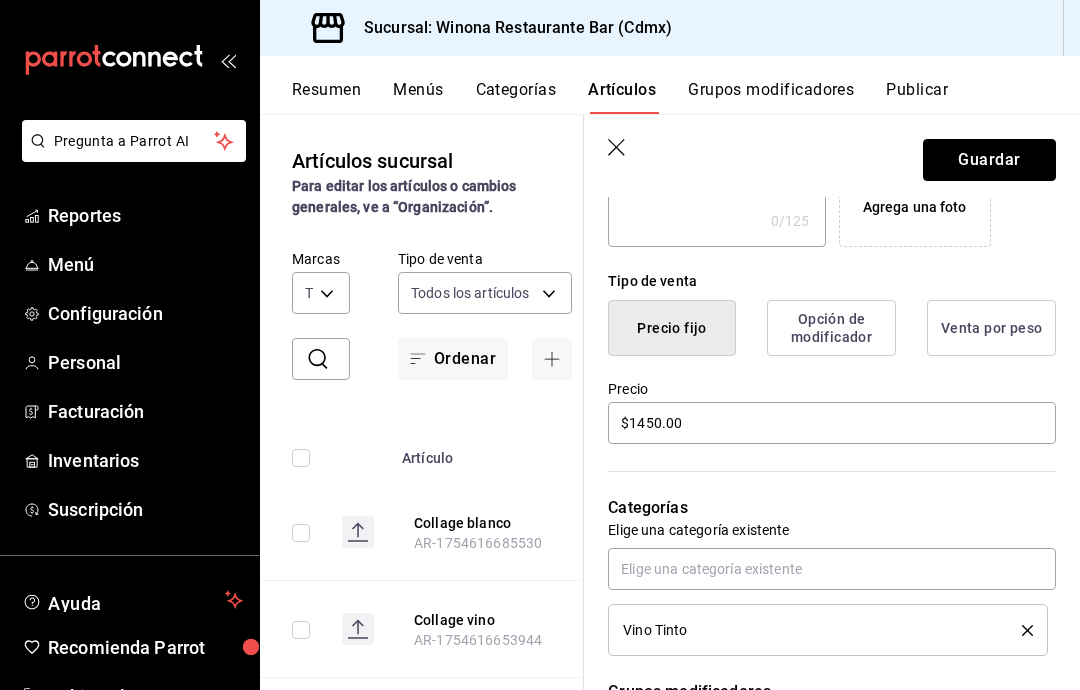 click on "Guardar" at bounding box center (989, 160) 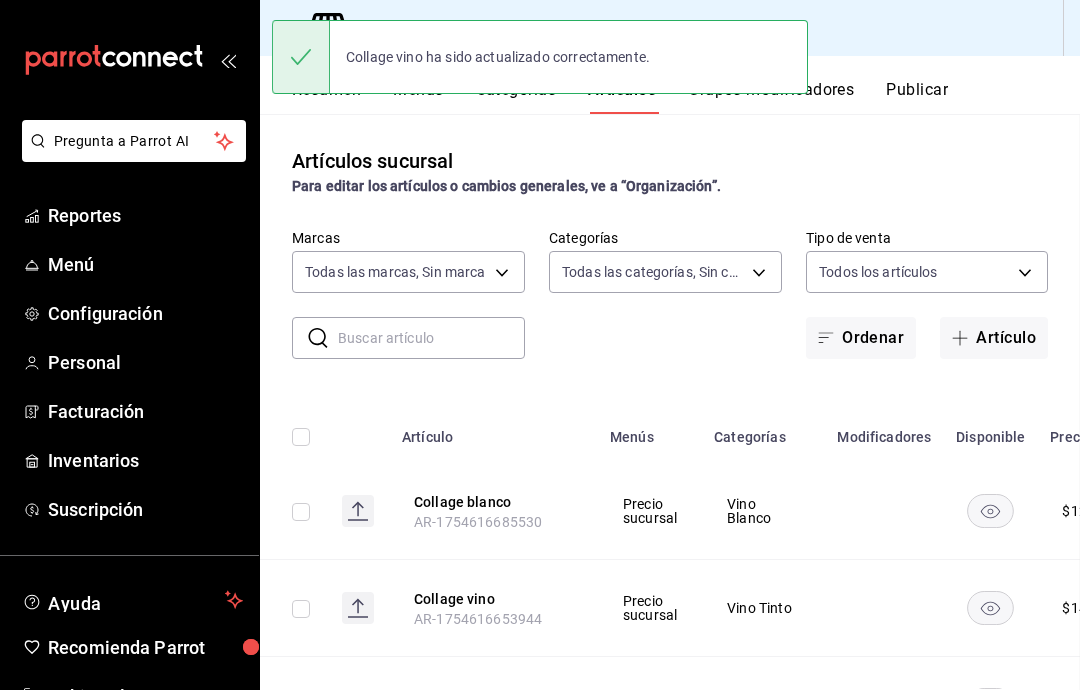 scroll, scrollTop: 0, scrollLeft: 0, axis: both 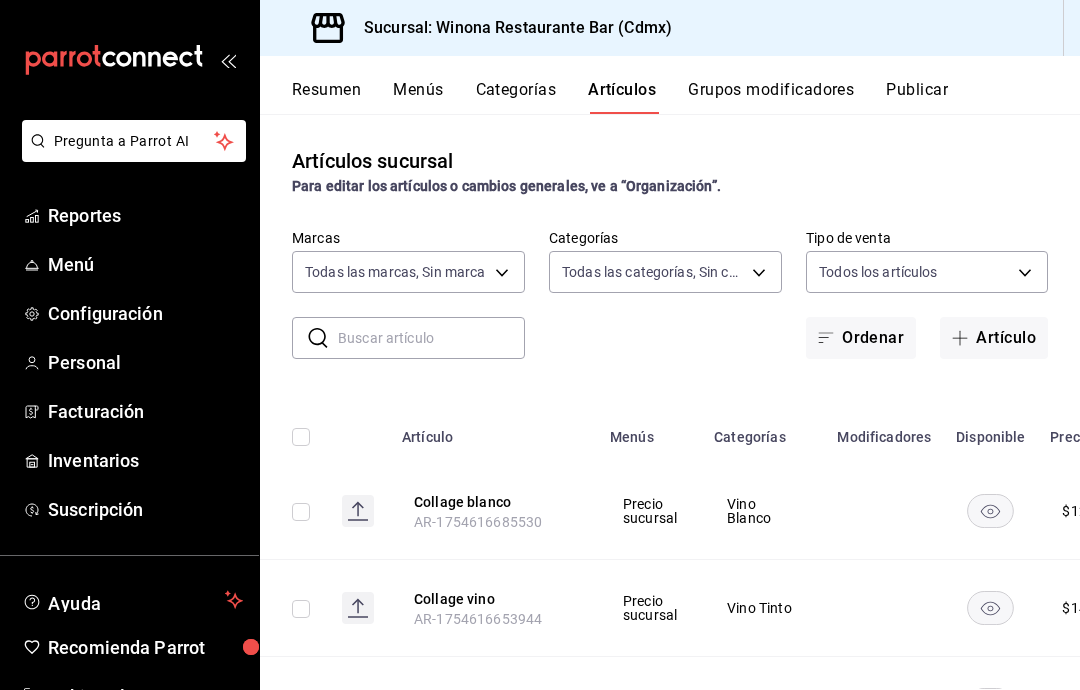click at bounding box center [431, 338] 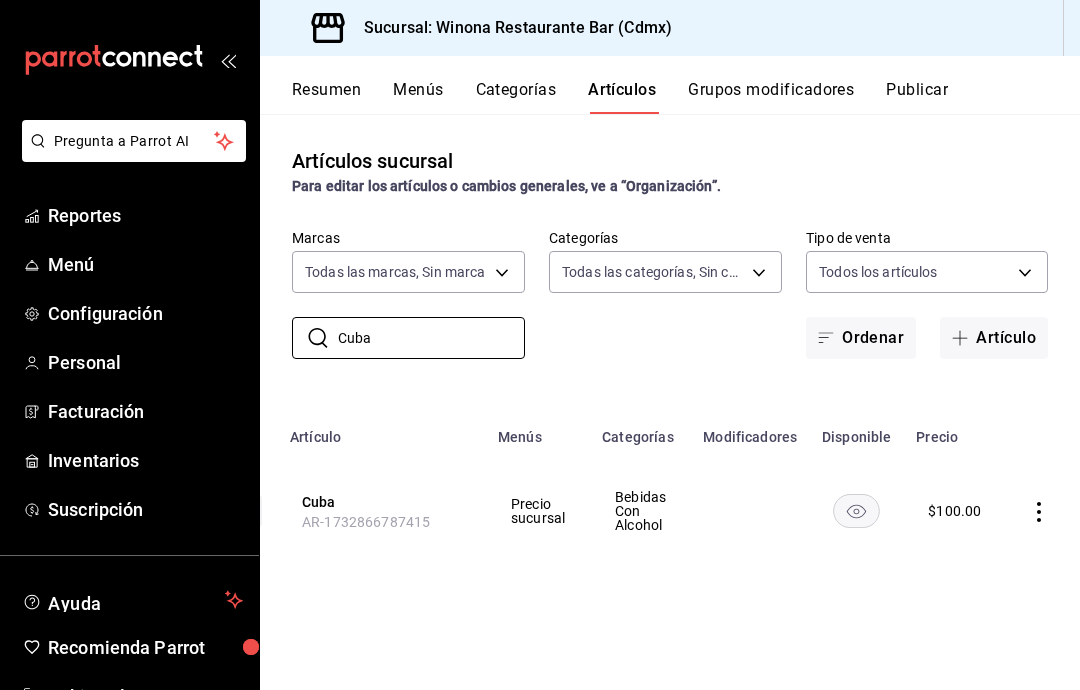 scroll, scrollTop: 0, scrollLeft: 111, axis: horizontal 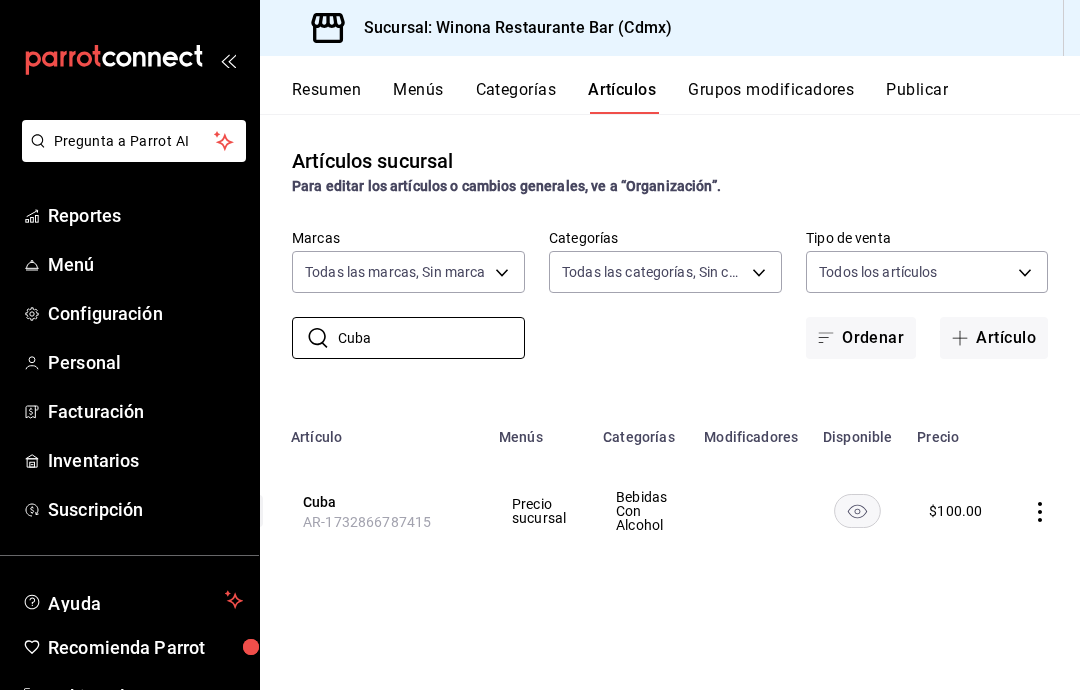 type on "Cuba" 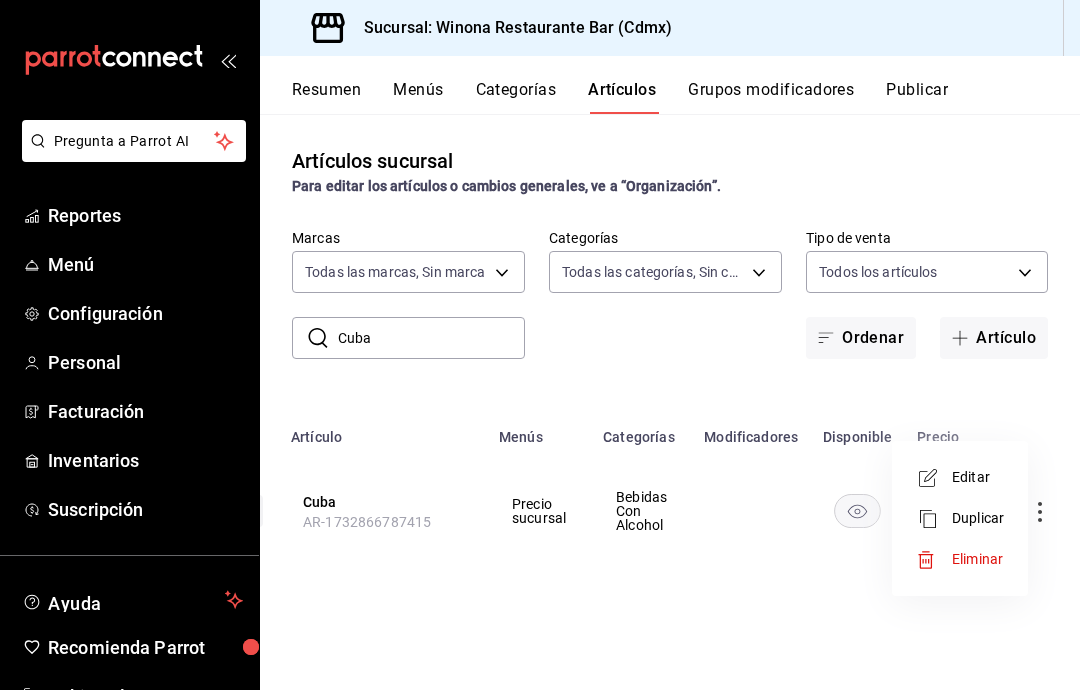 click on "Editar" at bounding box center (978, 477) 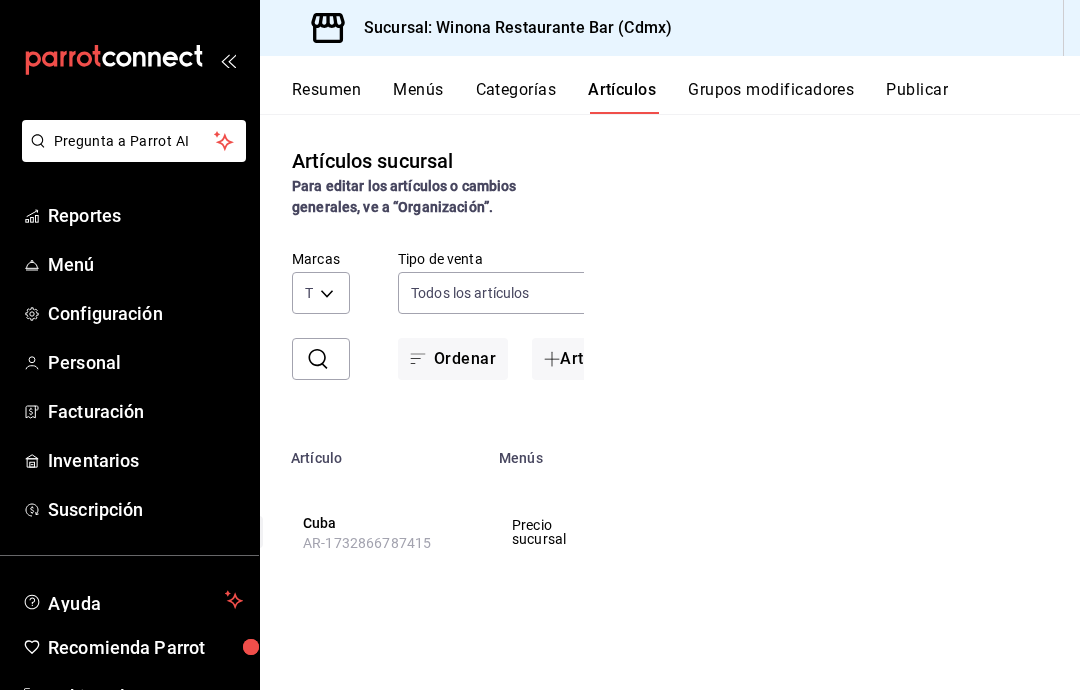 scroll, scrollTop: 0, scrollLeft: 0, axis: both 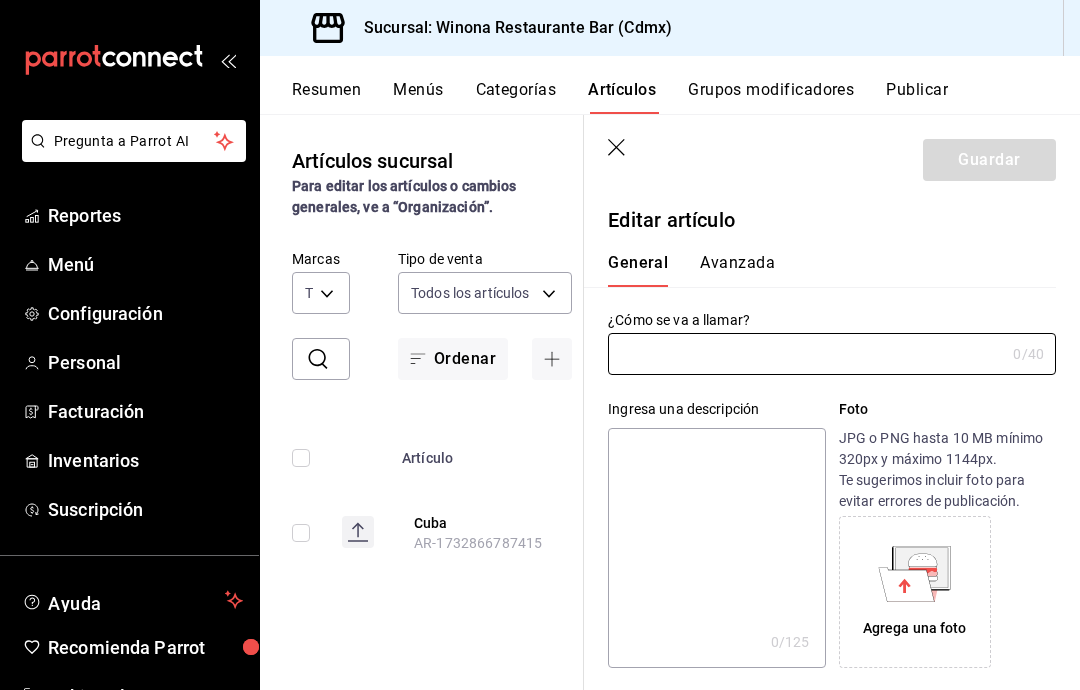 type on "Cuba" 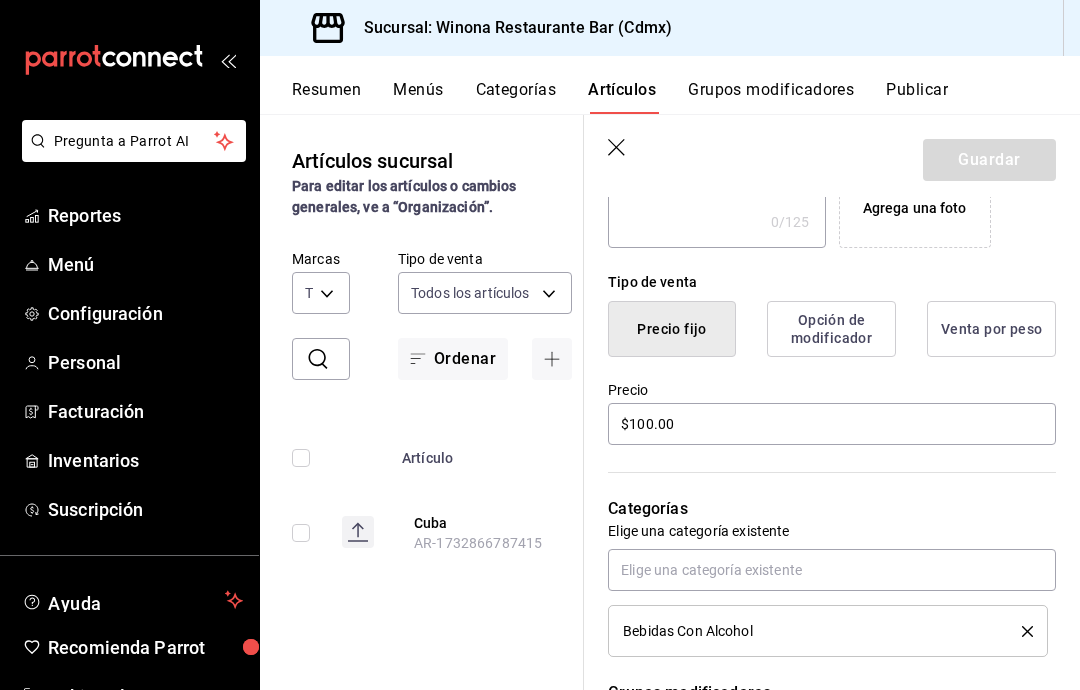 scroll, scrollTop: 426, scrollLeft: 0, axis: vertical 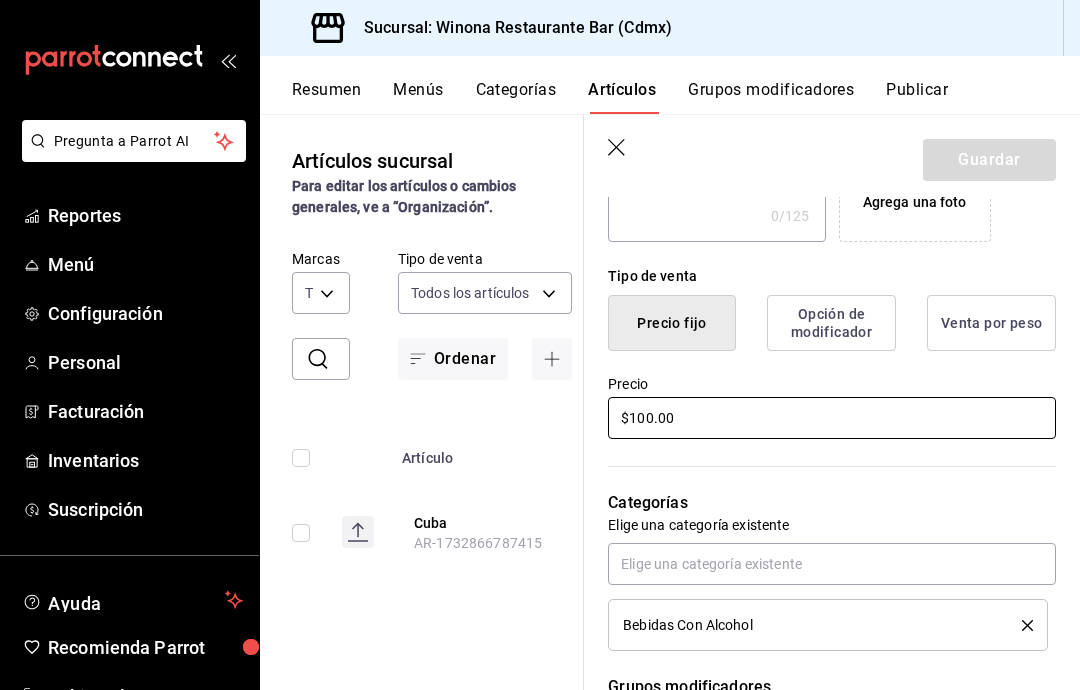 click on "$100.00" at bounding box center [832, 418] 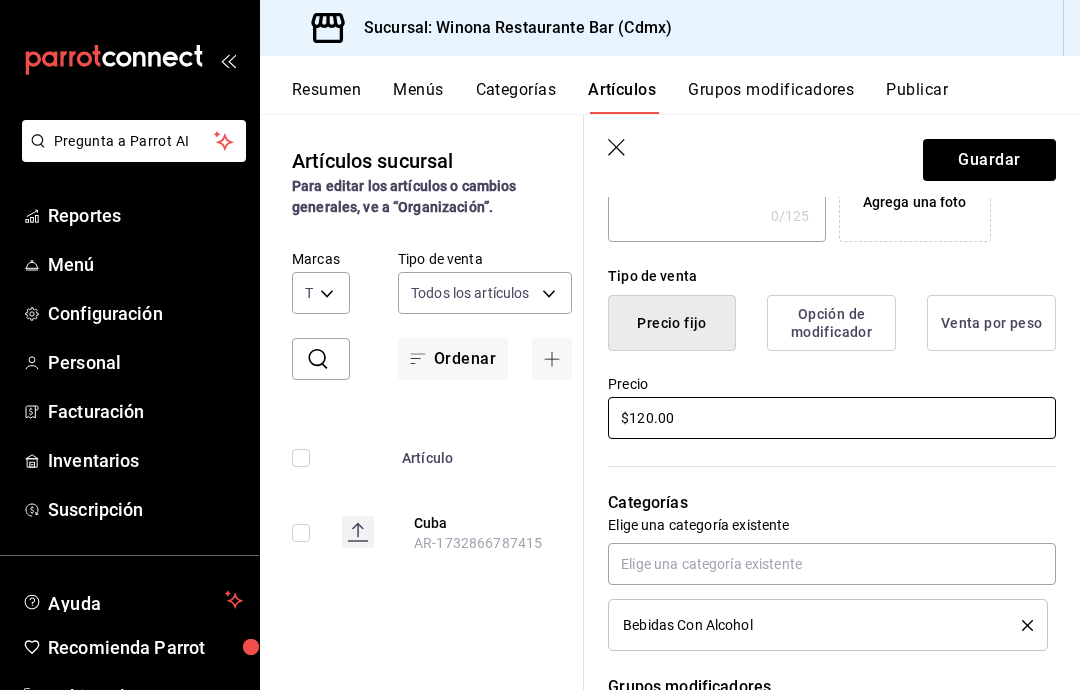 type on "$120.00" 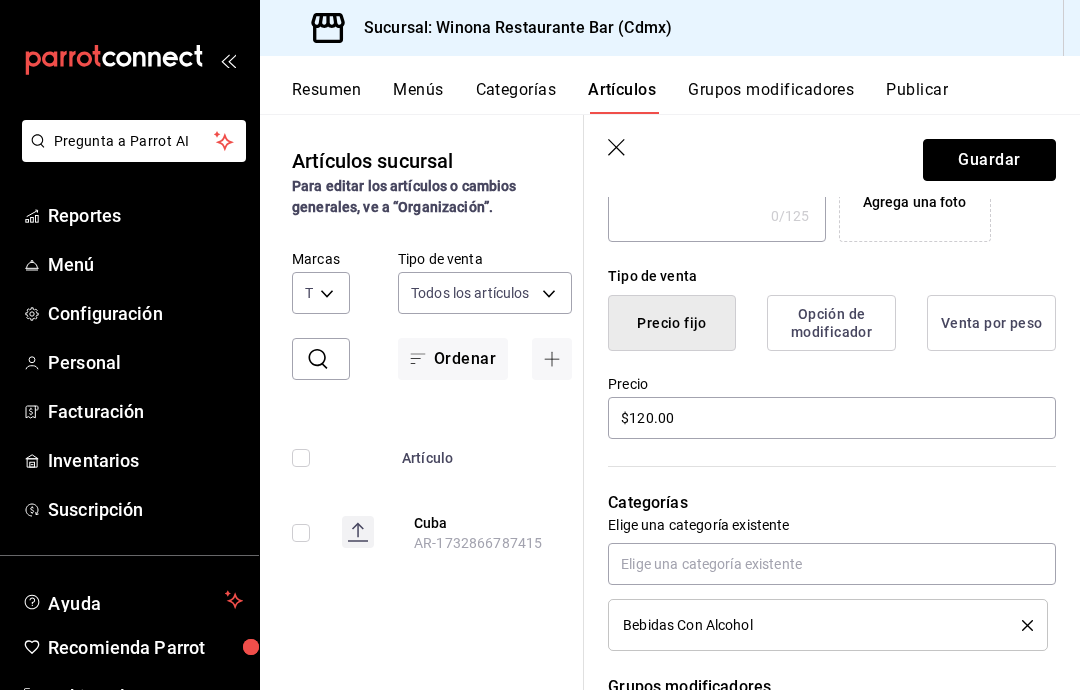 click on "Guardar" at bounding box center [989, 160] 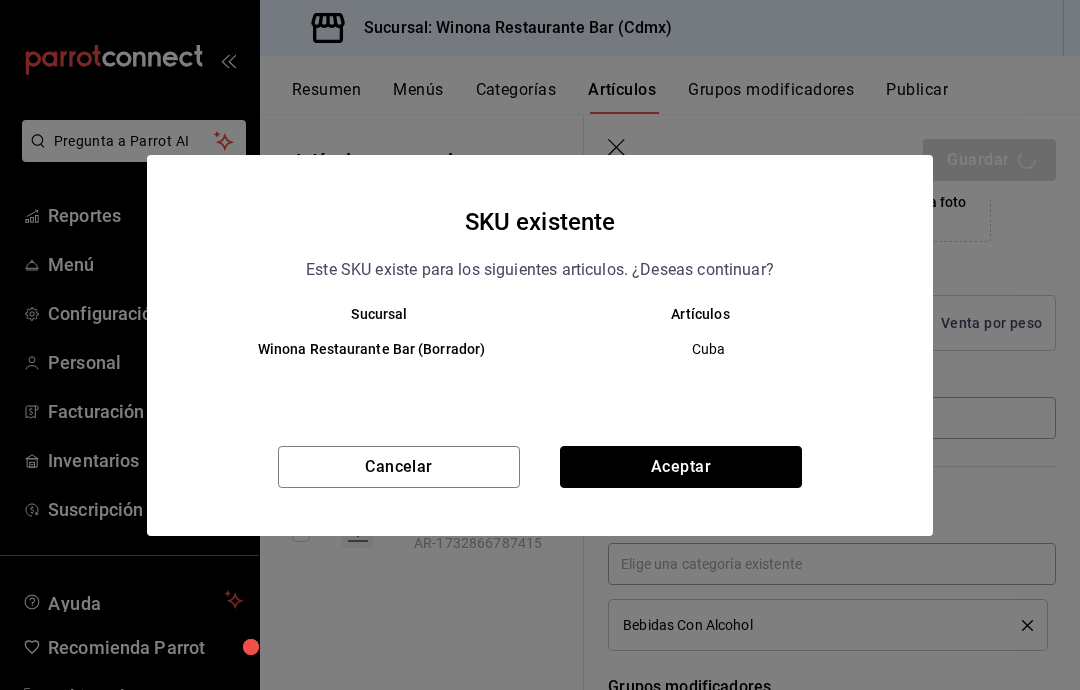 click on "Aceptar" at bounding box center (681, 467) 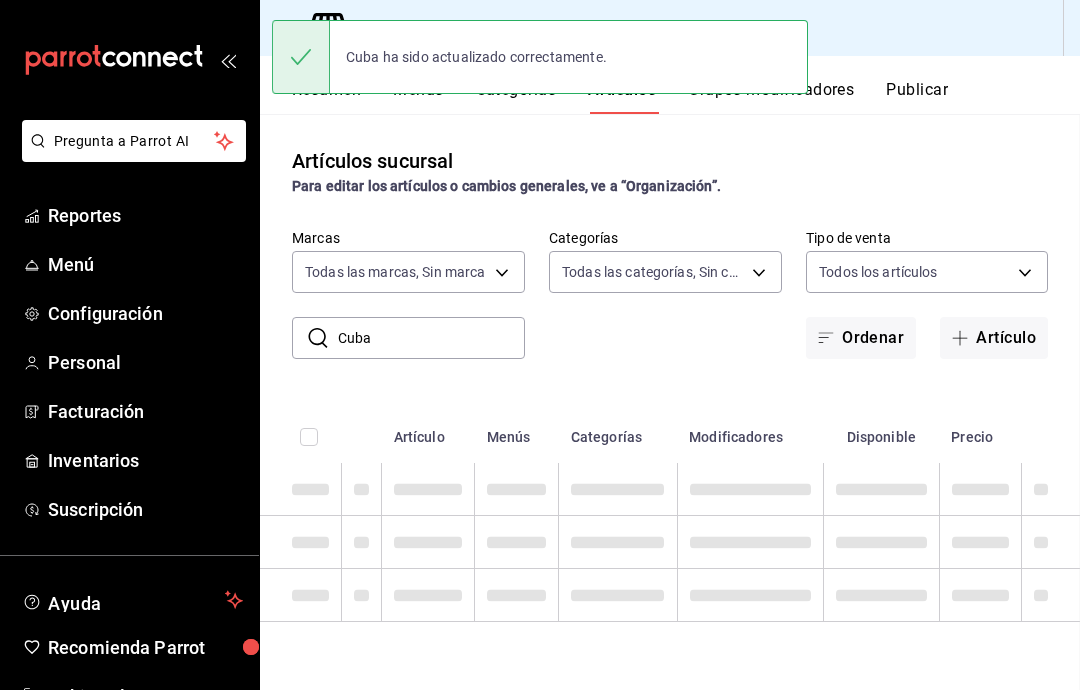 scroll, scrollTop: 0, scrollLeft: 0, axis: both 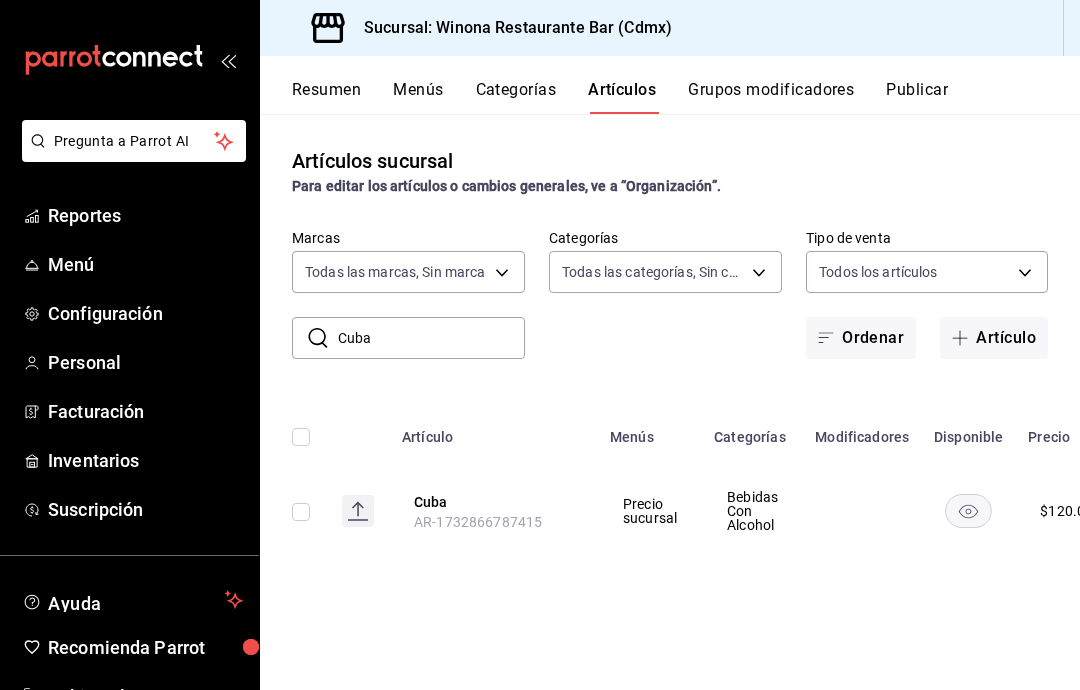 click on "Cuba" at bounding box center [431, 338] 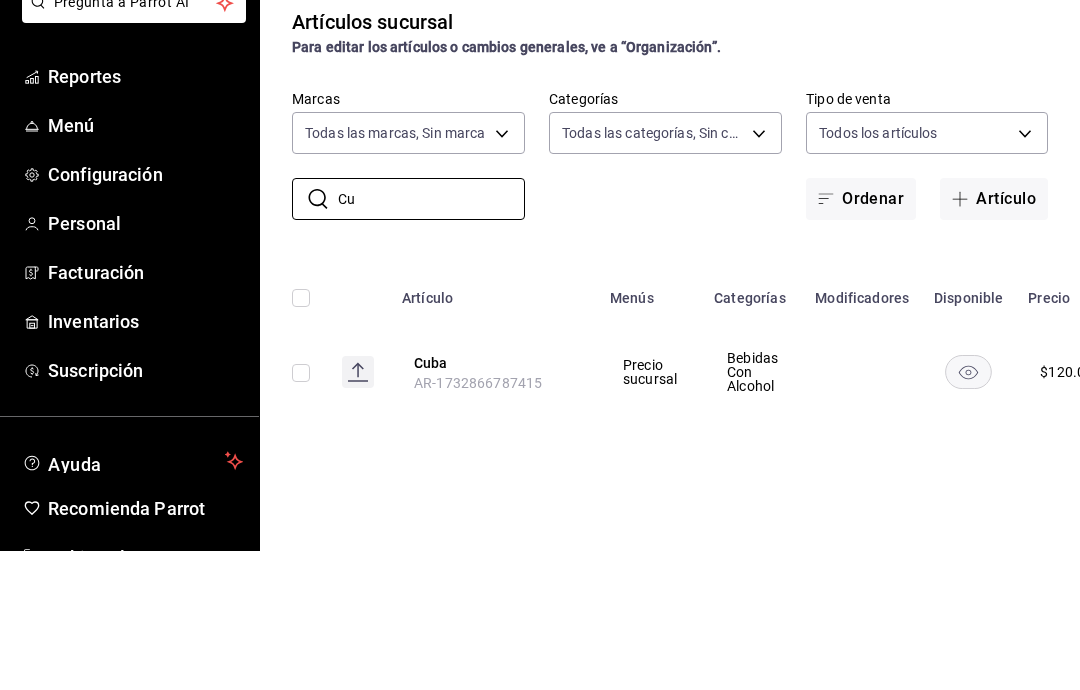 type on "C" 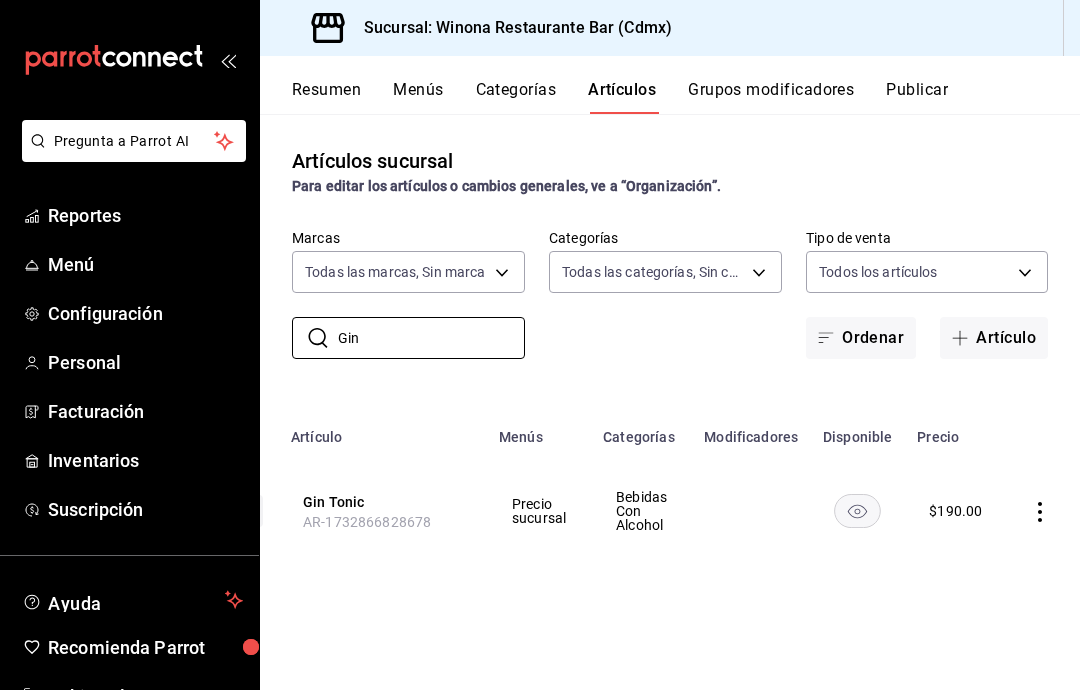 scroll, scrollTop: 0, scrollLeft: 111, axis: horizontal 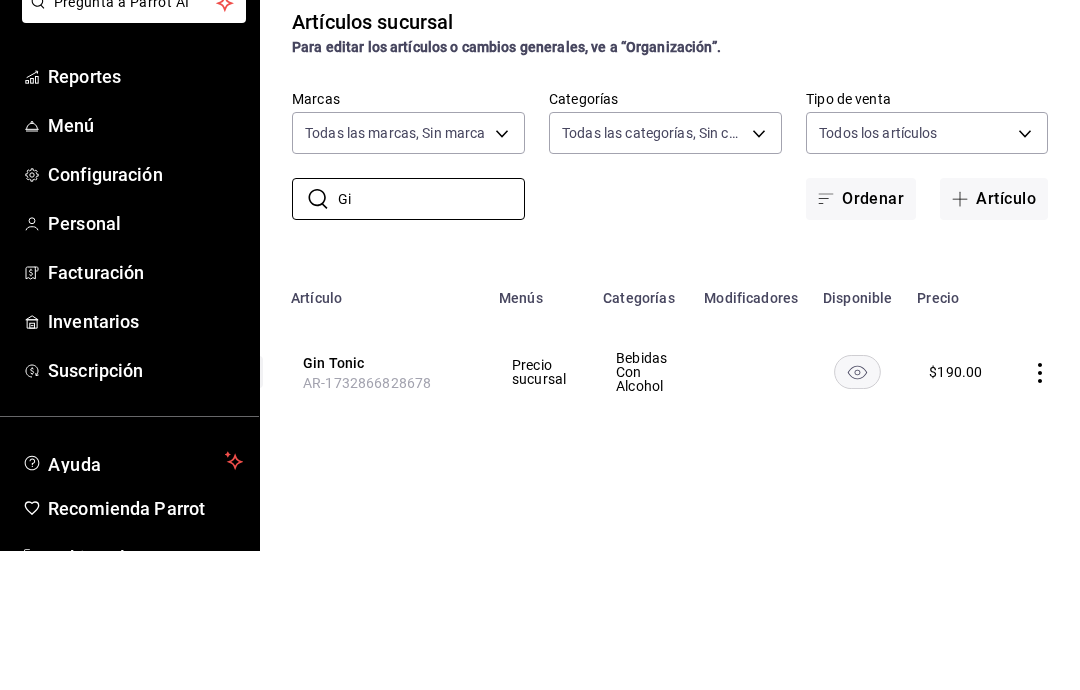 type on "G" 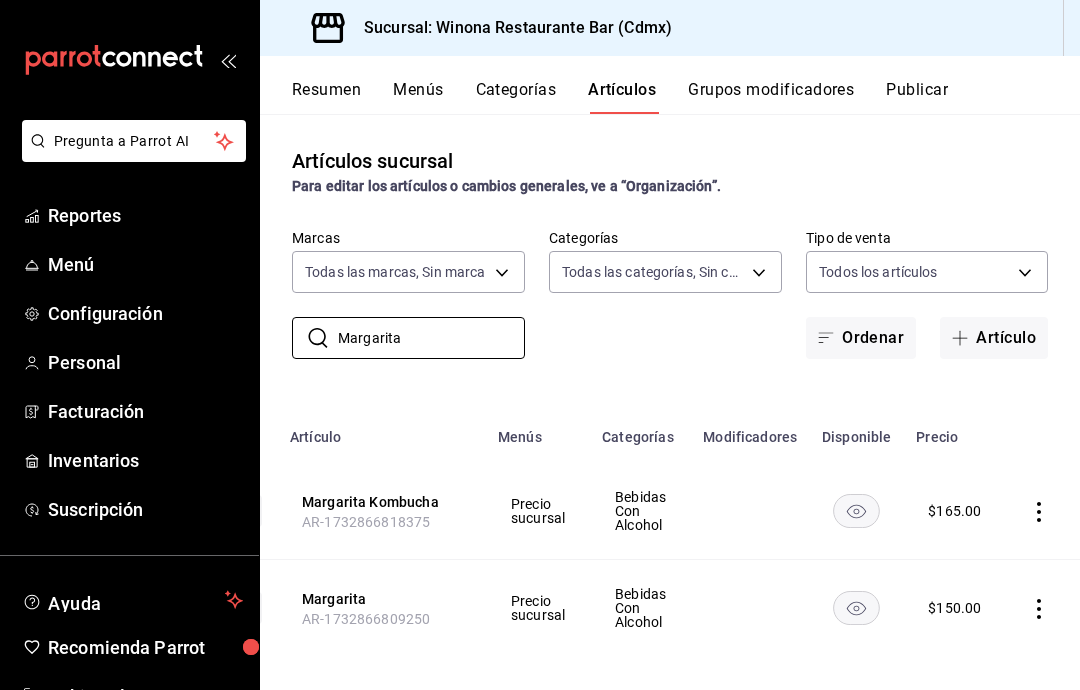 scroll, scrollTop: 0, scrollLeft: 111, axis: horizontal 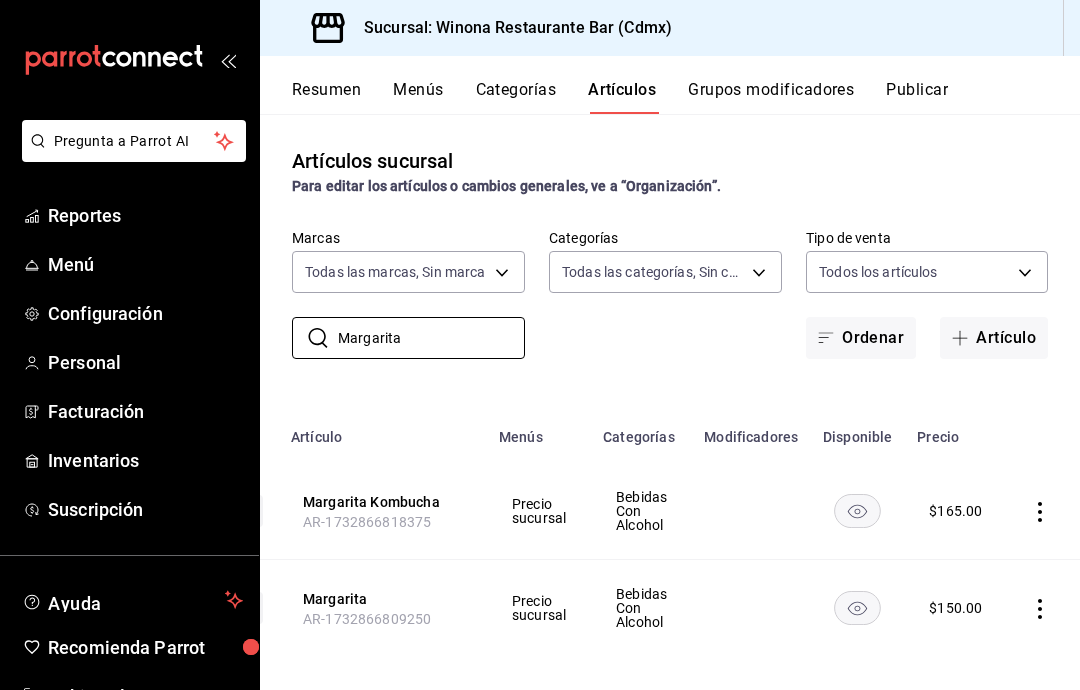 click on "Margarita" at bounding box center (431, 338) 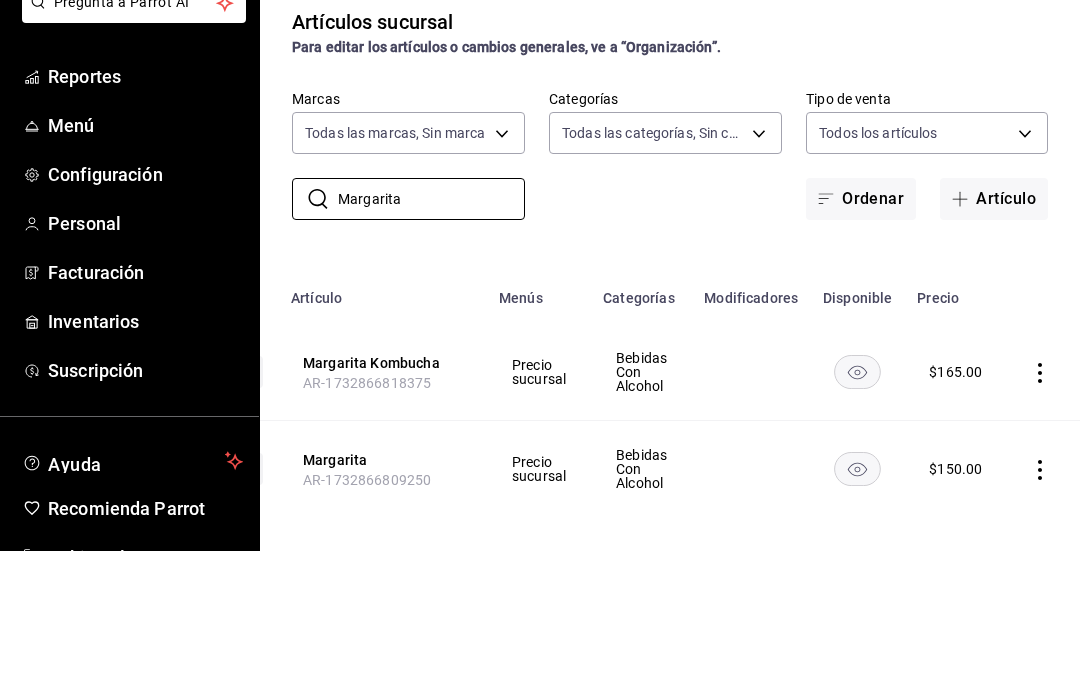 click on "Margarita" at bounding box center (431, 338) 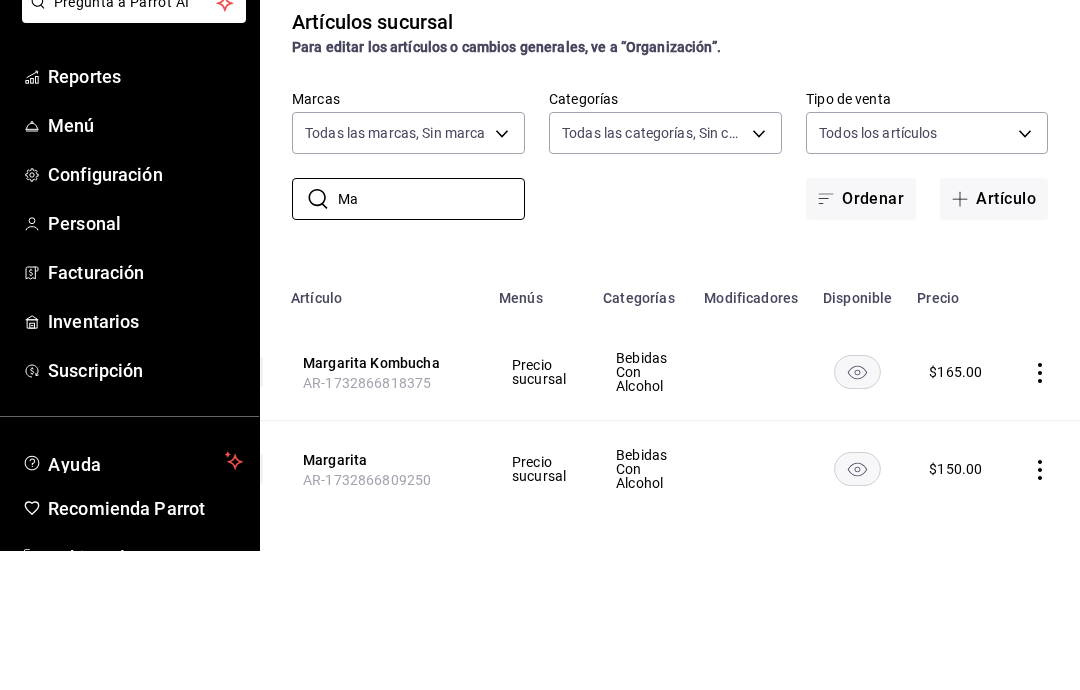 type on "M" 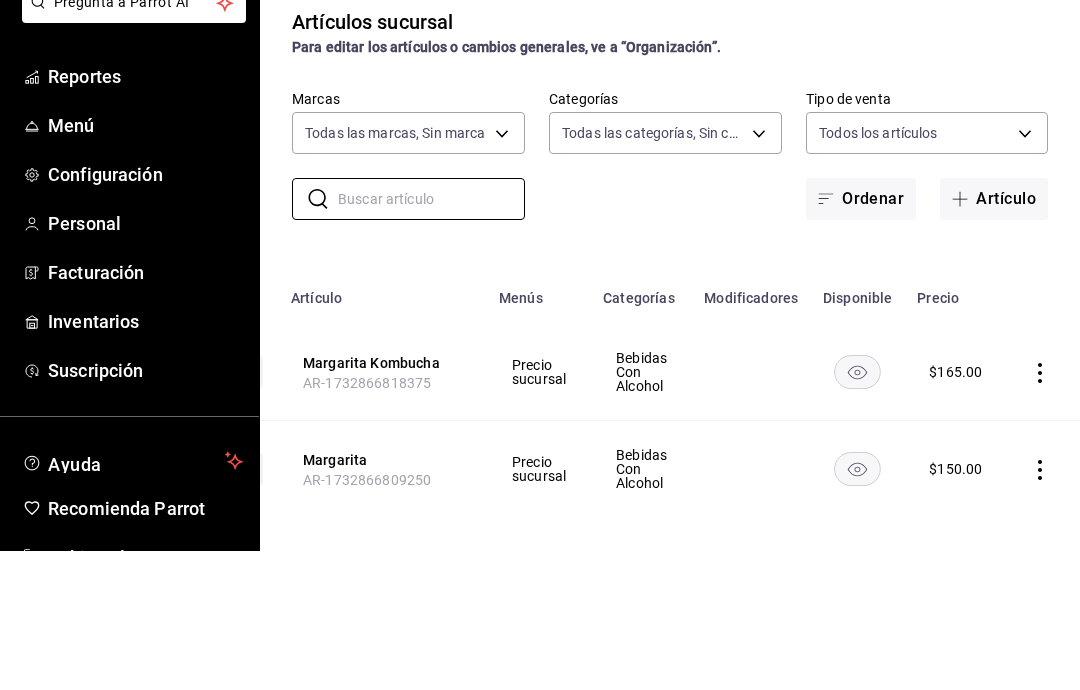 scroll, scrollTop: 0, scrollLeft: 0, axis: both 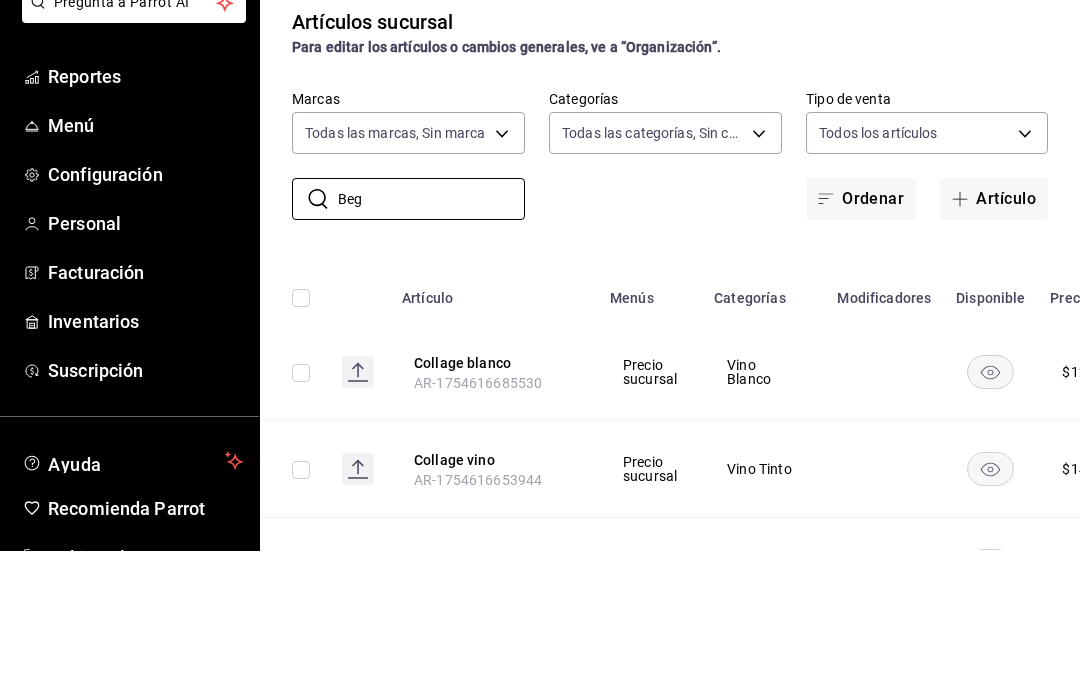 type on "Begr" 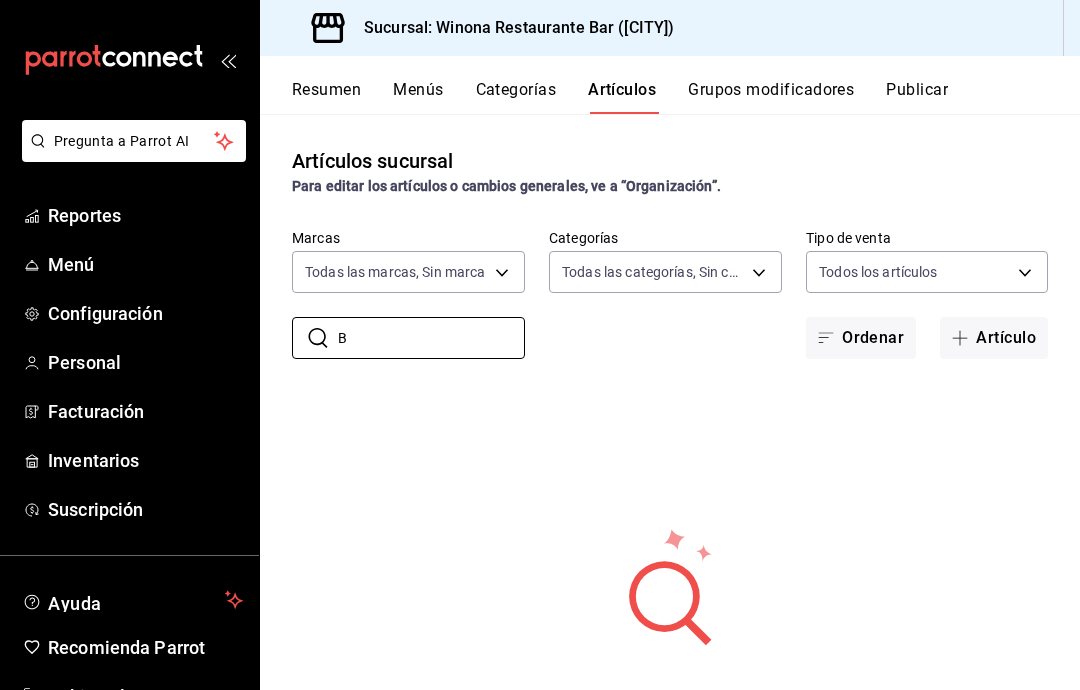 scroll, scrollTop: 219, scrollLeft: 0, axis: vertical 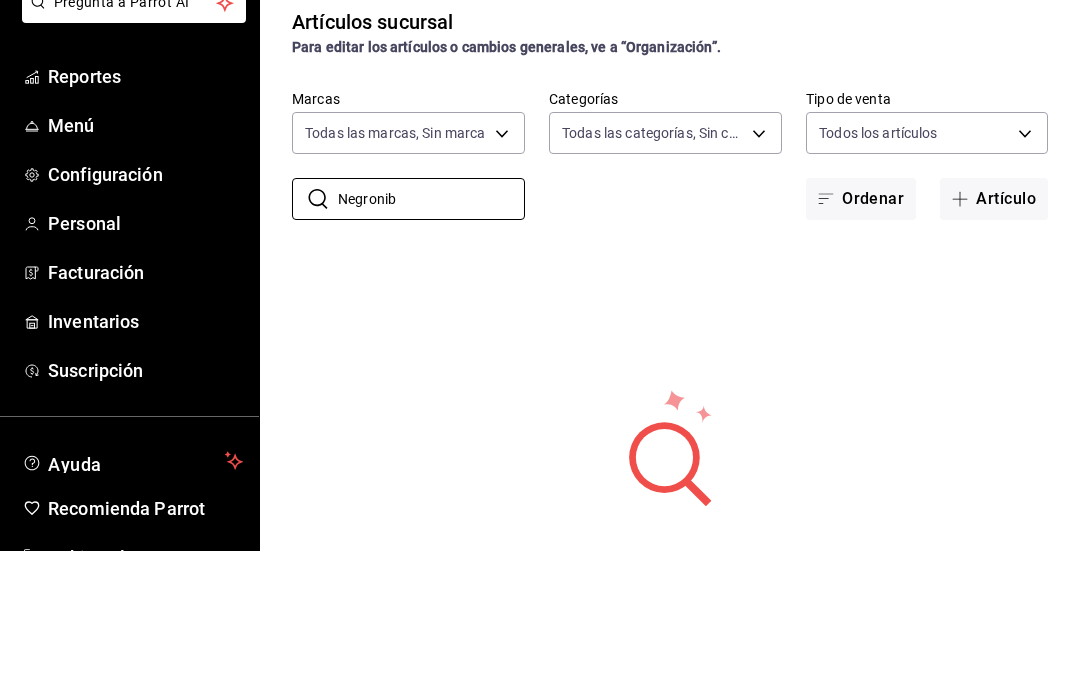 type on "Negroni" 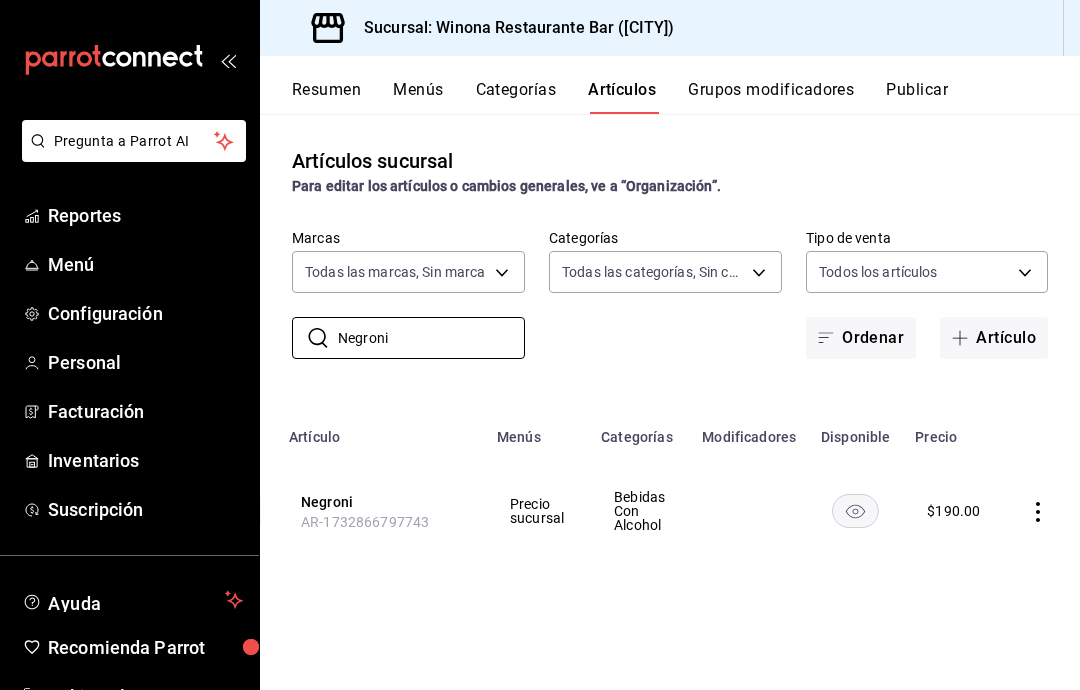 scroll, scrollTop: 0, scrollLeft: 111, axis: horizontal 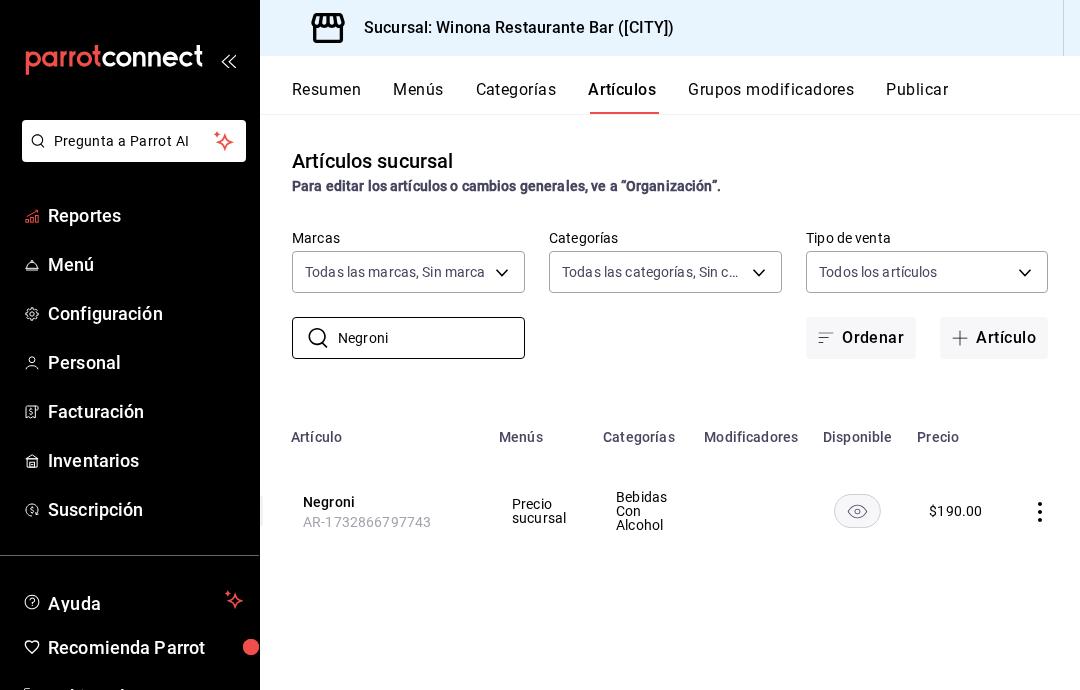 click on "Reportes" at bounding box center [145, 215] 